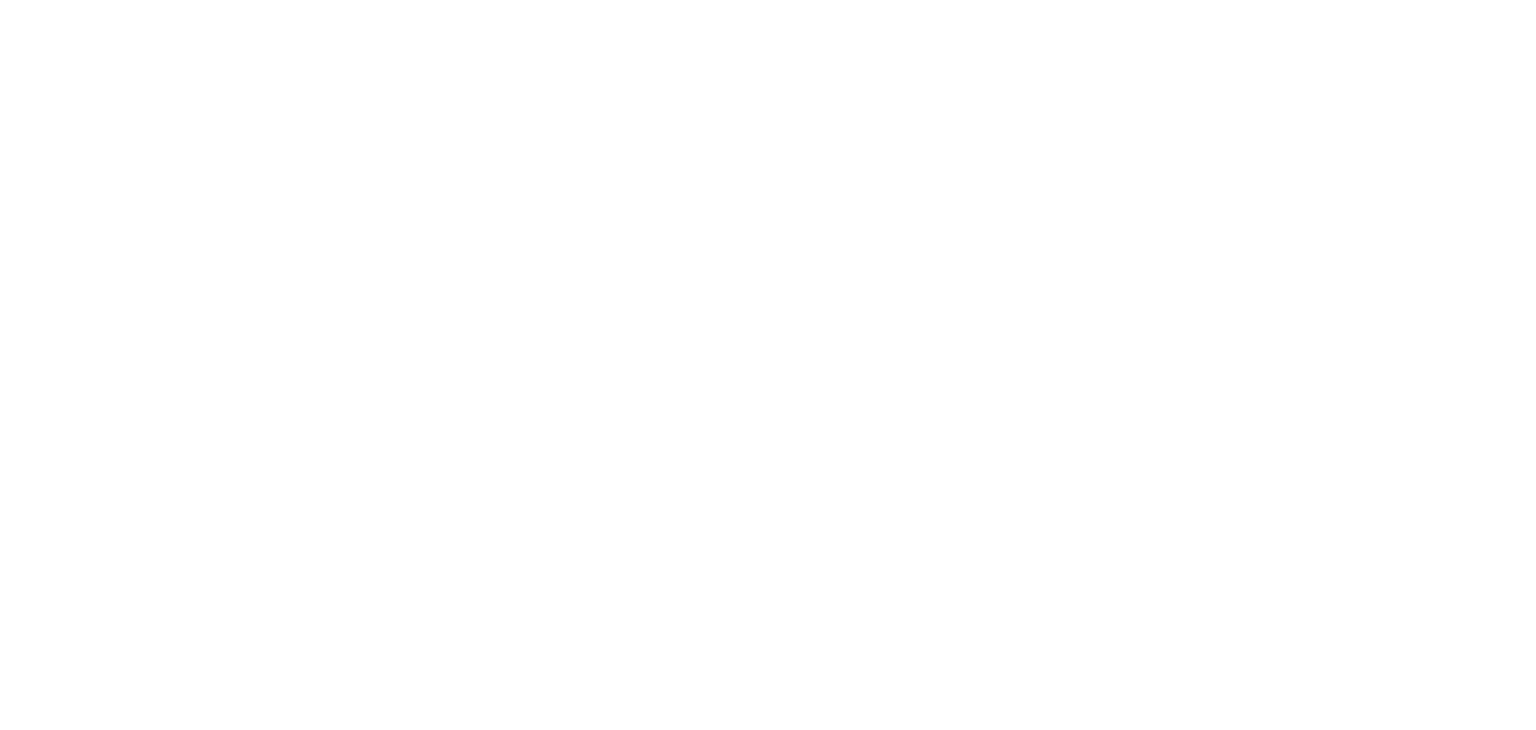 scroll, scrollTop: 0, scrollLeft: 0, axis: both 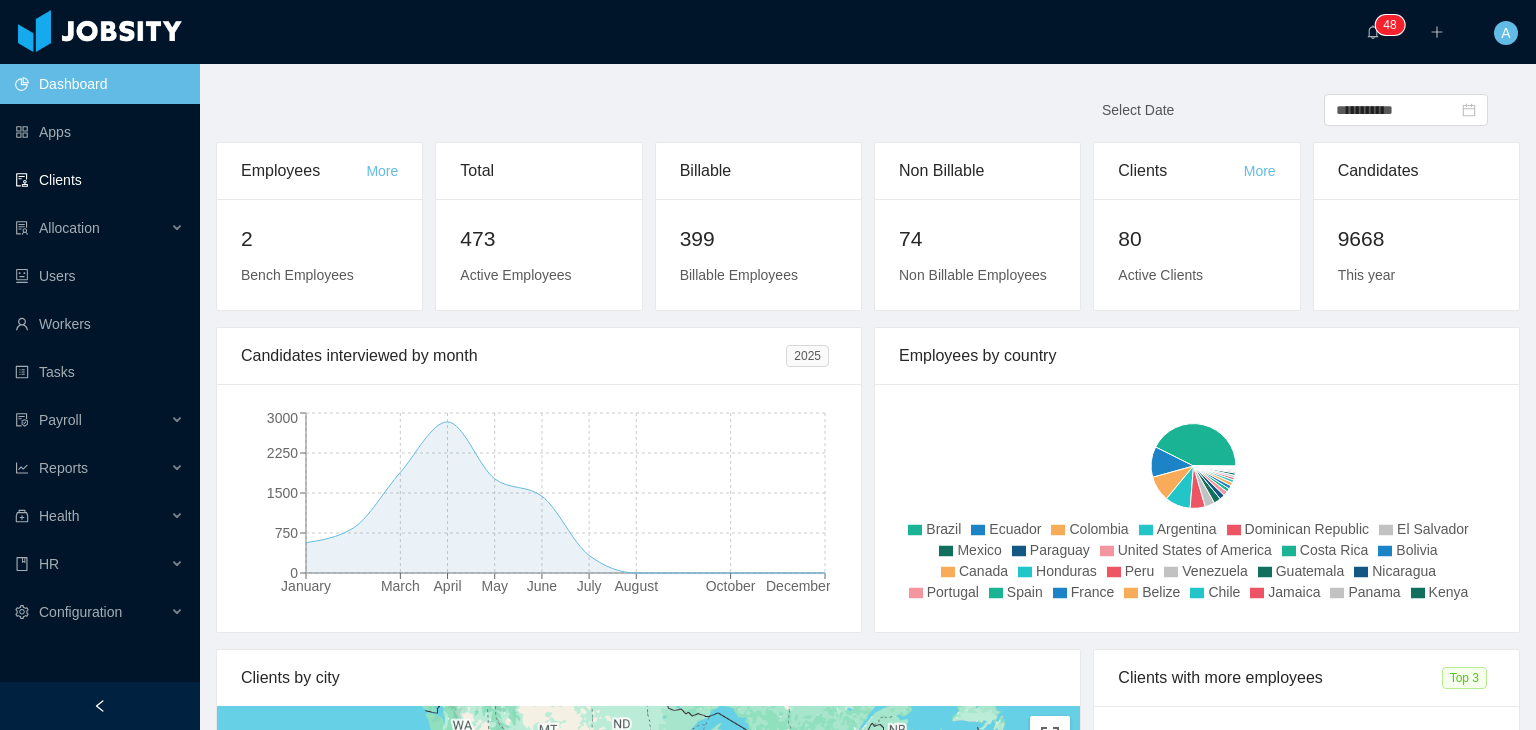 click on "Clients" at bounding box center (99, 180) 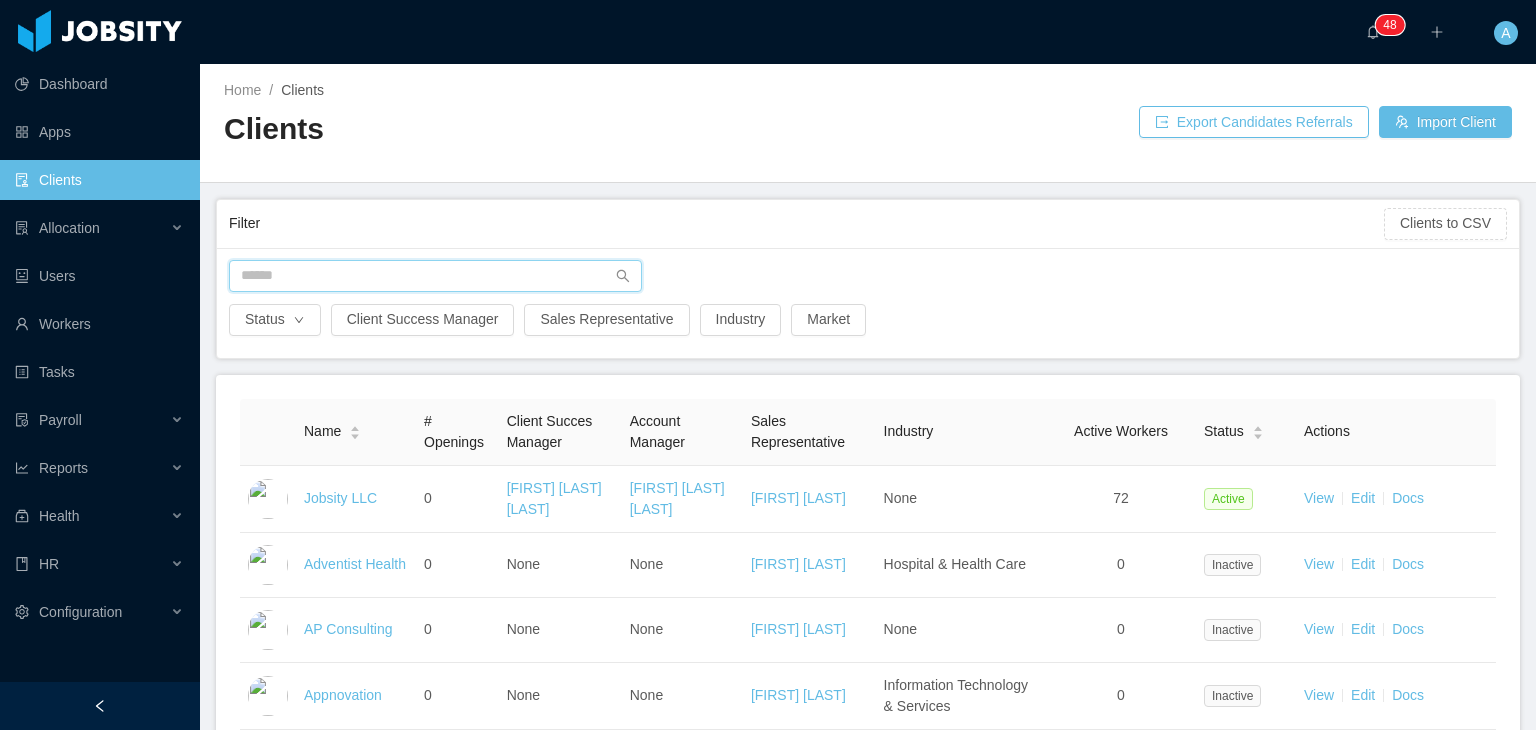 click at bounding box center [435, 276] 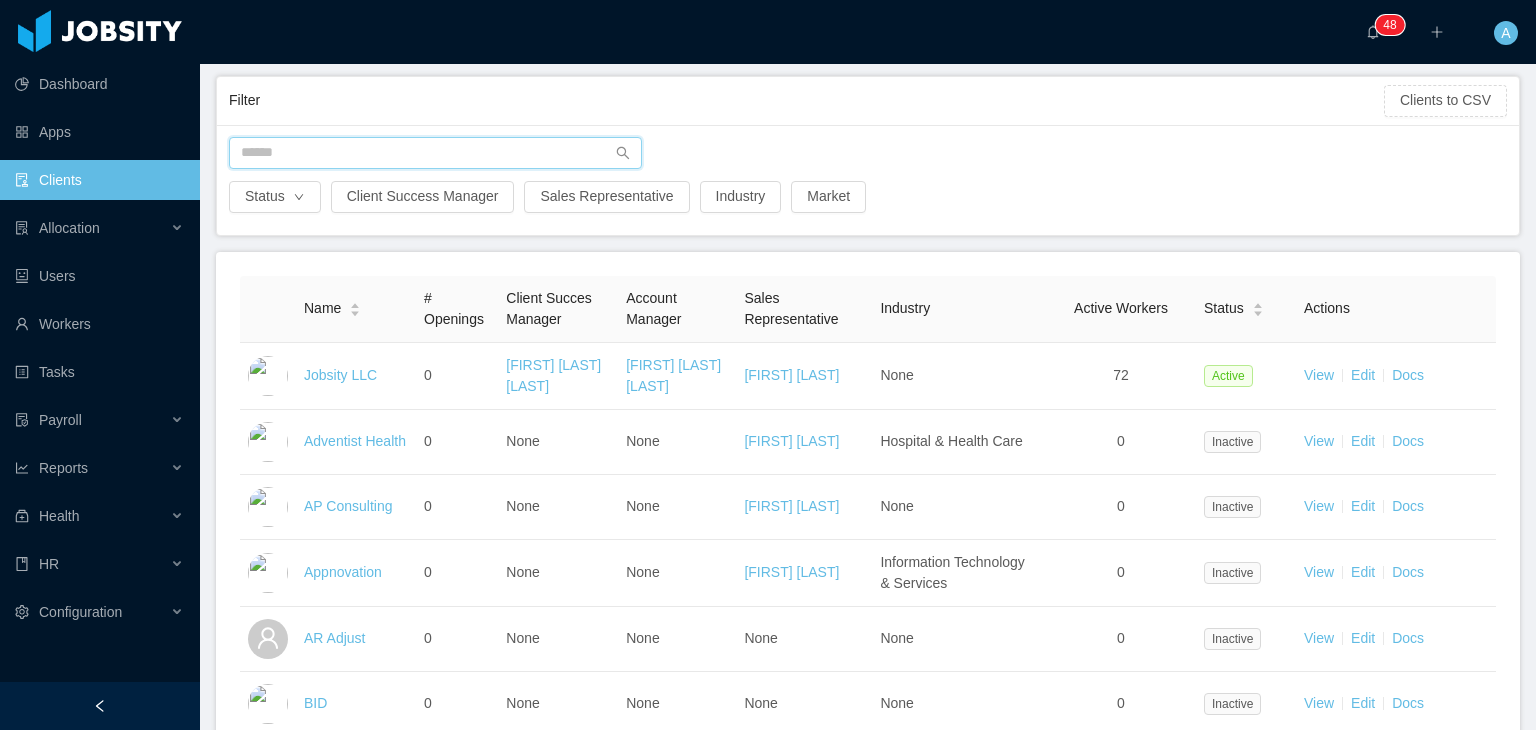 scroll, scrollTop: 100, scrollLeft: 0, axis: vertical 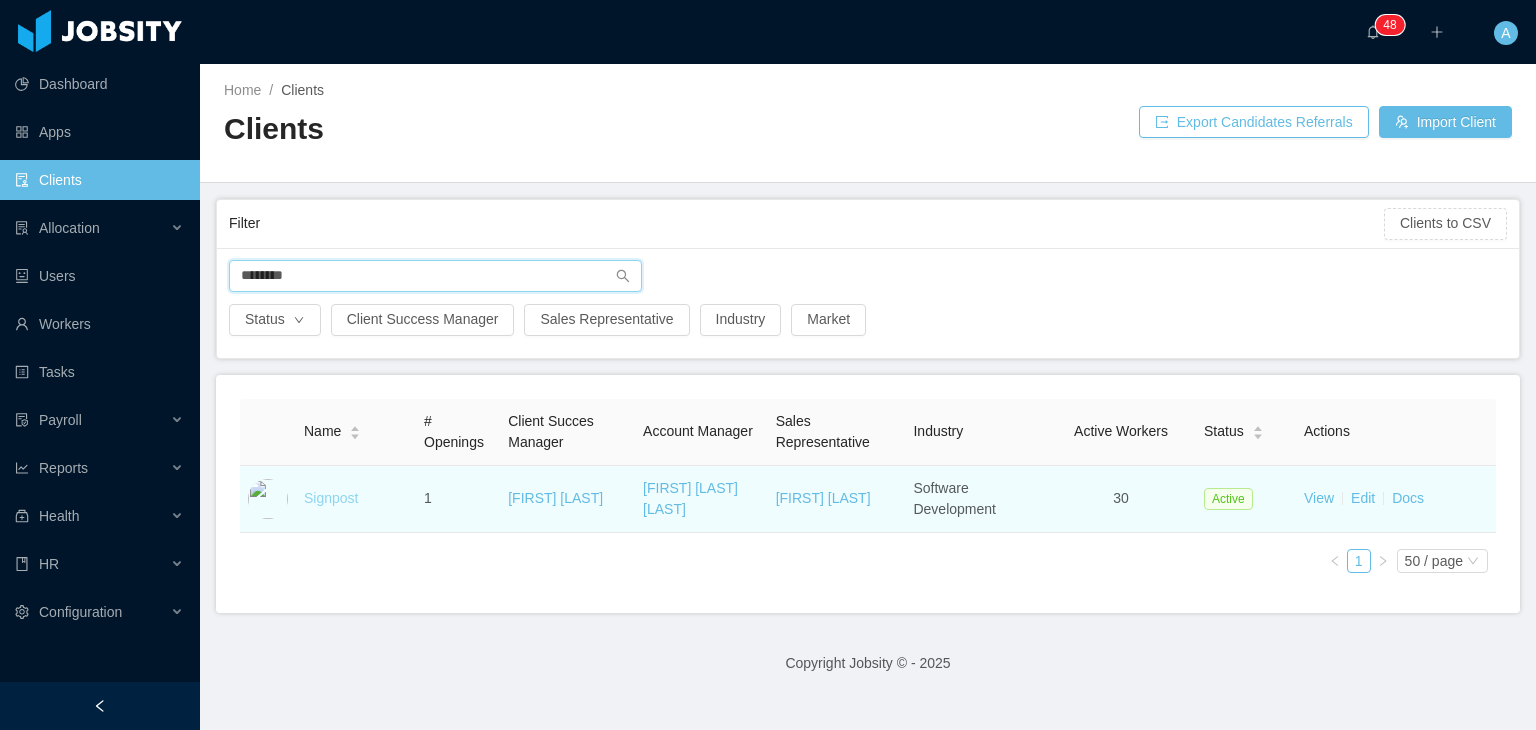 type on "********" 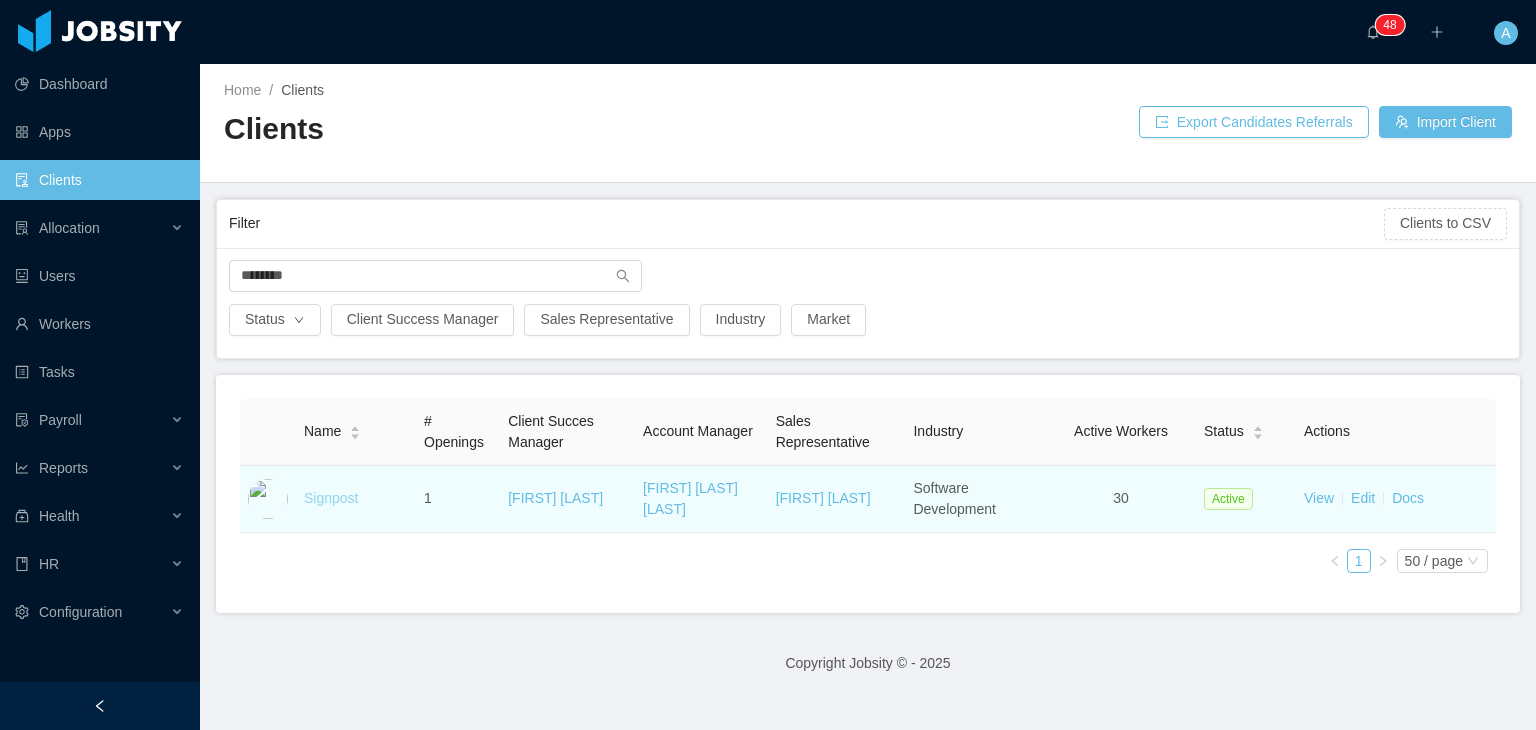 click on "Signpost" at bounding box center (331, 498) 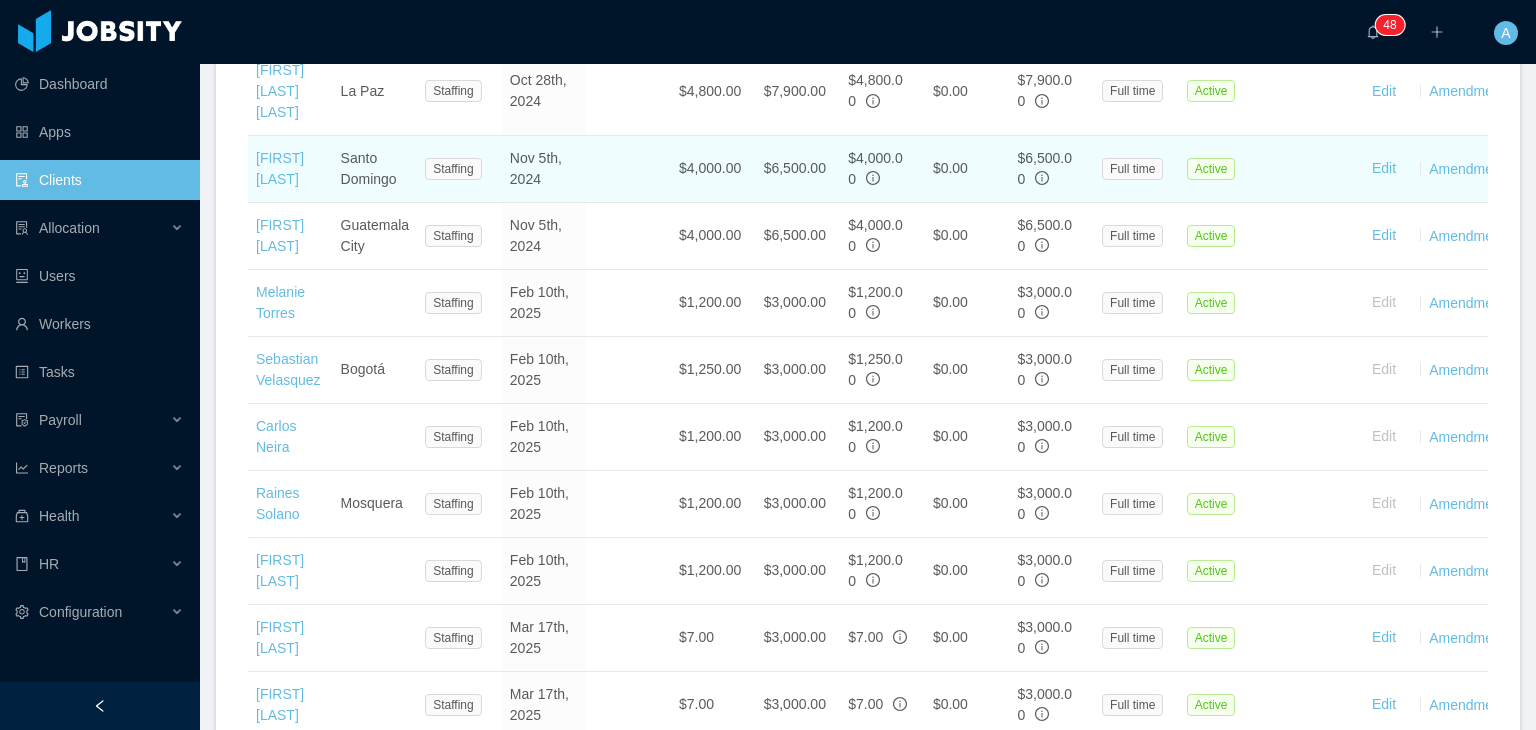 scroll, scrollTop: 1100, scrollLeft: 0, axis: vertical 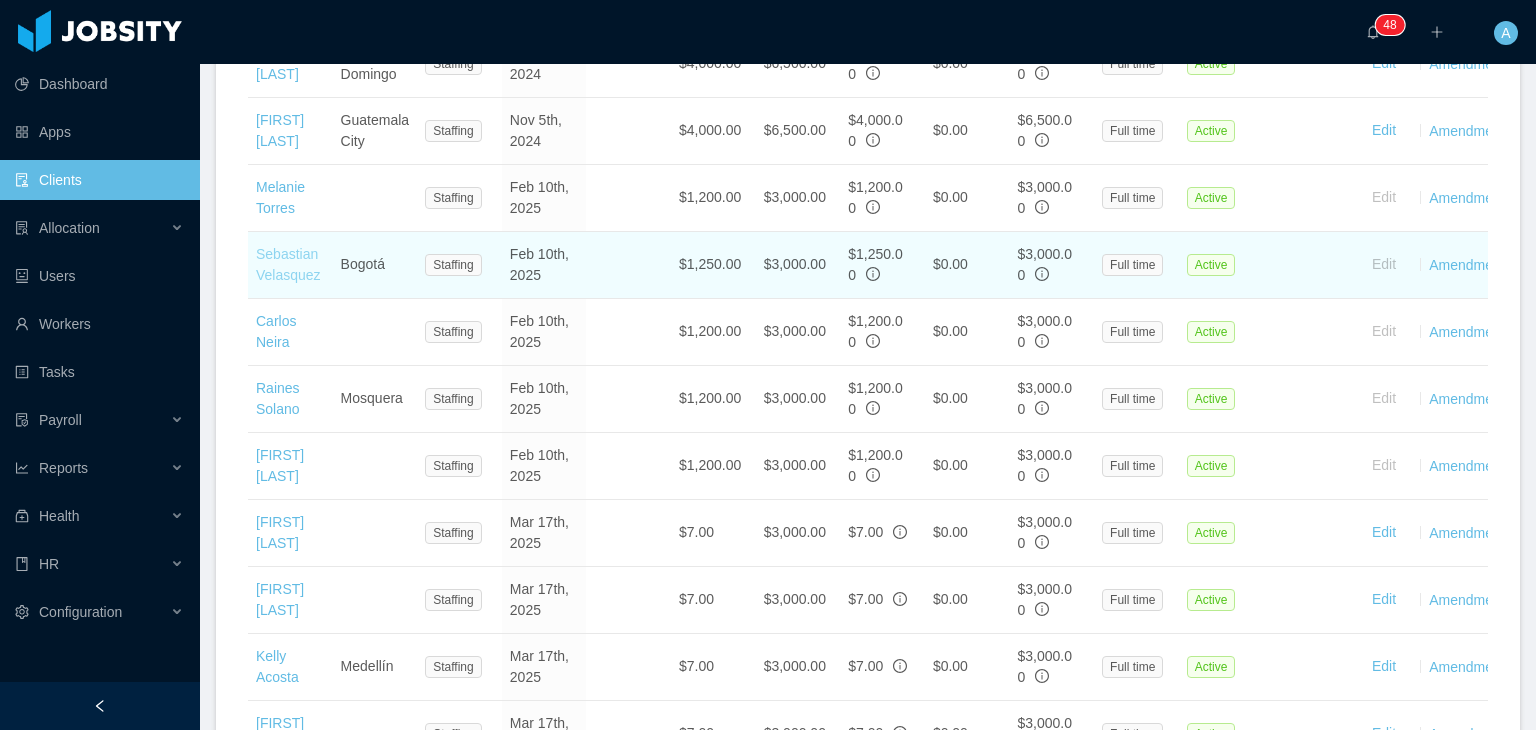 click on "Sebastian Velasquez" at bounding box center (288, 264) 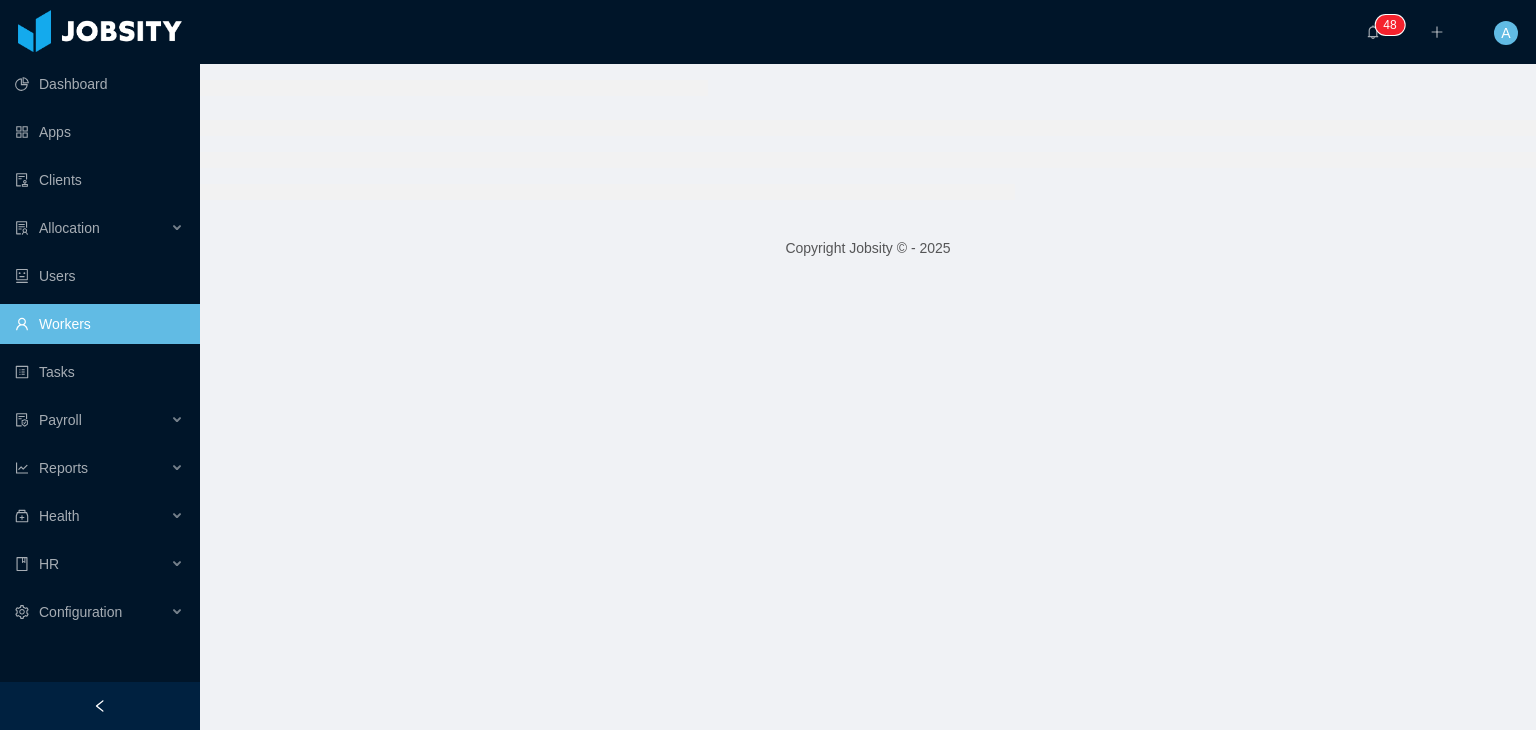 scroll, scrollTop: 0, scrollLeft: 0, axis: both 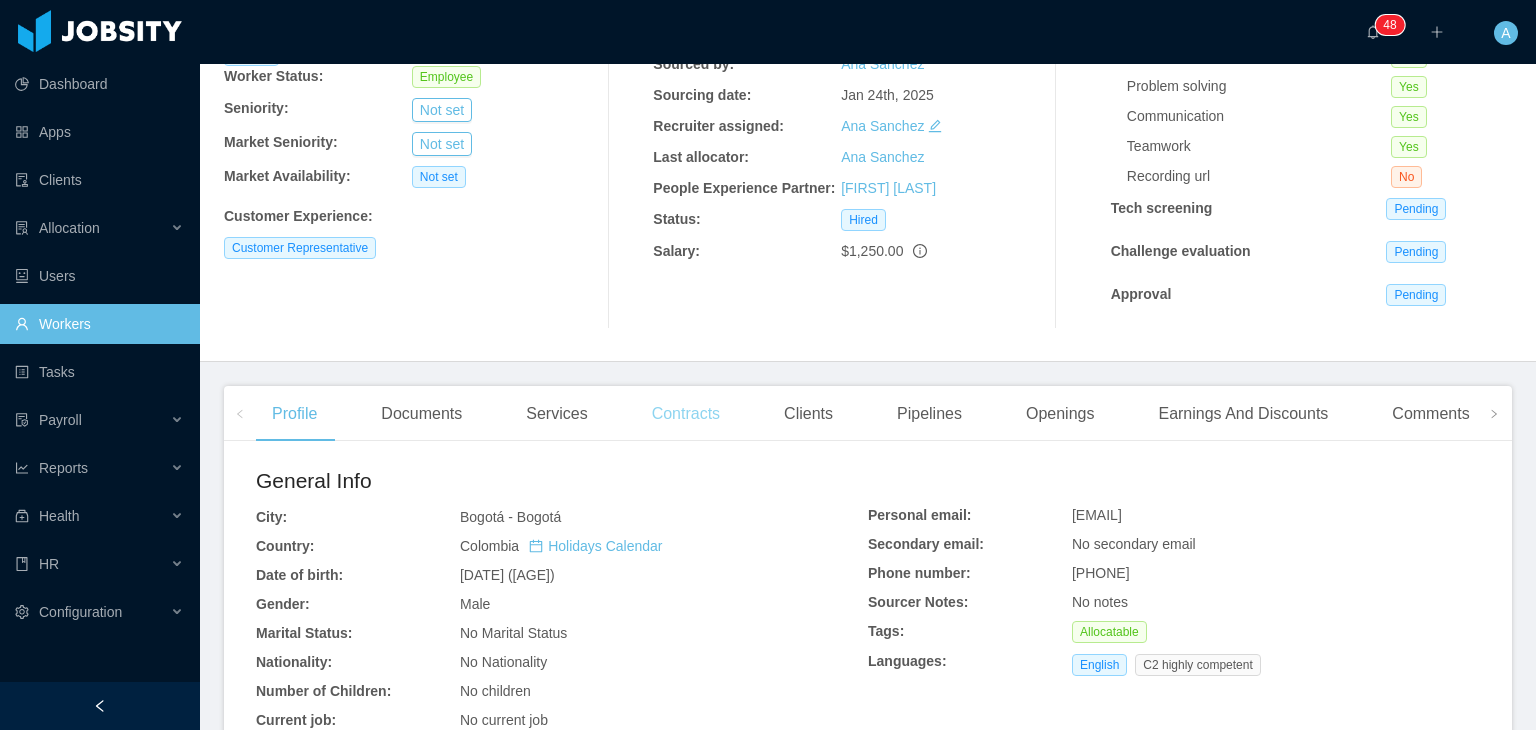 click on "Contracts" at bounding box center [686, 414] 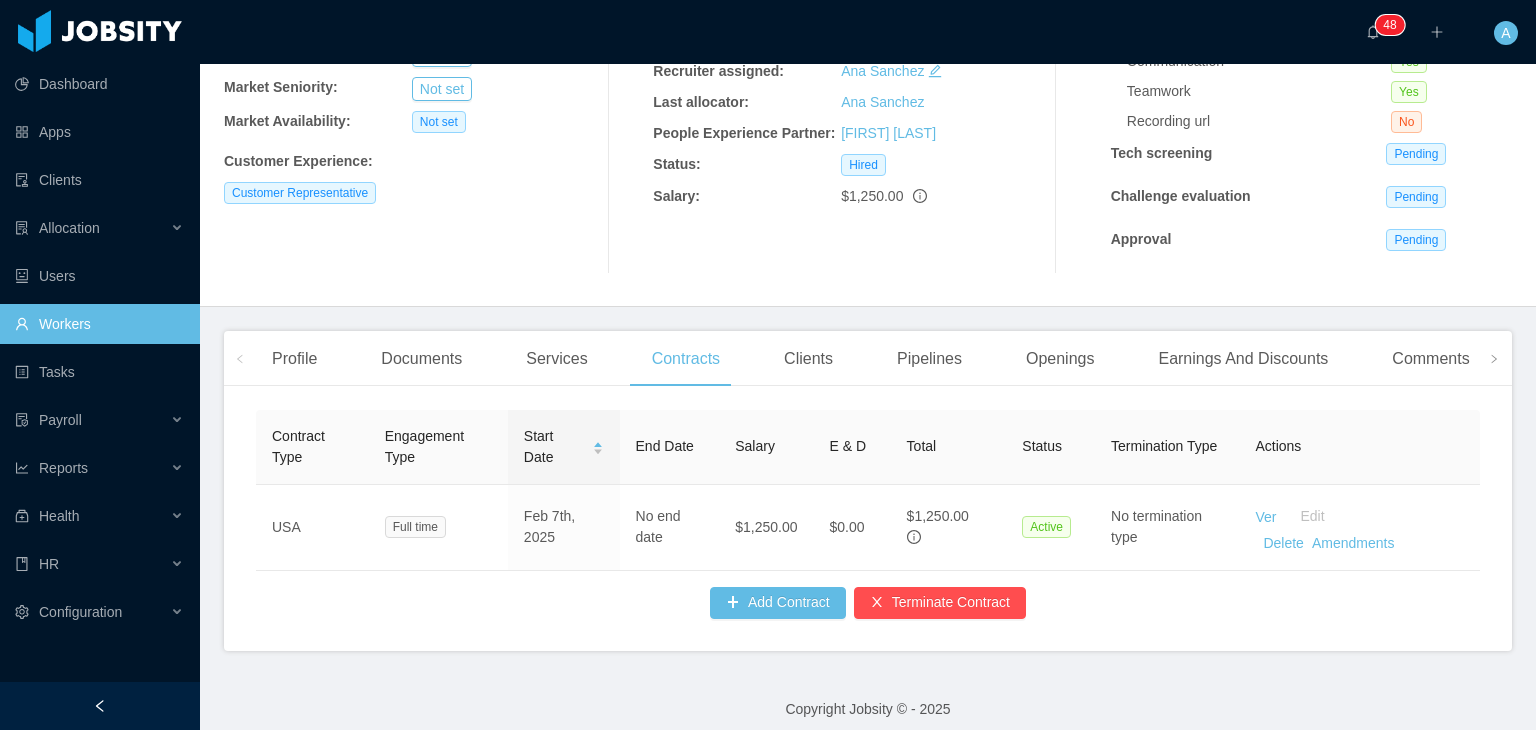 scroll, scrollTop: 285, scrollLeft: 0, axis: vertical 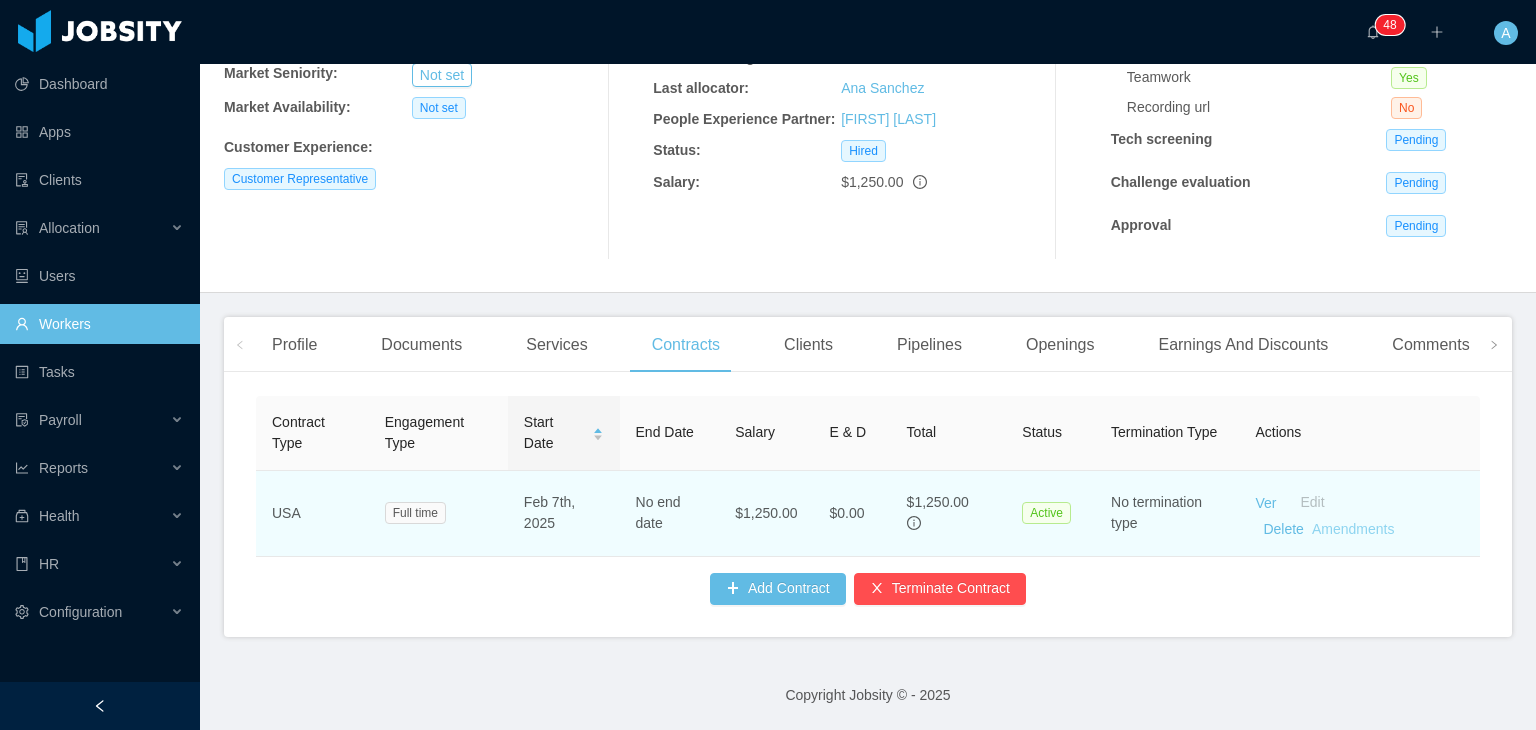 click on "Amendments" at bounding box center [1353, 529] 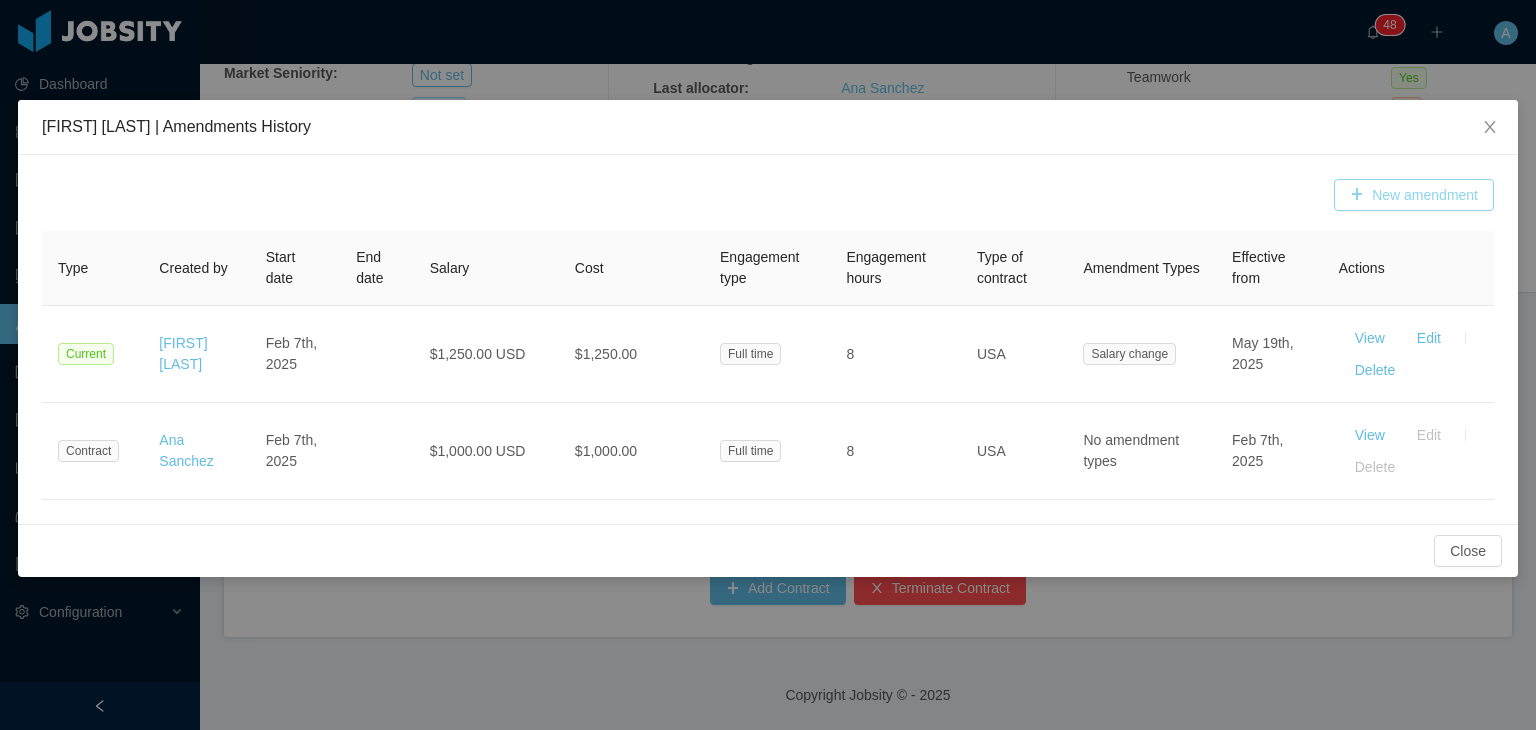 click on "New amendment" at bounding box center [1414, 195] 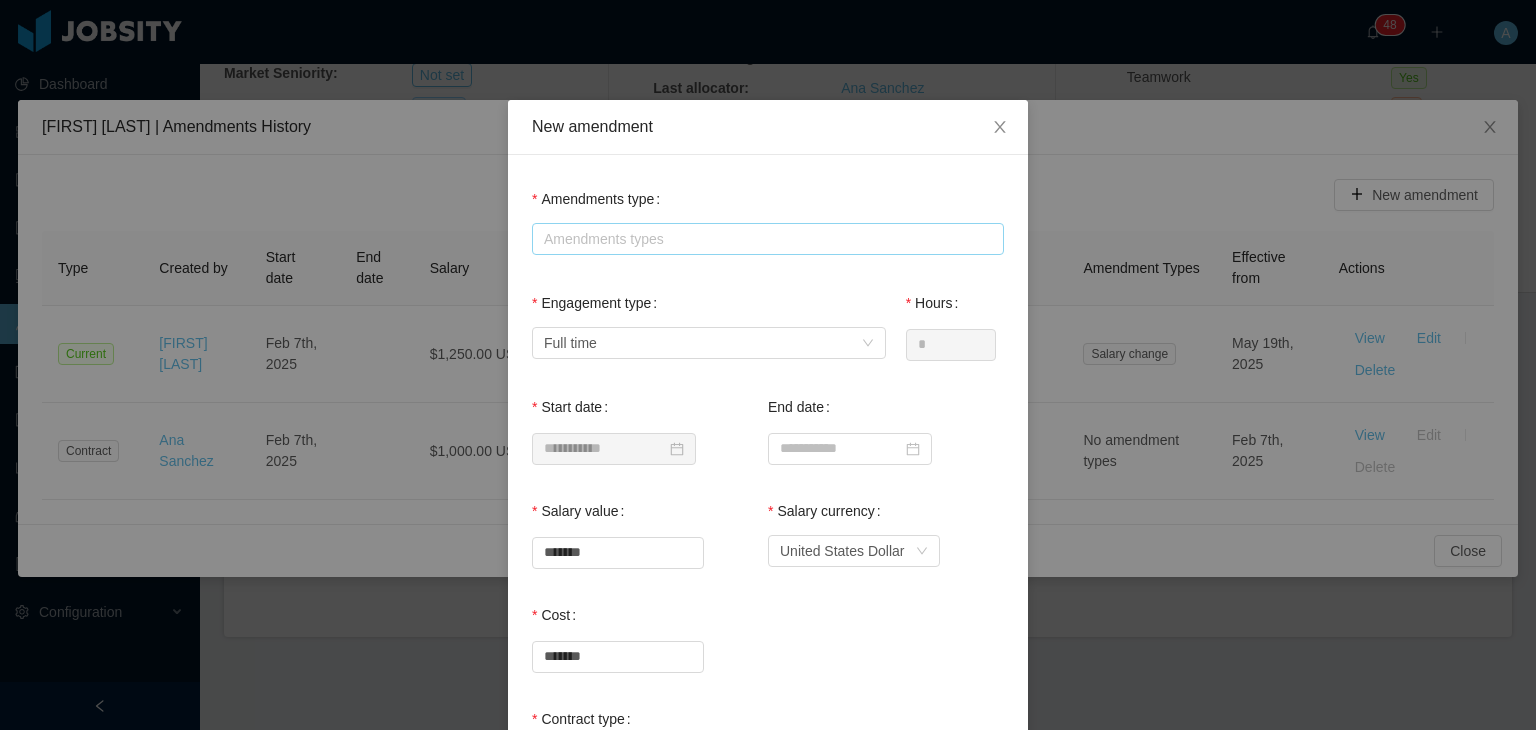 click on "Amendments types" at bounding box center (763, 239) 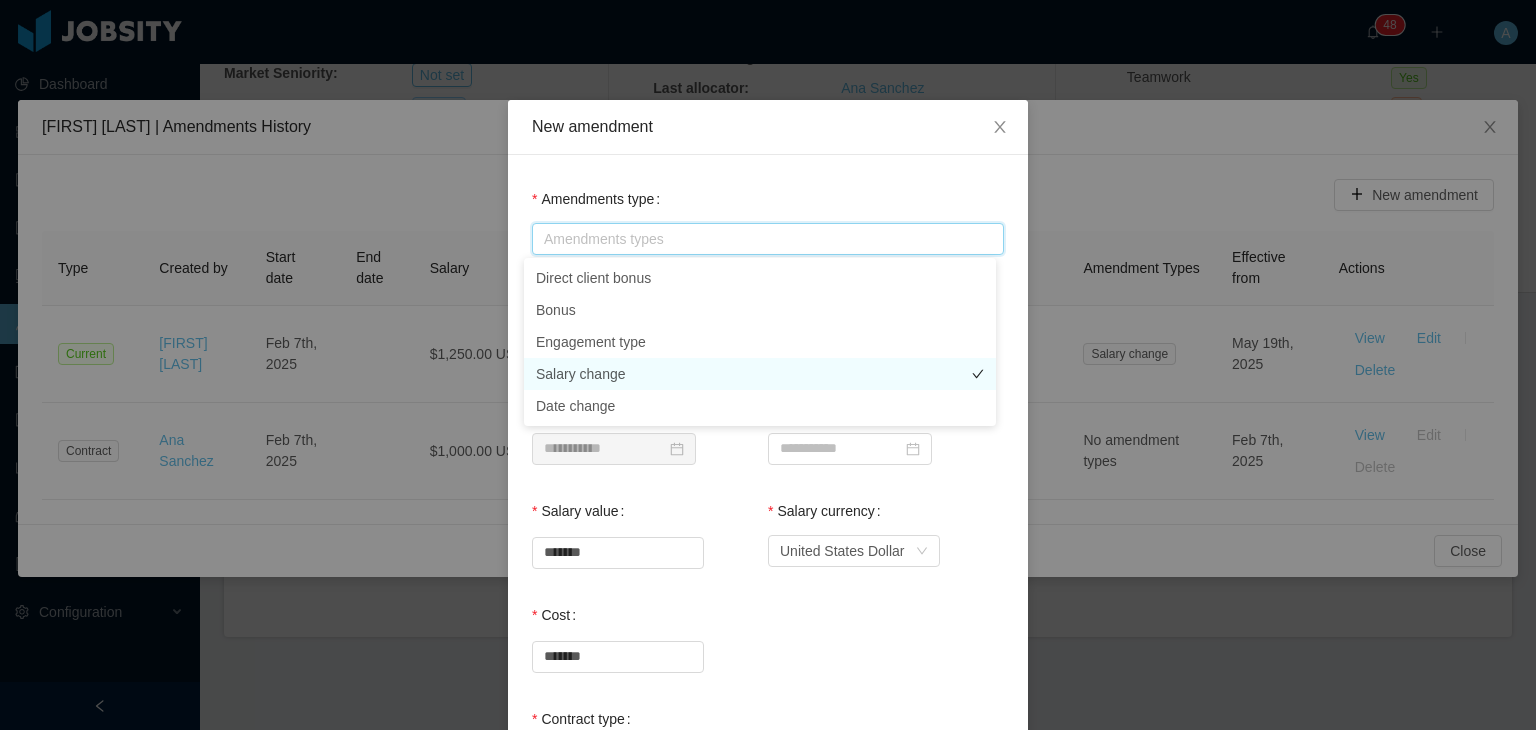 click on "Salary change" at bounding box center (760, 374) 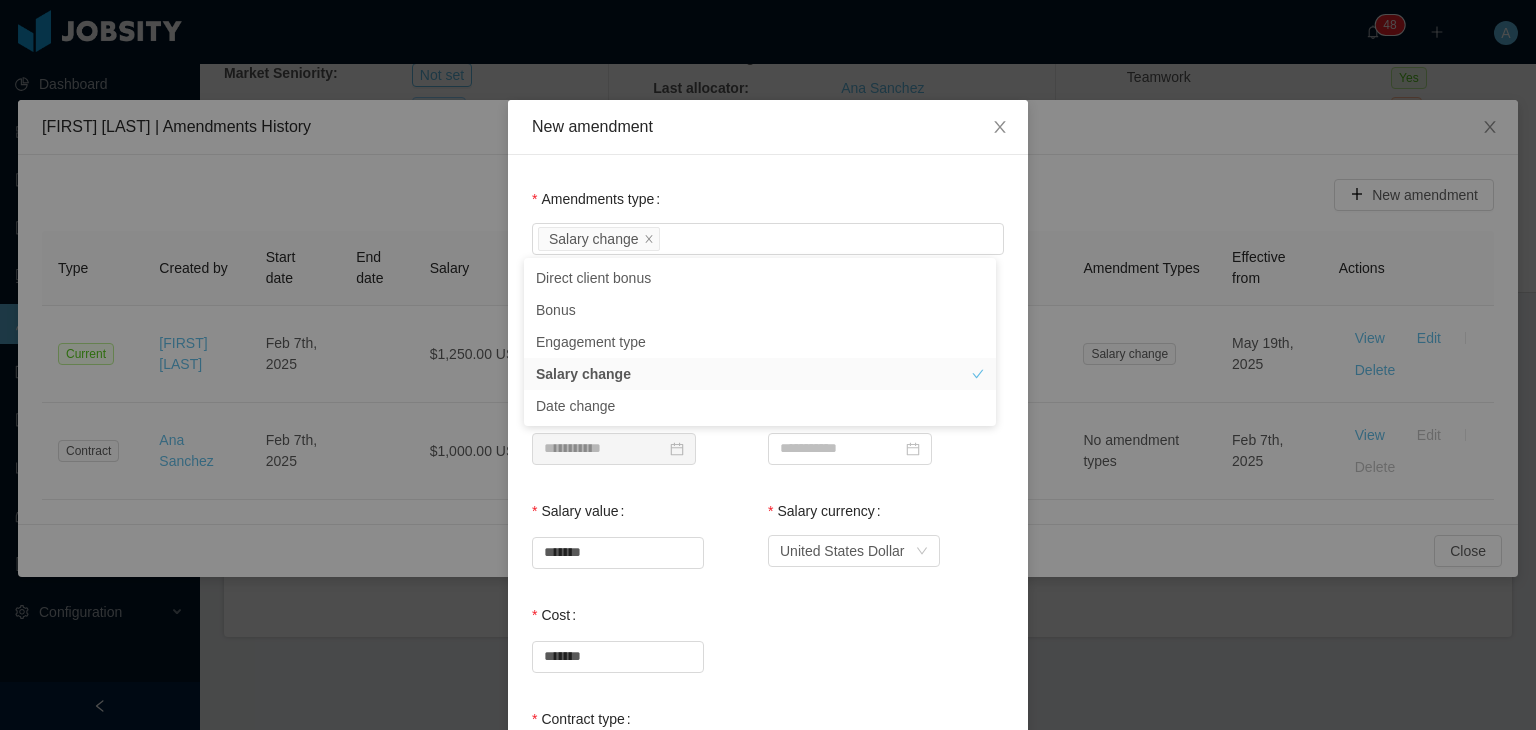 click on "Amendments type Amendments types Salary change" at bounding box center (768, 219) 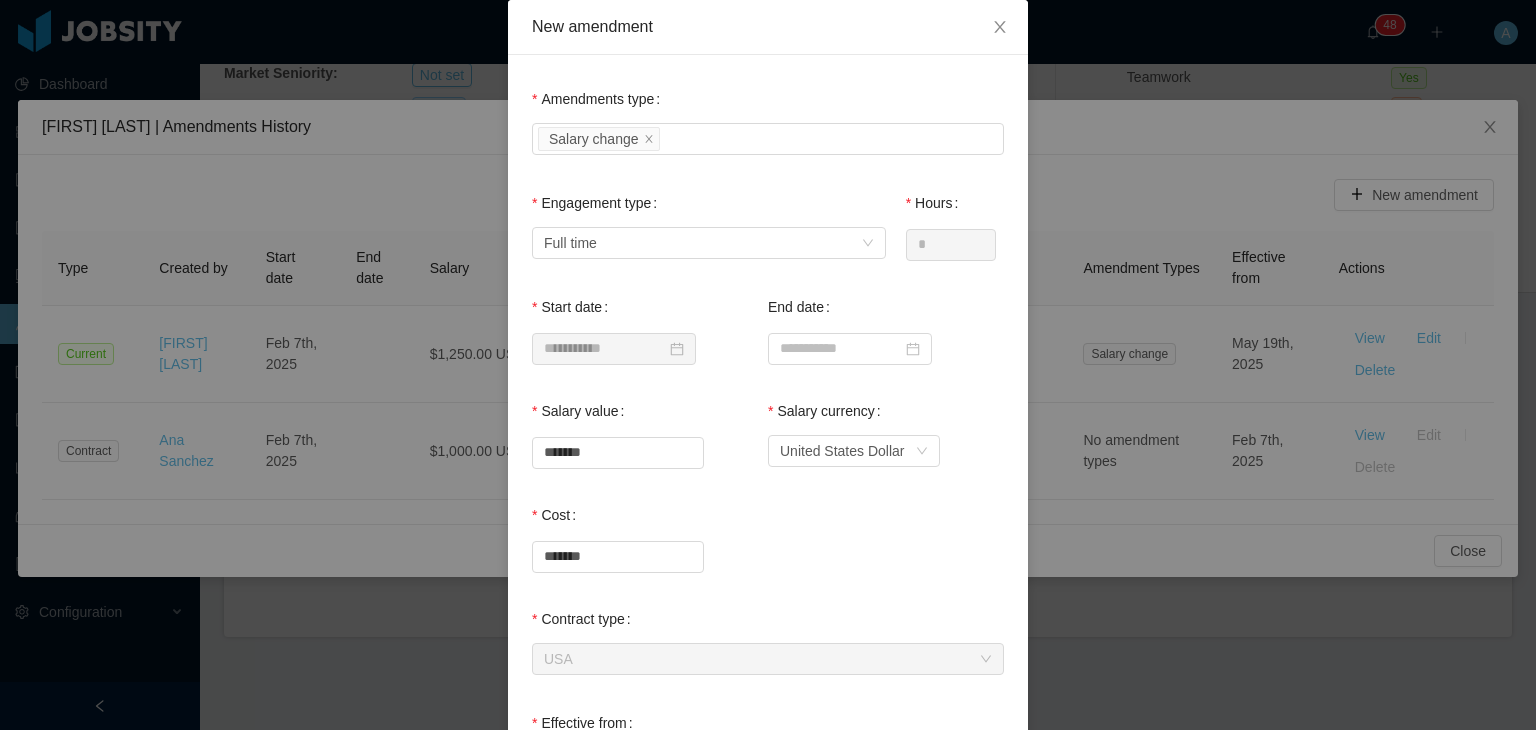 scroll, scrollTop: 200, scrollLeft: 0, axis: vertical 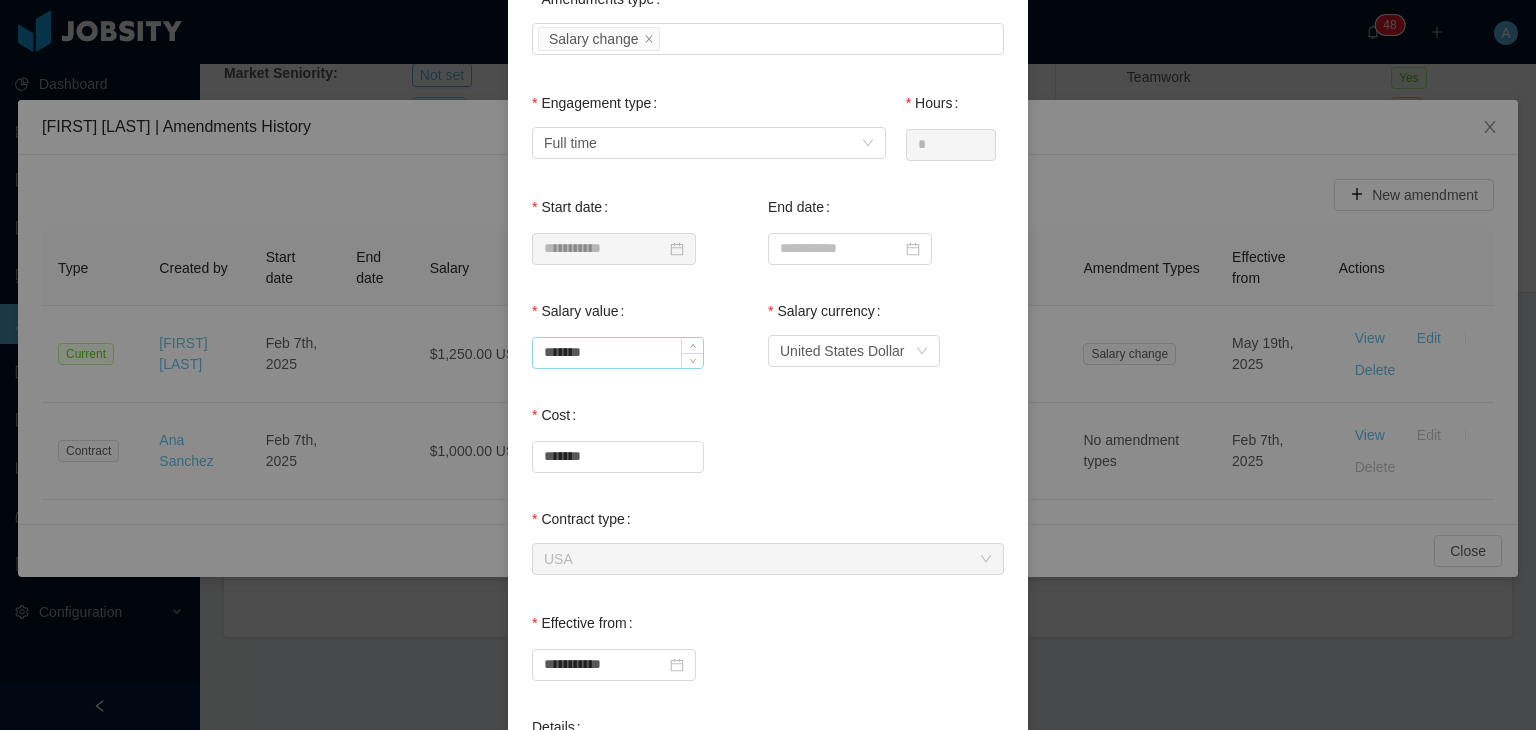 click on "*******" at bounding box center [618, 353] 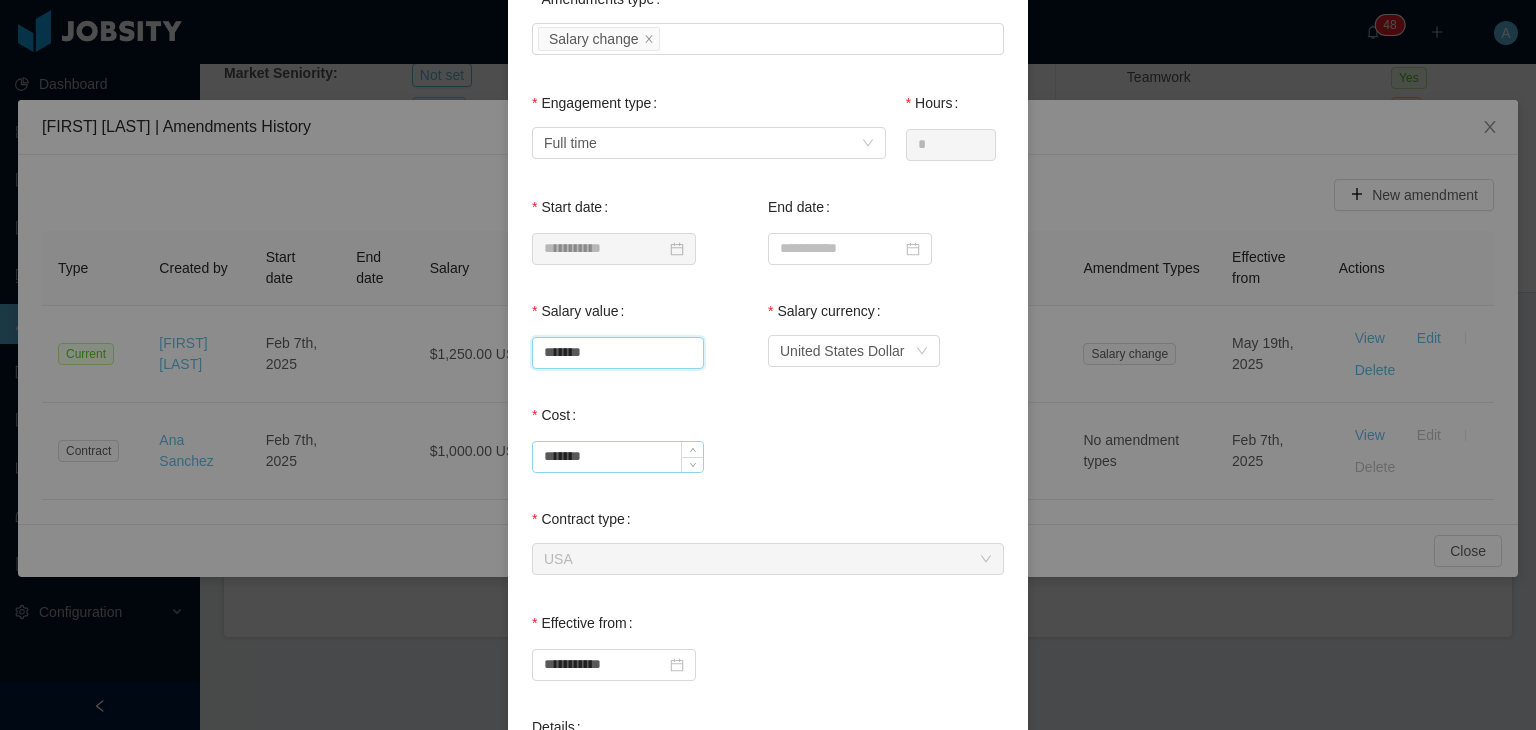 type on "*******" 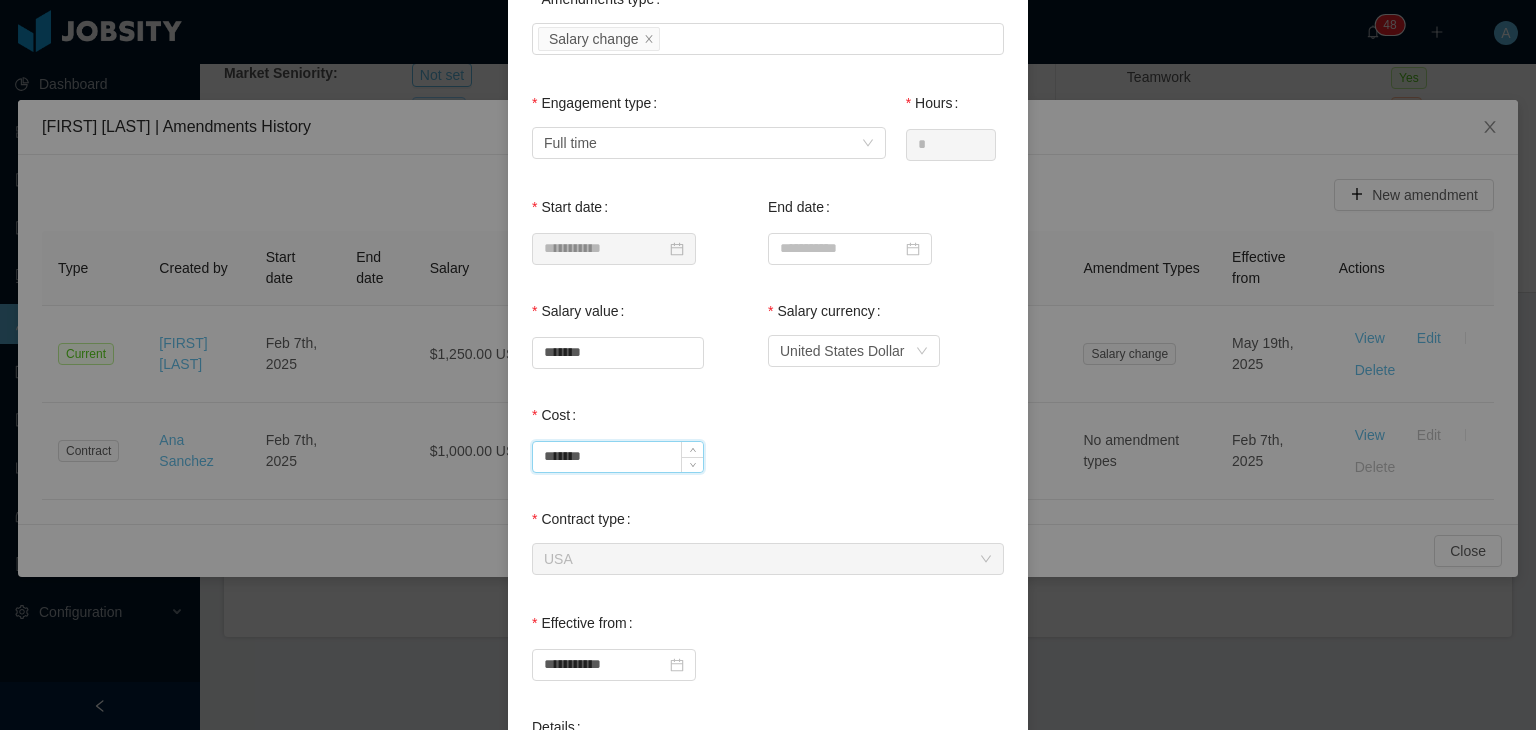 click on "*******" at bounding box center (618, 457) 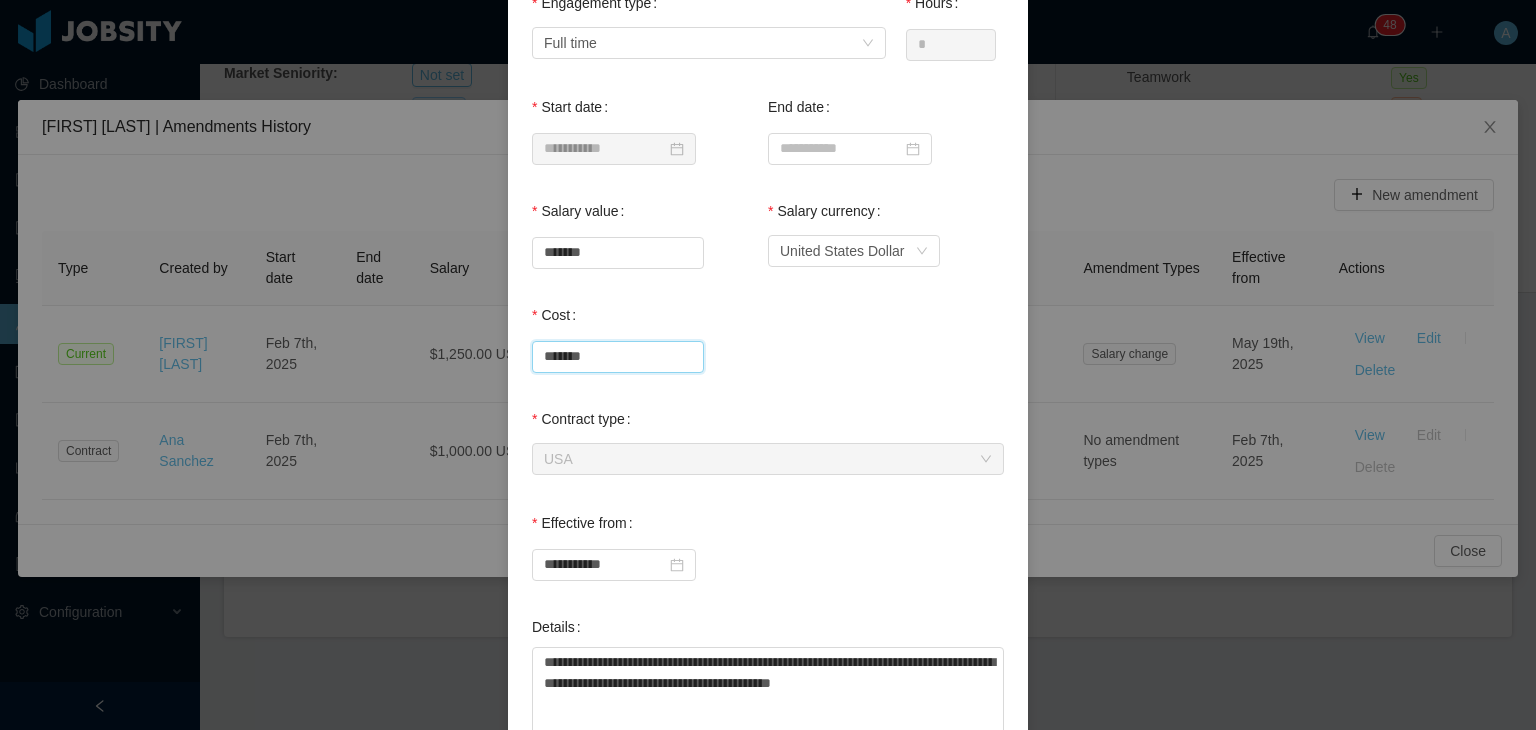 scroll, scrollTop: 500, scrollLeft: 0, axis: vertical 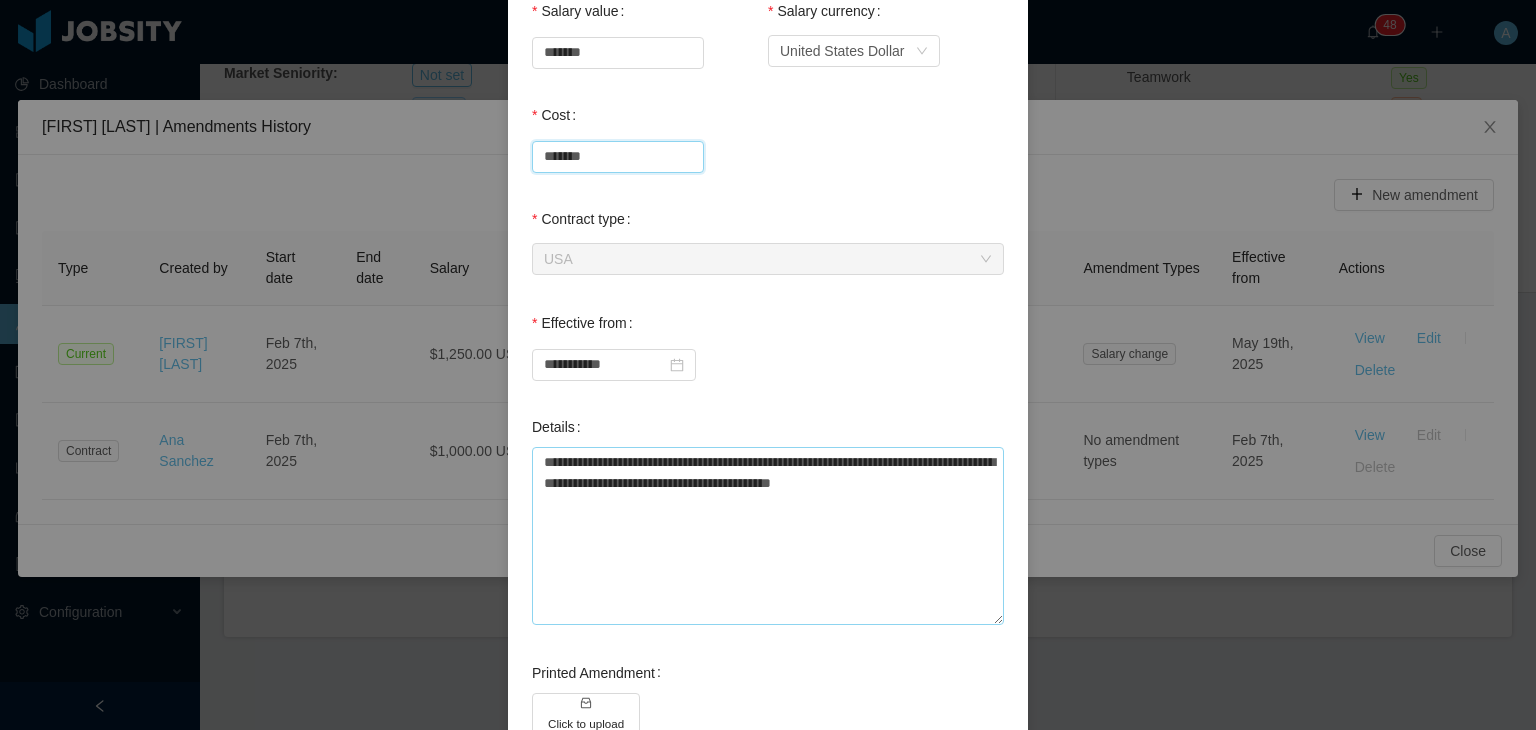 type on "*******" 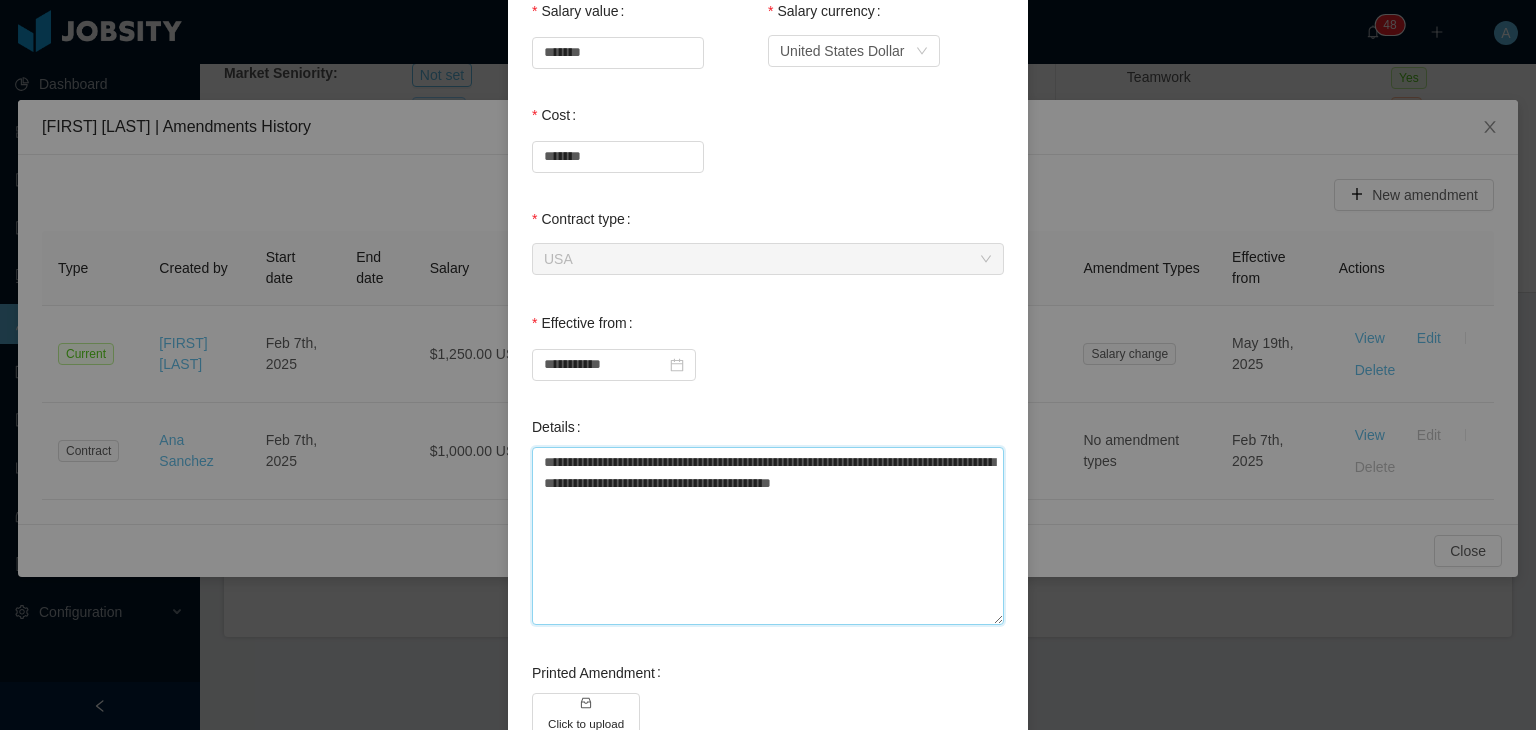 click on "**********" at bounding box center (768, 536) 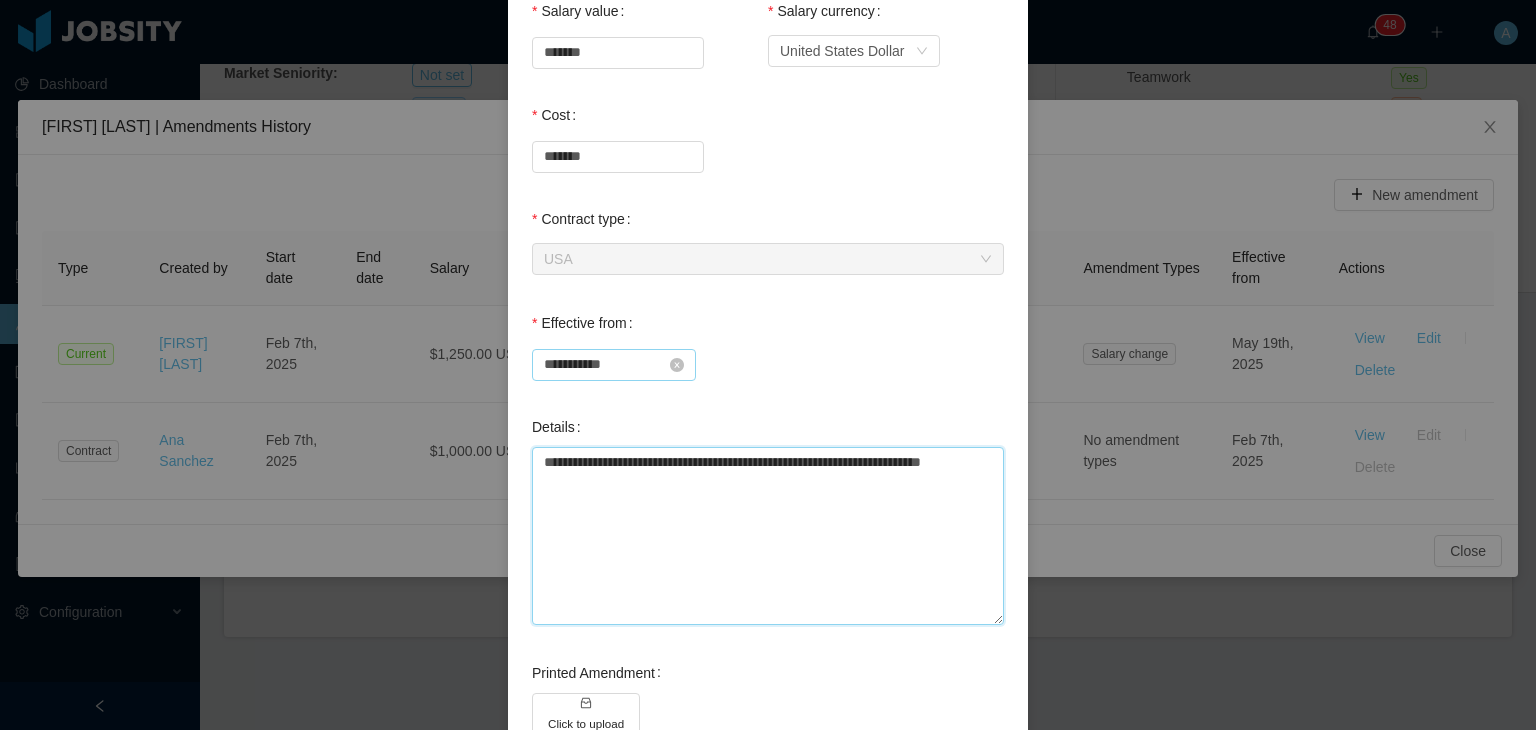 scroll, scrollTop: 636, scrollLeft: 0, axis: vertical 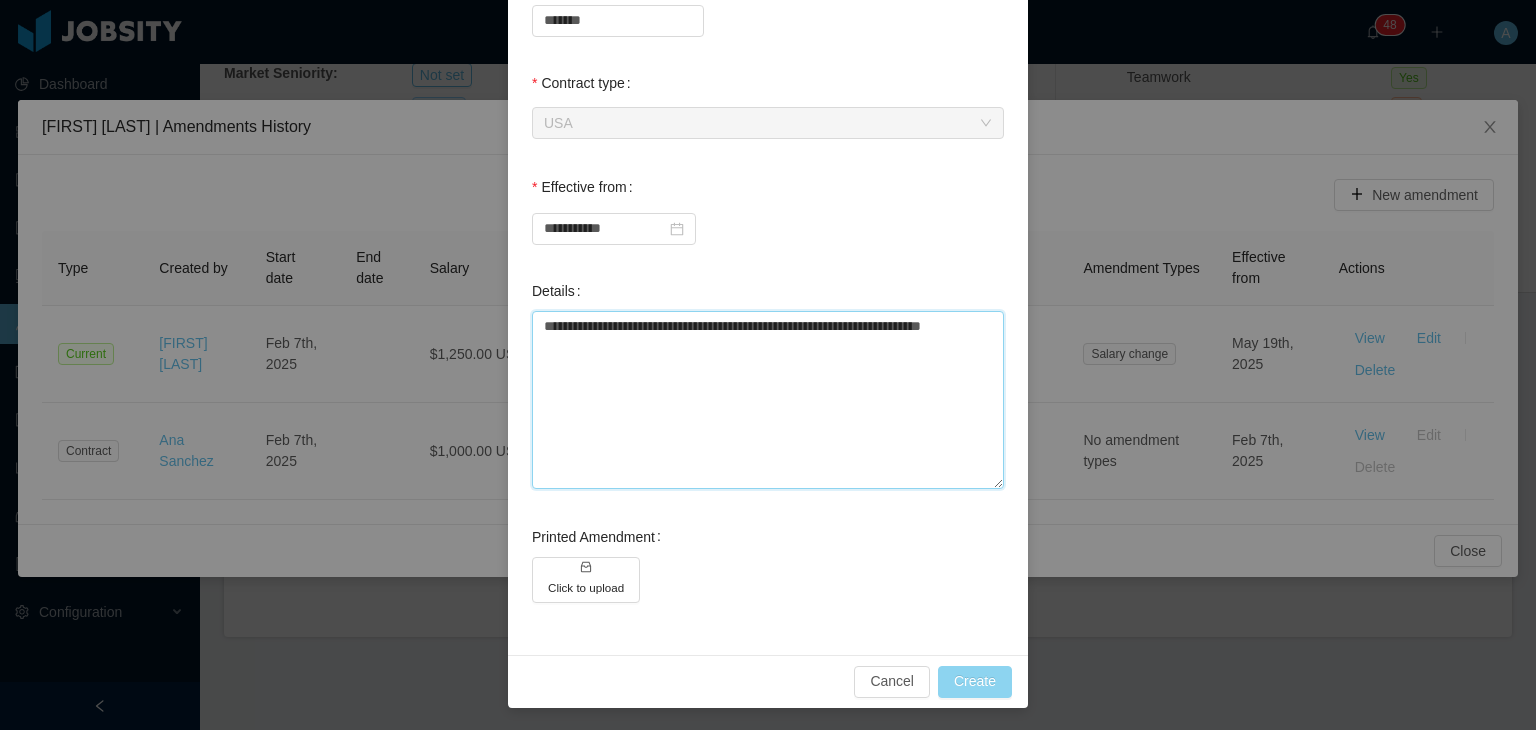 type on "**********" 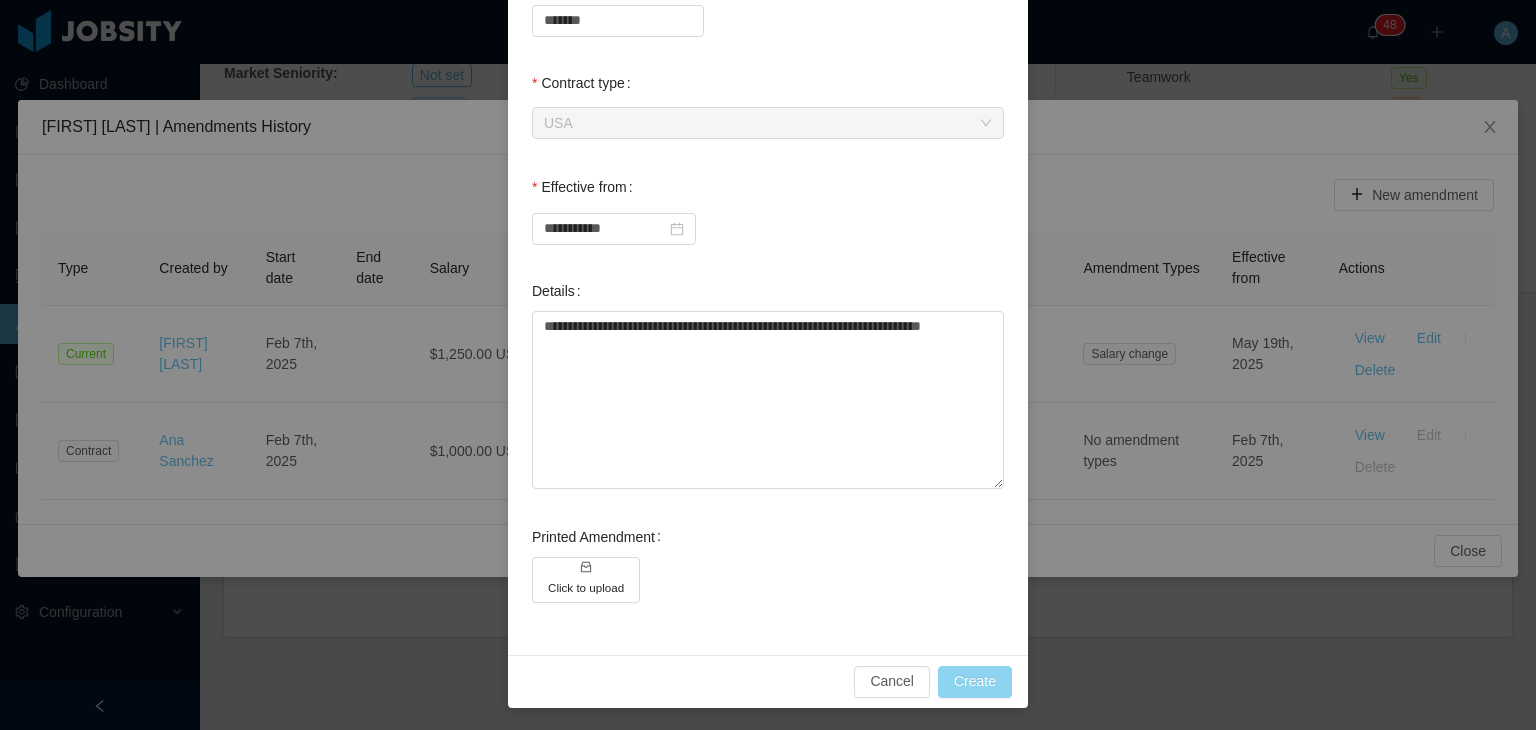 click on "Create" at bounding box center (975, 682) 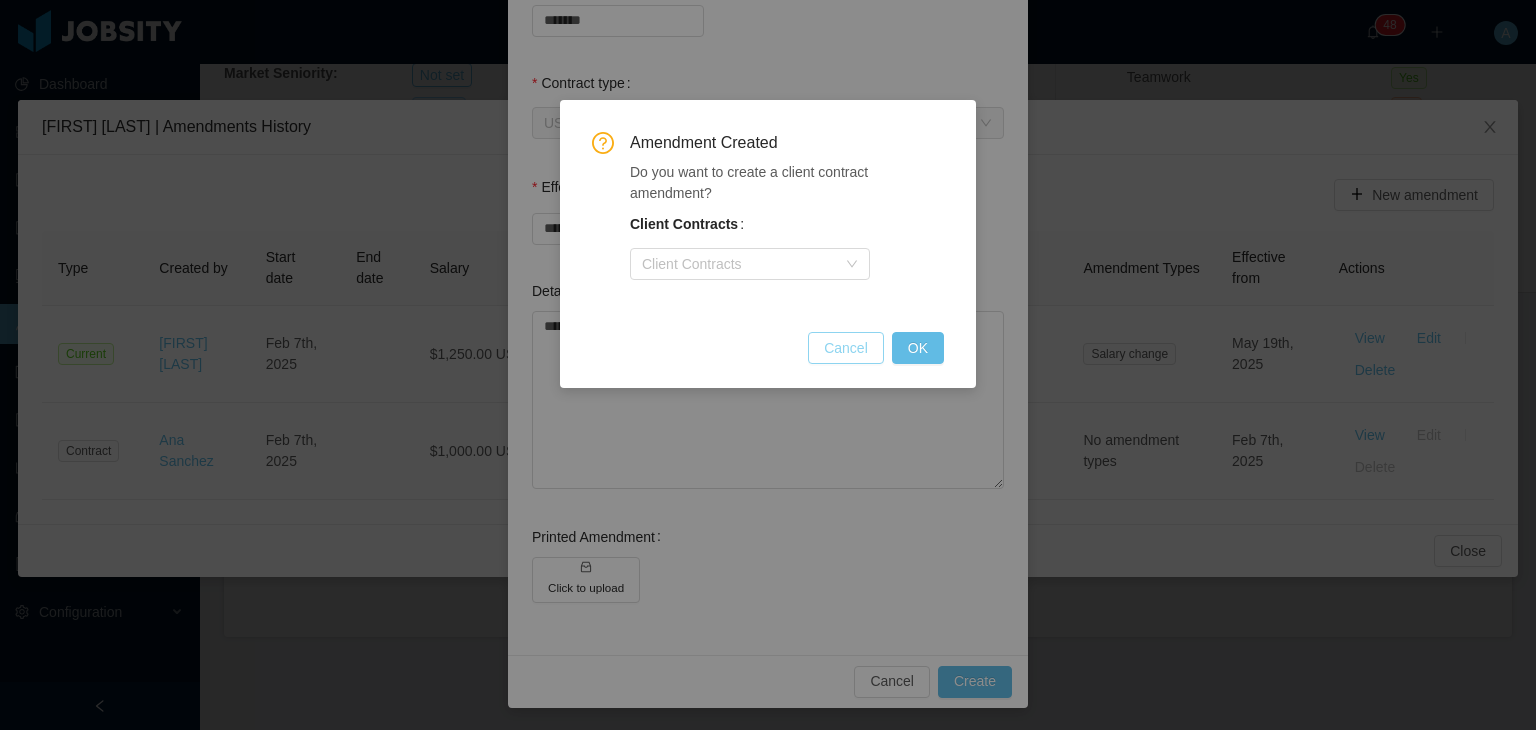 click on "Cancel" at bounding box center (846, 348) 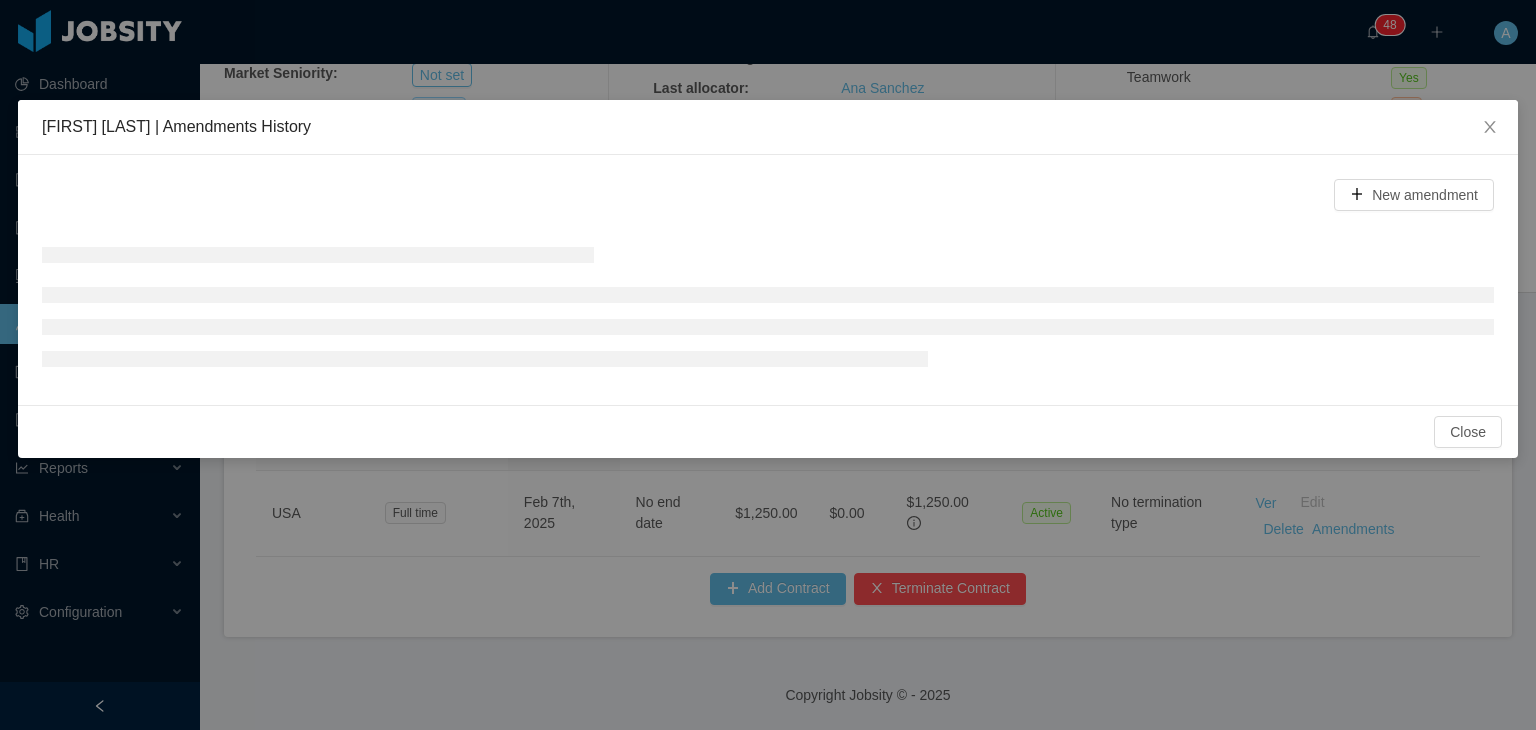 scroll, scrollTop: 536, scrollLeft: 0, axis: vertical 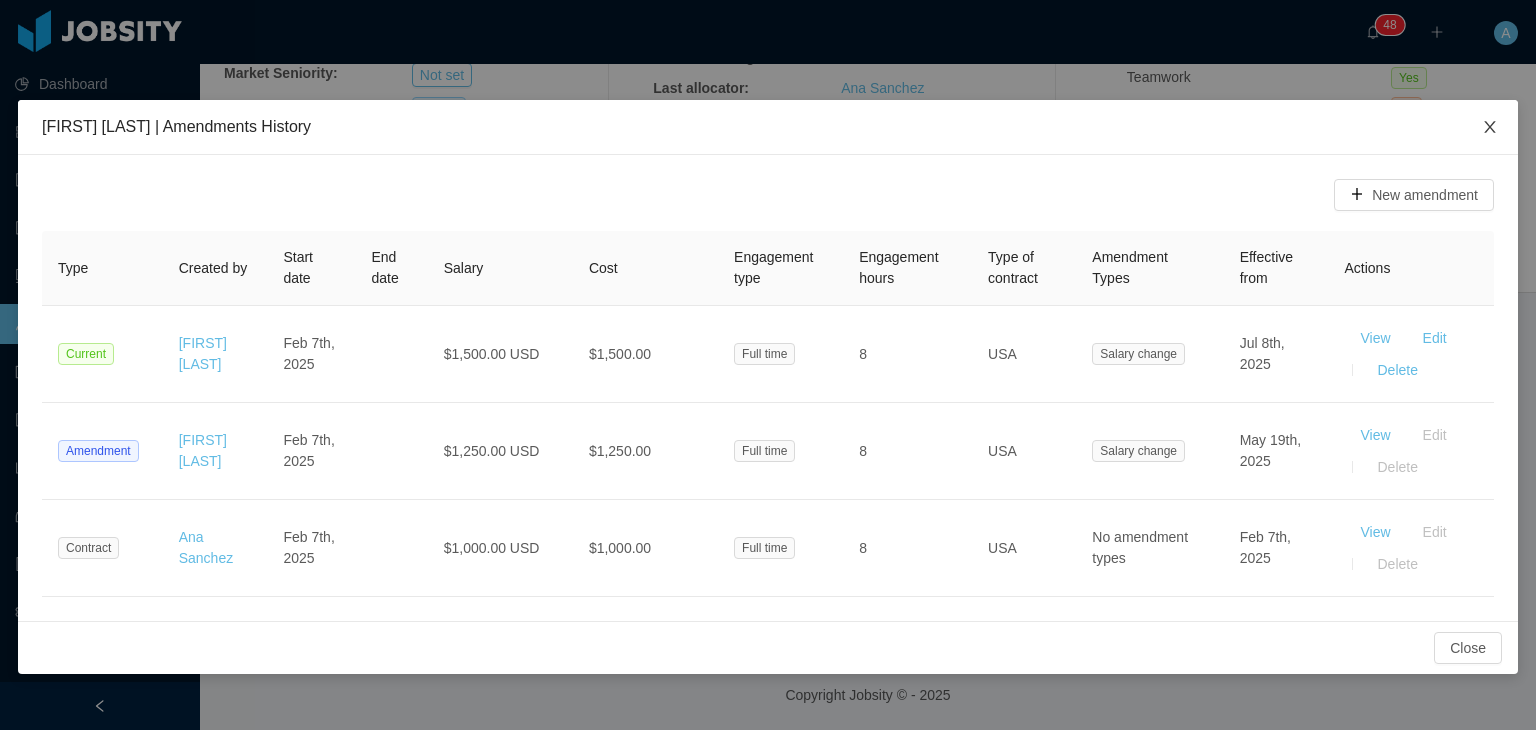 click at bounding box center (1490, 127) 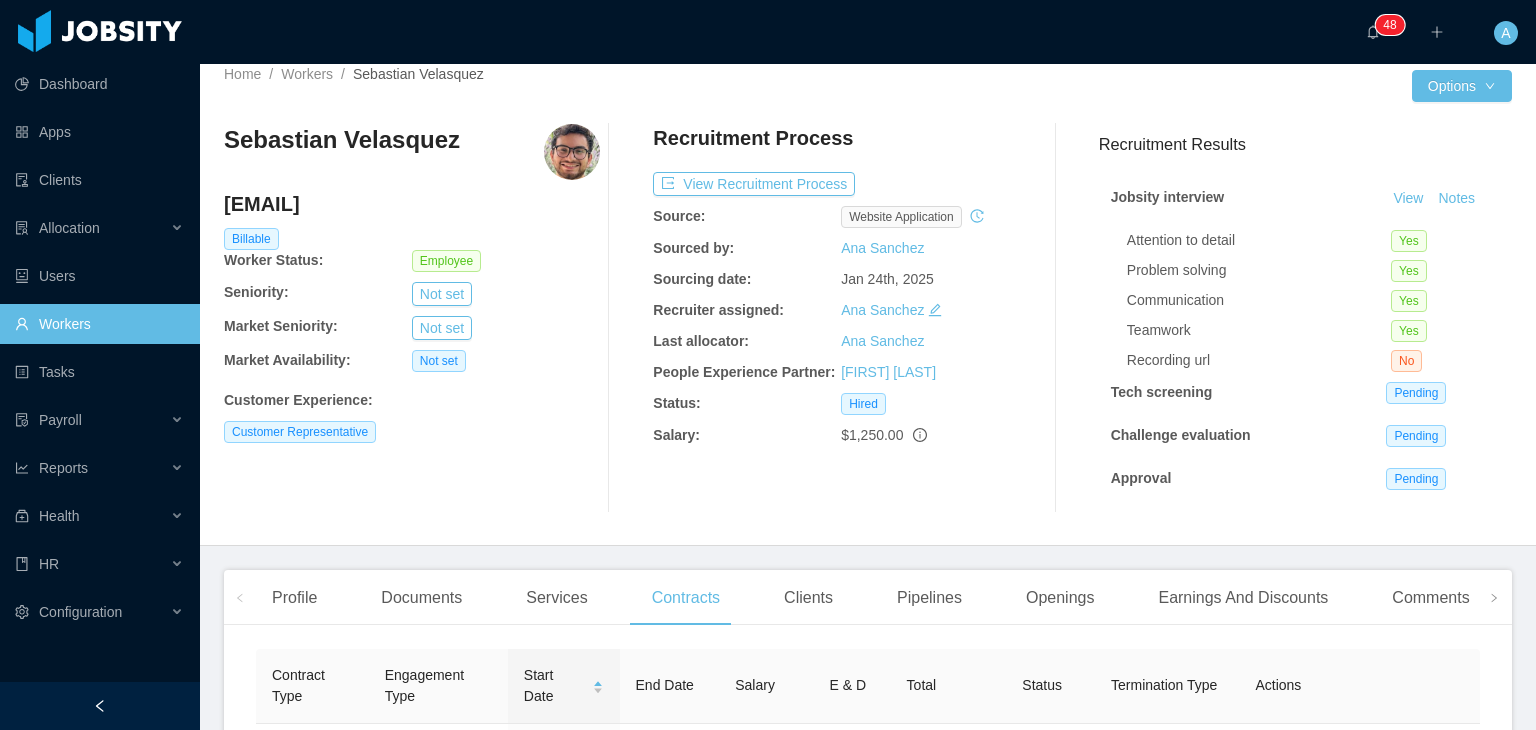 scroll, scrollTop: 0, scrollLeft: 0, axis: both 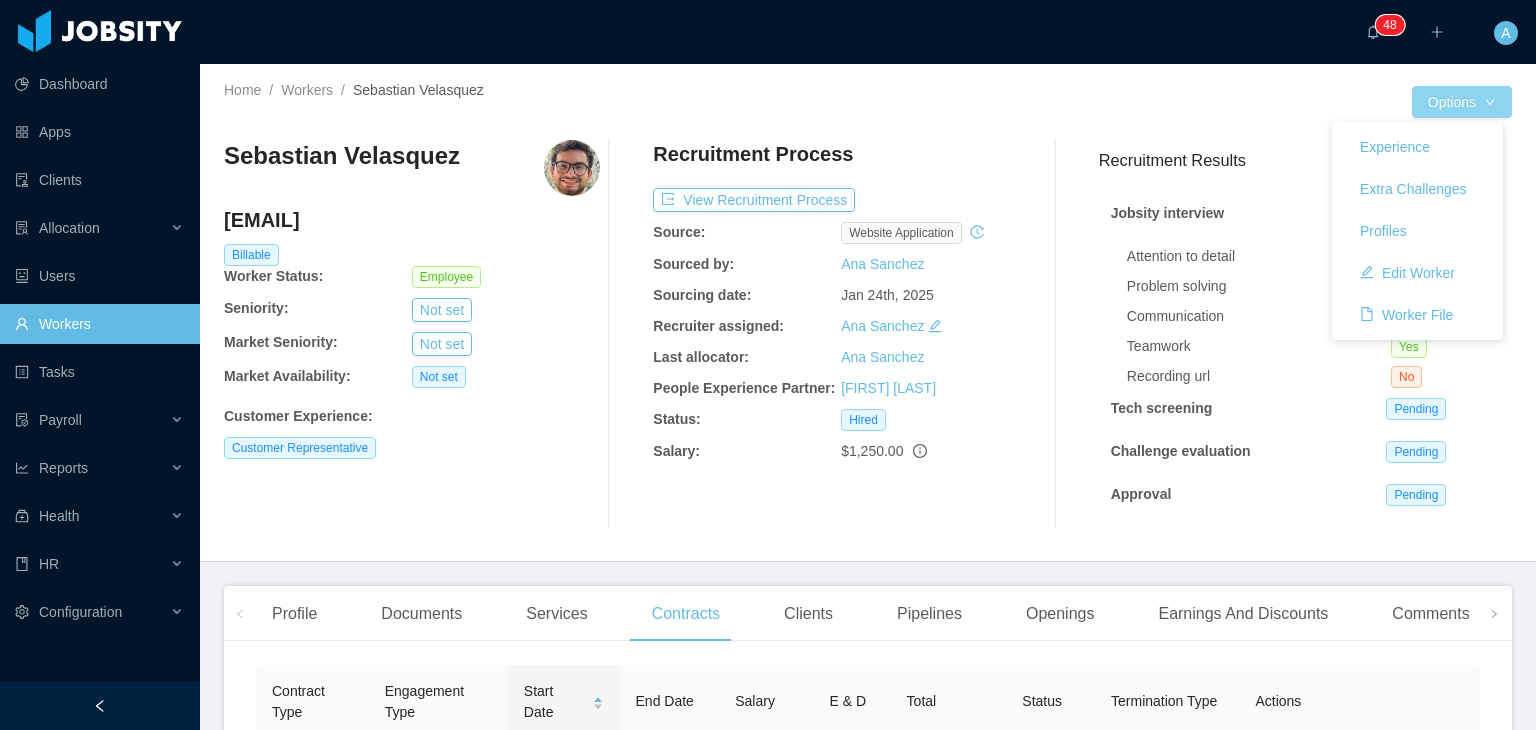 click on "Options" at bounding box center [1462, 102] 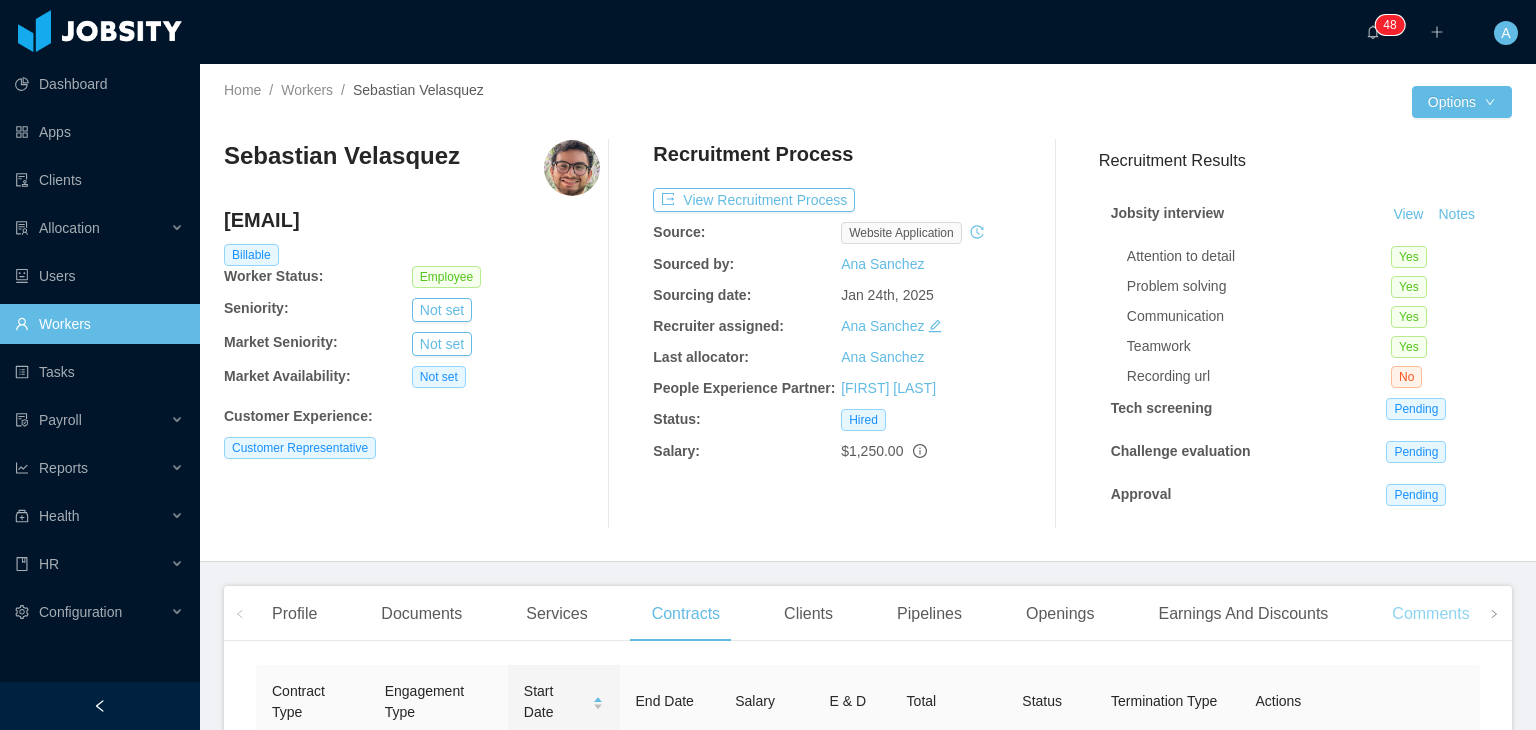 click on "Comments" at bounding box center (1430, 614) 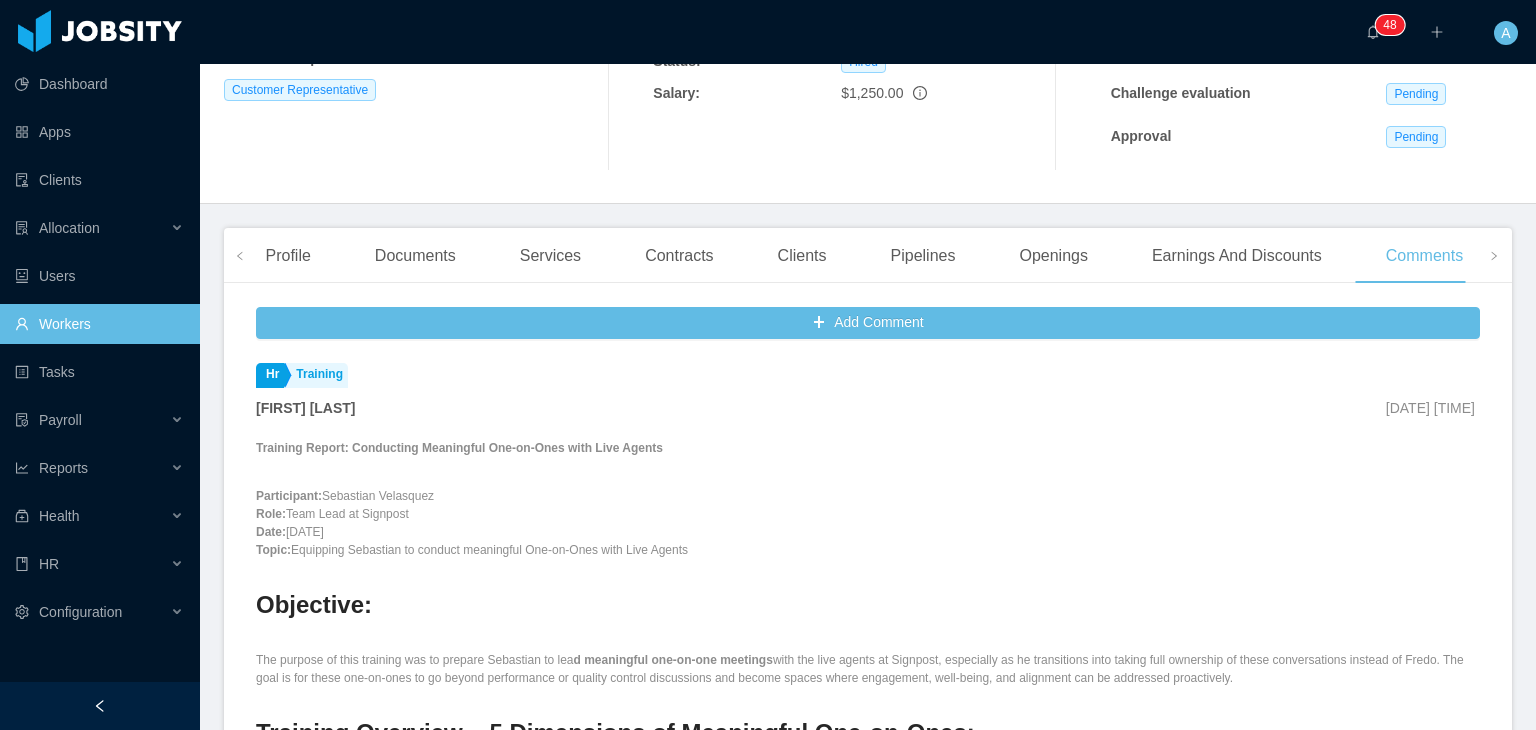 scroll, scrollTop: 400, scrollLeft: 0, axis: vertical 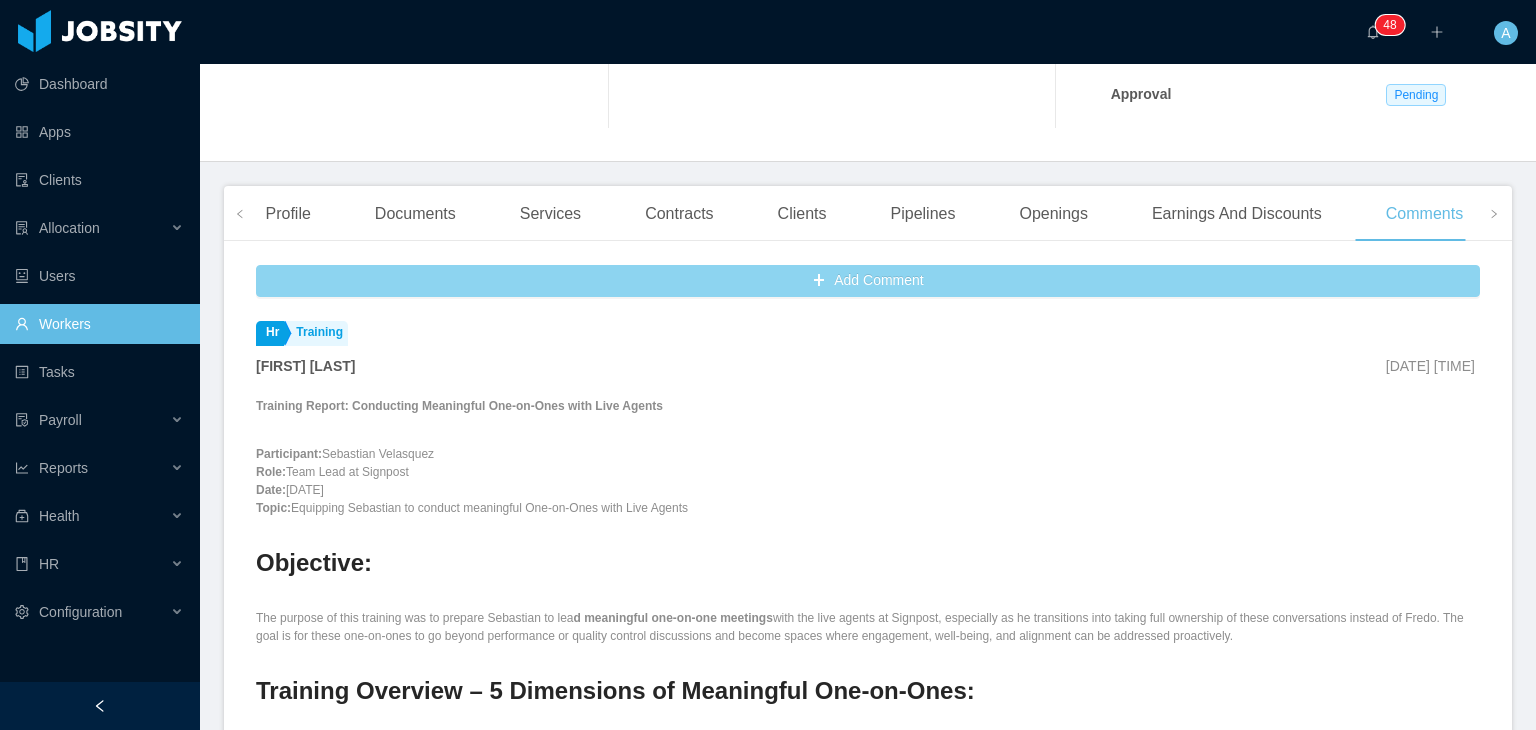 click on "Add Comment" at bounding box center (868, 281) 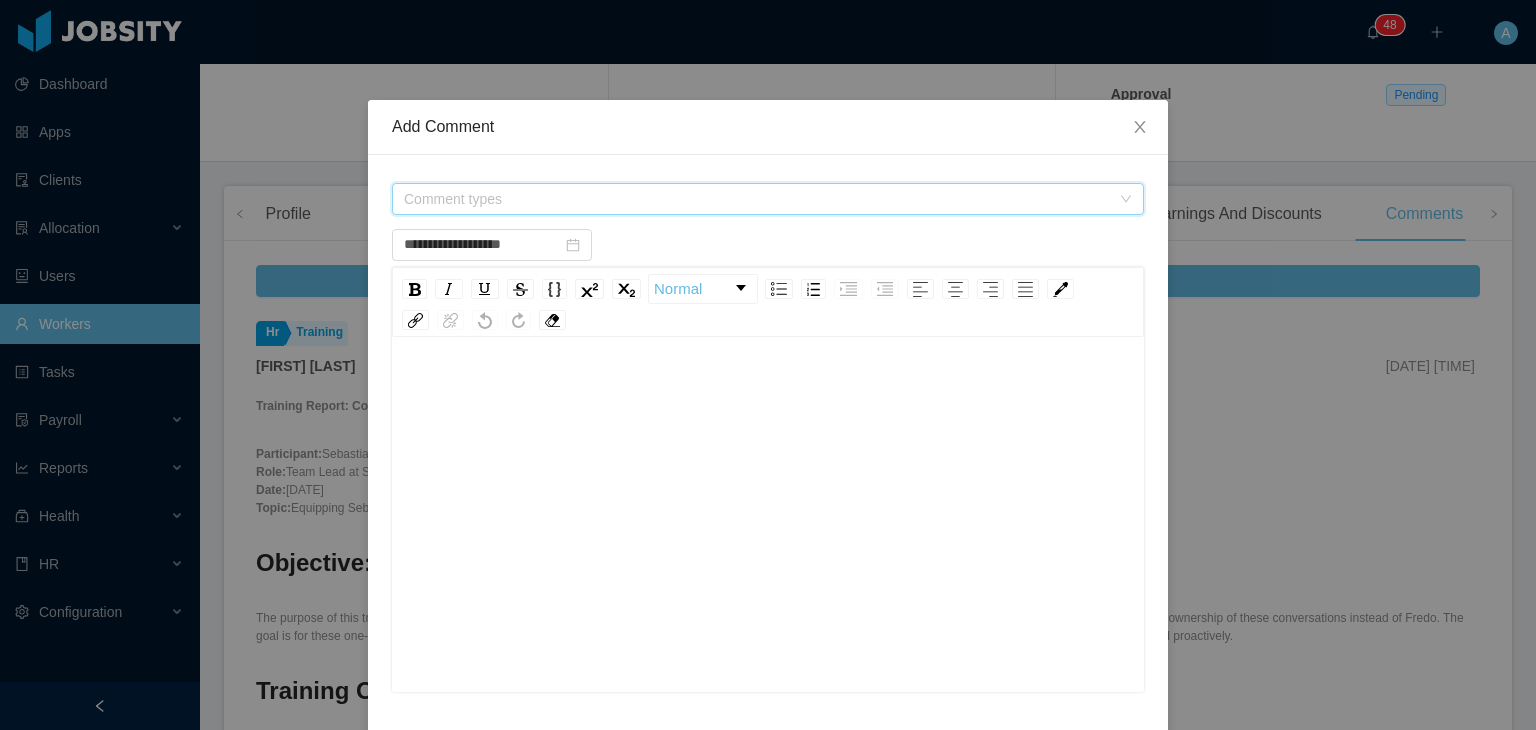 click on "Comment types" at bounding box center [761, 199] 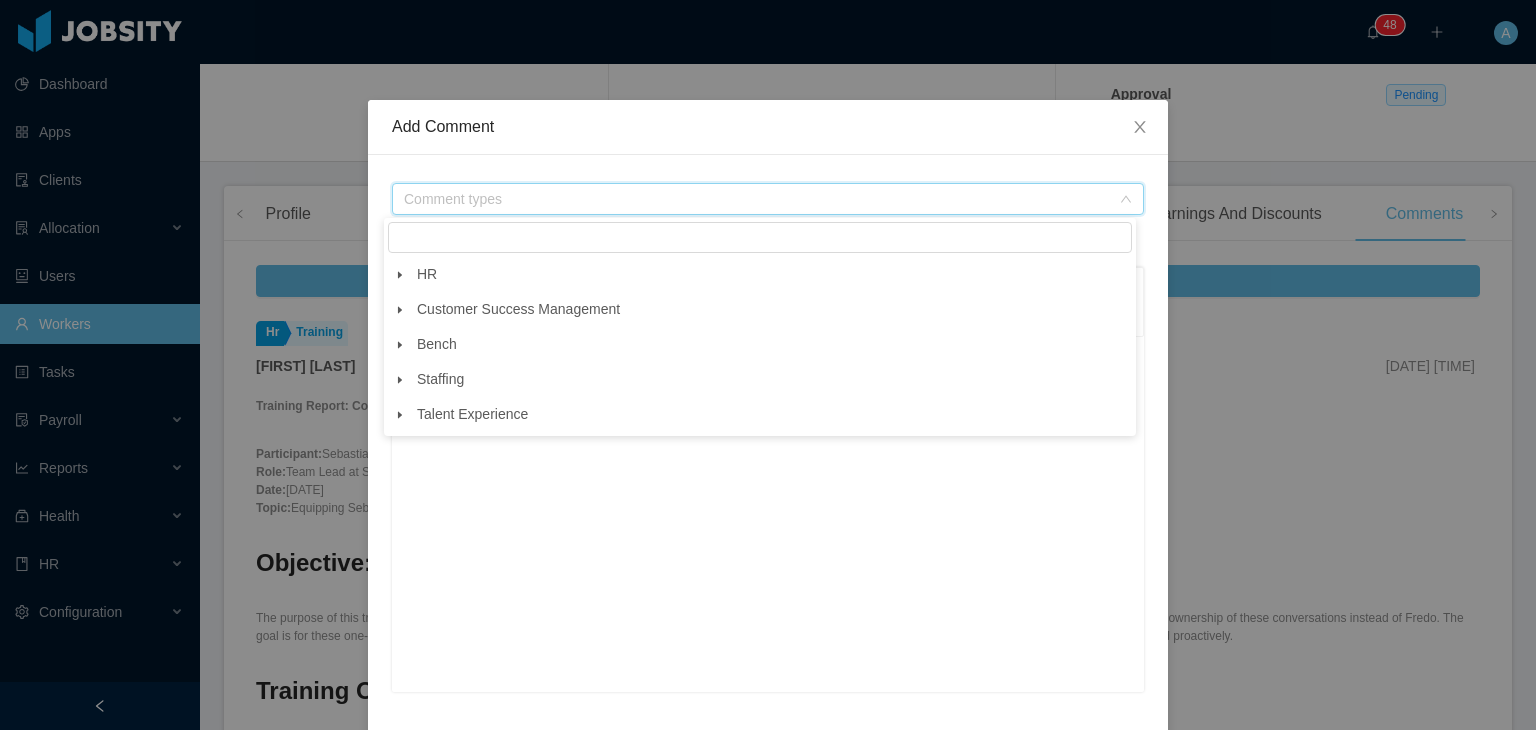 click at bounding box center [400, 275] 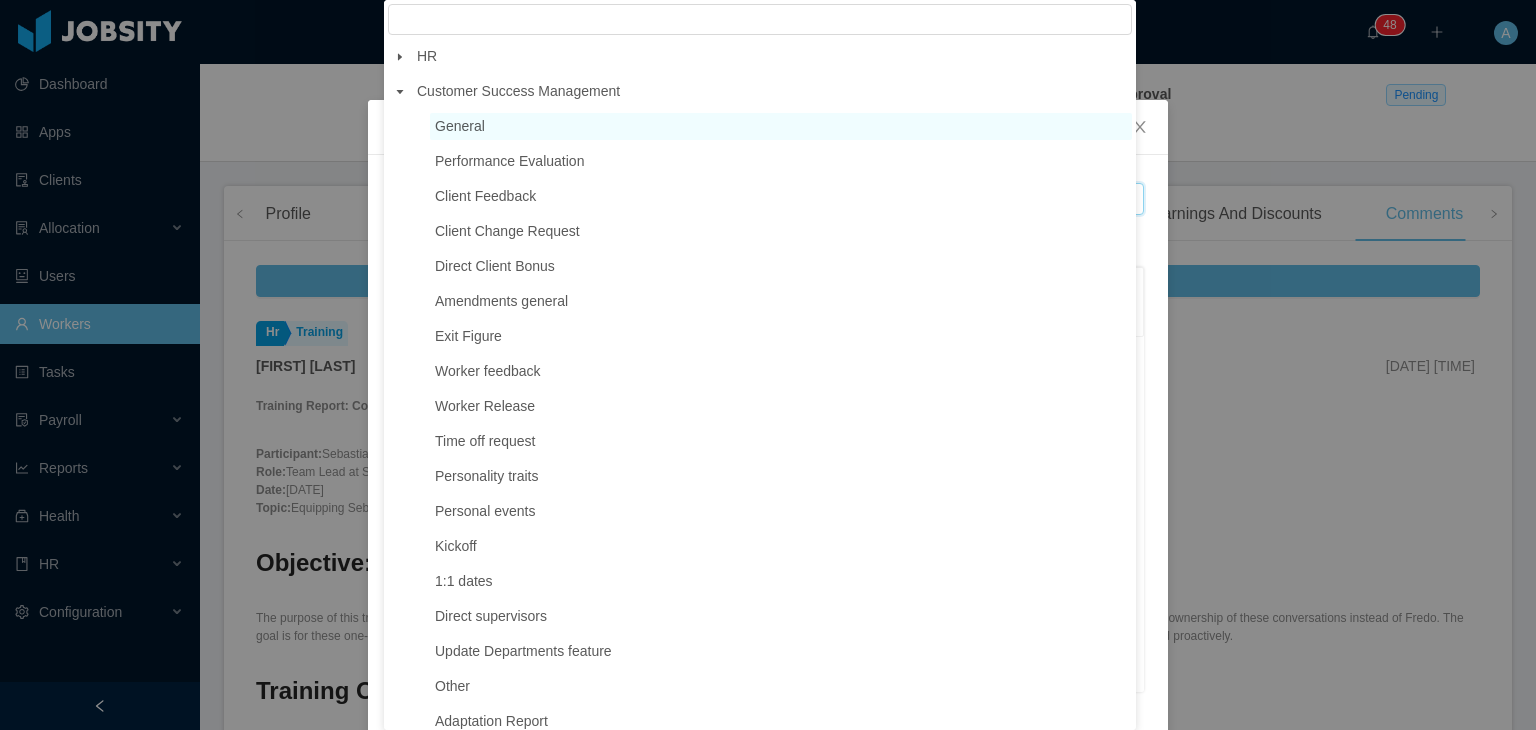 click on "General" at bounding box center [460, 126] 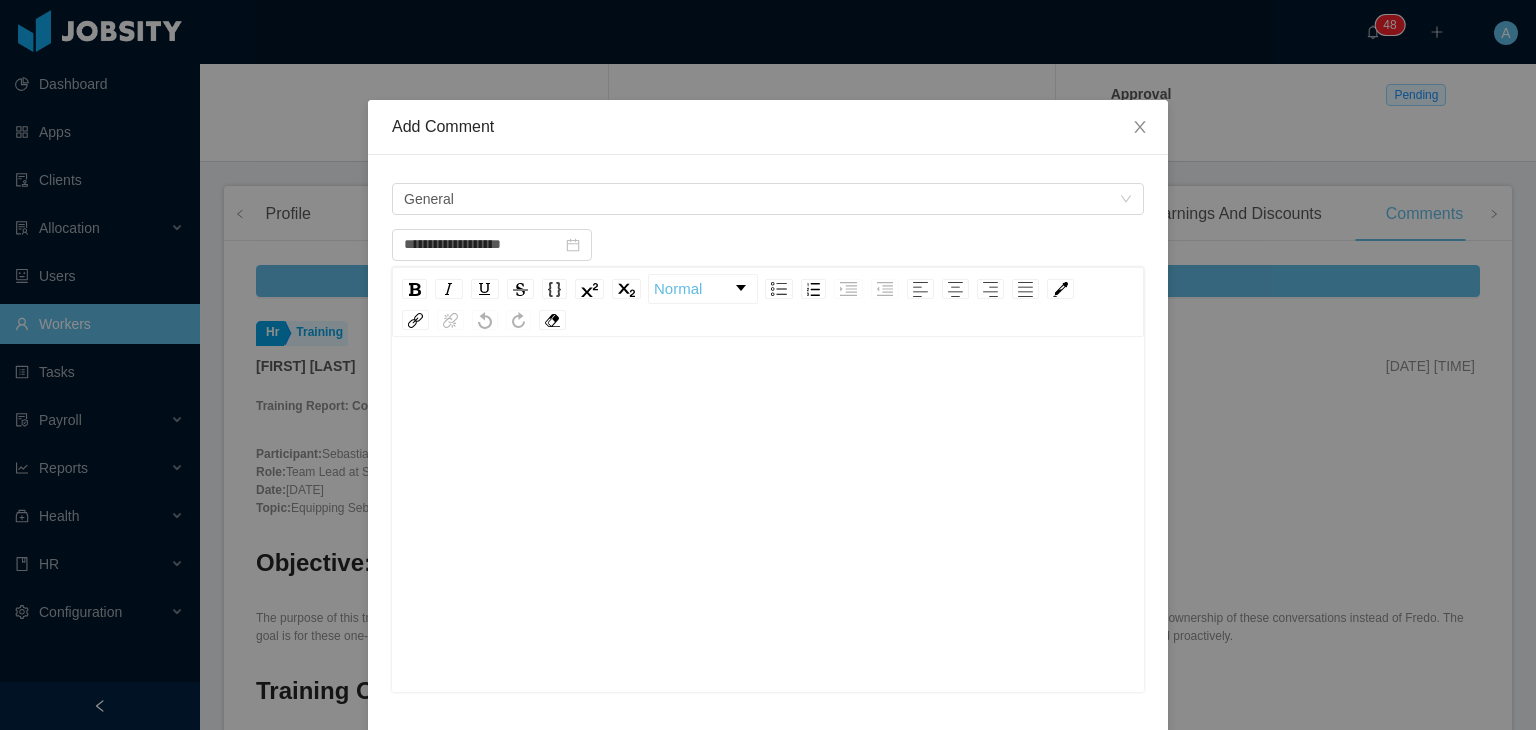 click at bounding box center [768, 546] 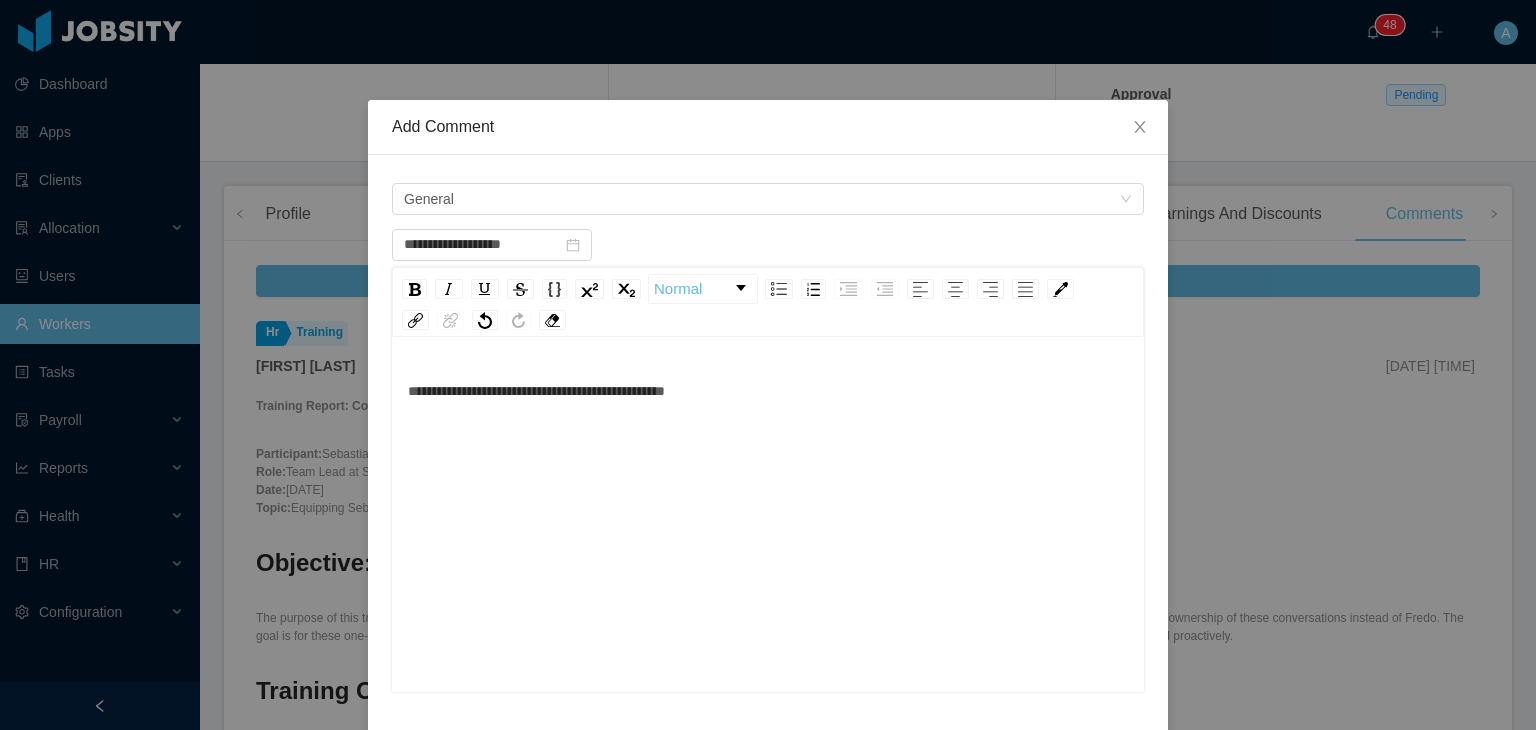 click on "**********" at bounding box center [536, 391] 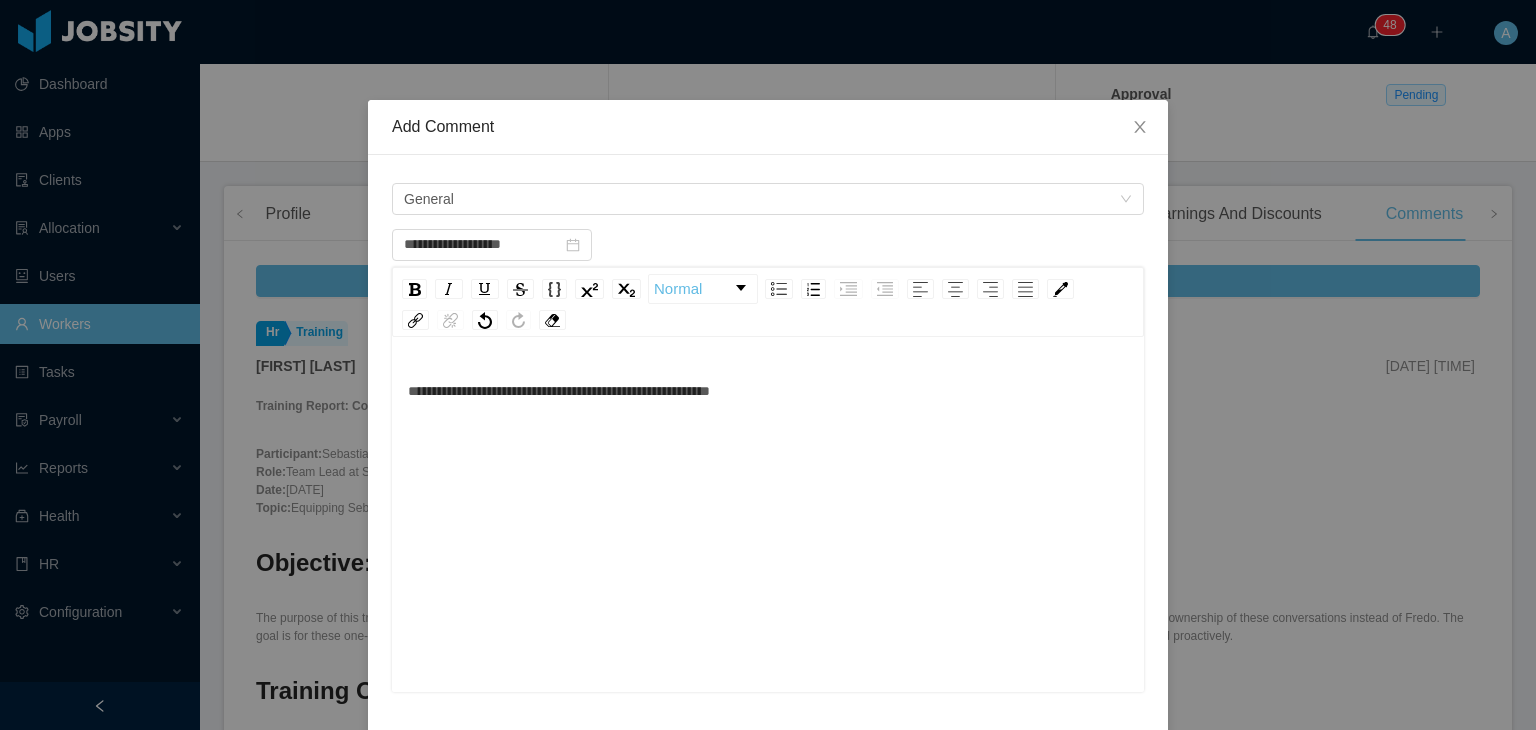 click on "**********" at bounding box center [768, 391] 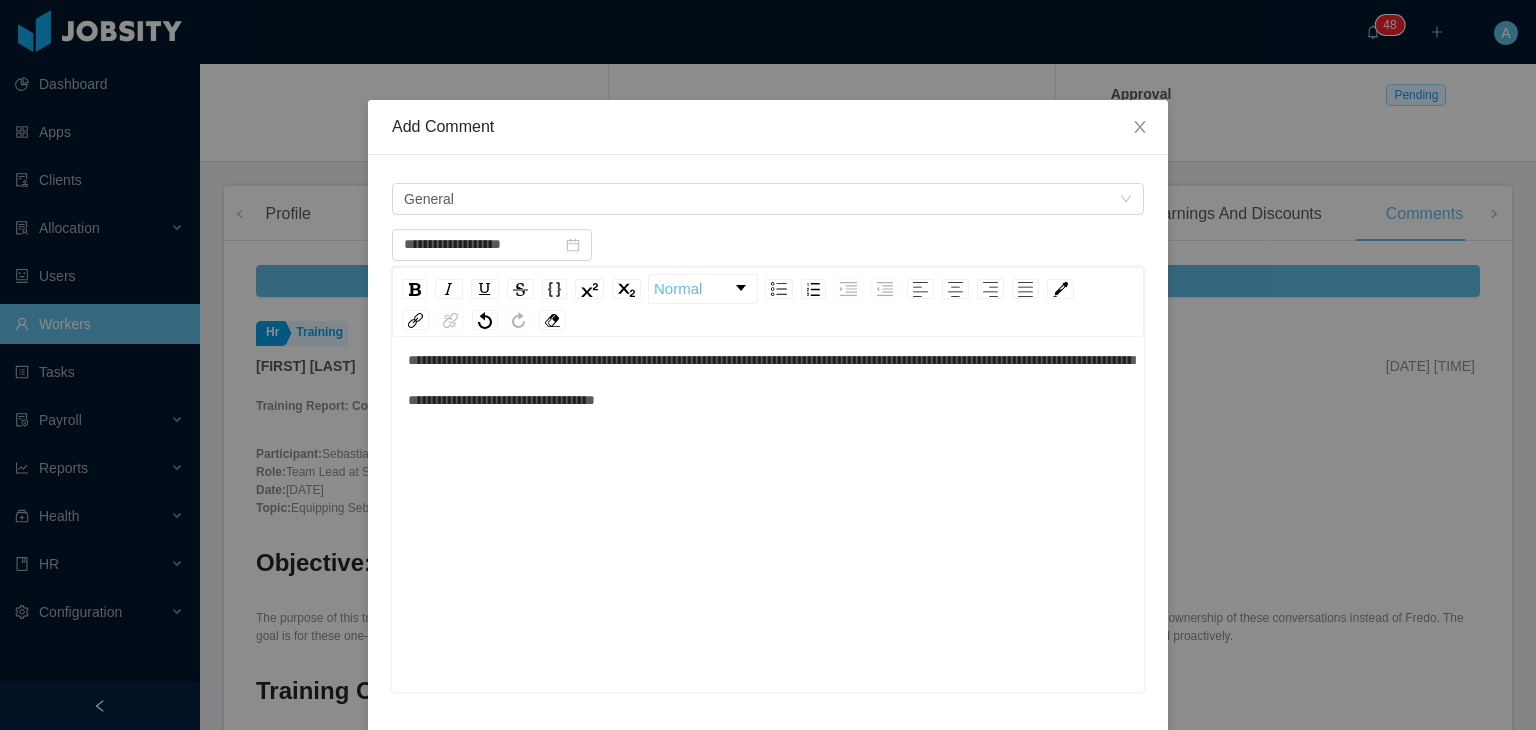 scroll, scrollTop: 44, scrollLeft: 0, axis: vertical 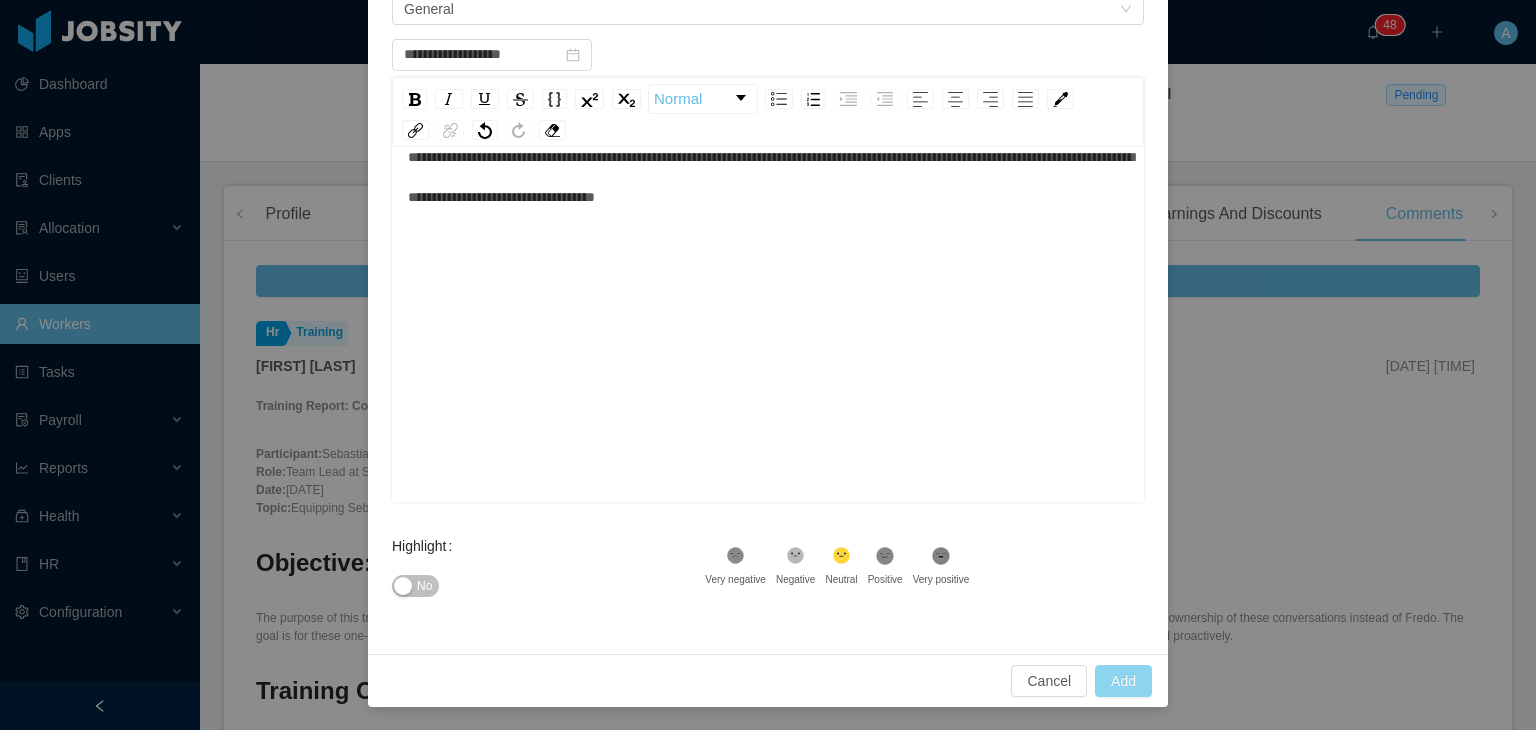 click on "Add" at bounding box center [1123, 681] 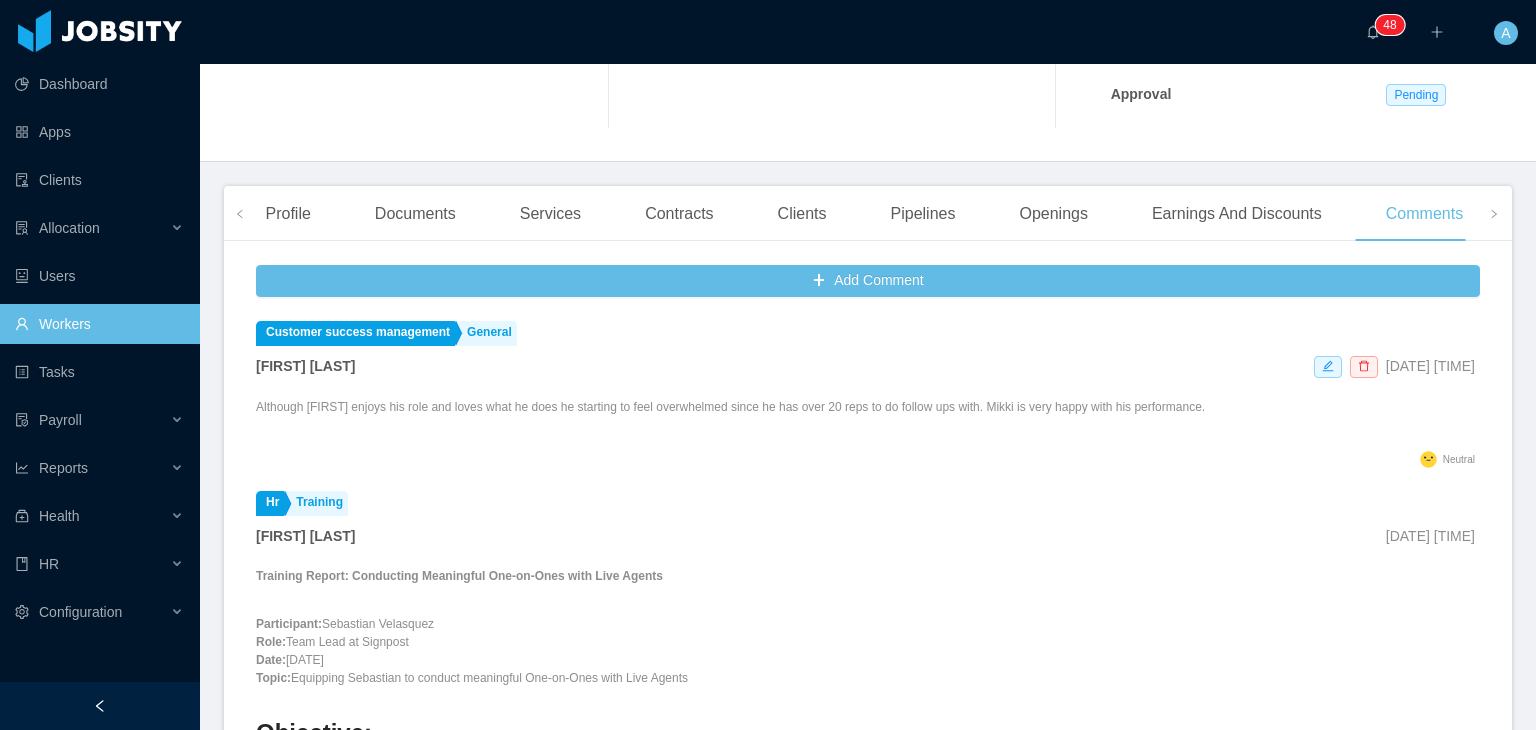 scroll, scrollTop: 0, scrollLeft: 0, axis: both 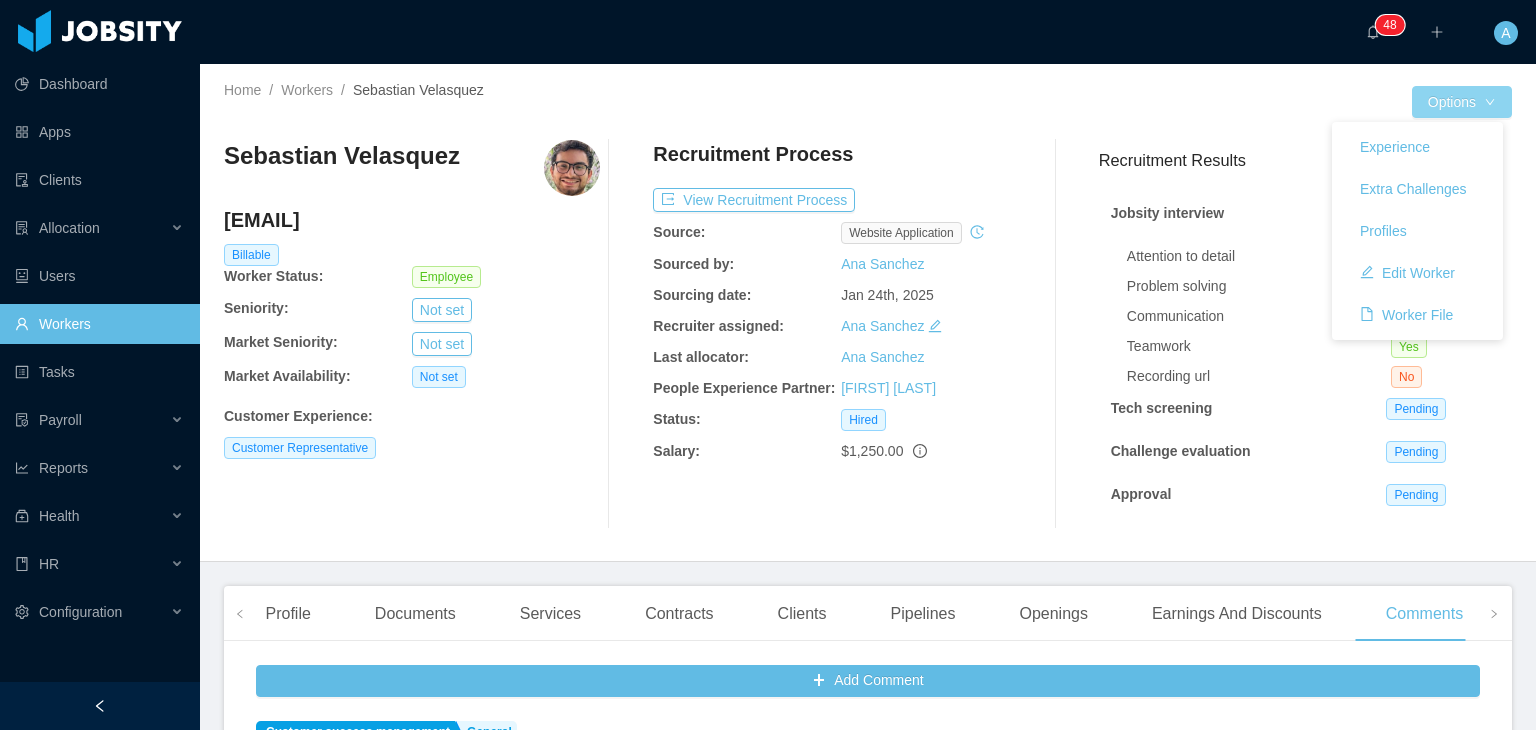 click on "Experience Extra Challenges Profiles Edit Worker Worker File" at bounding box center [1417, 231] 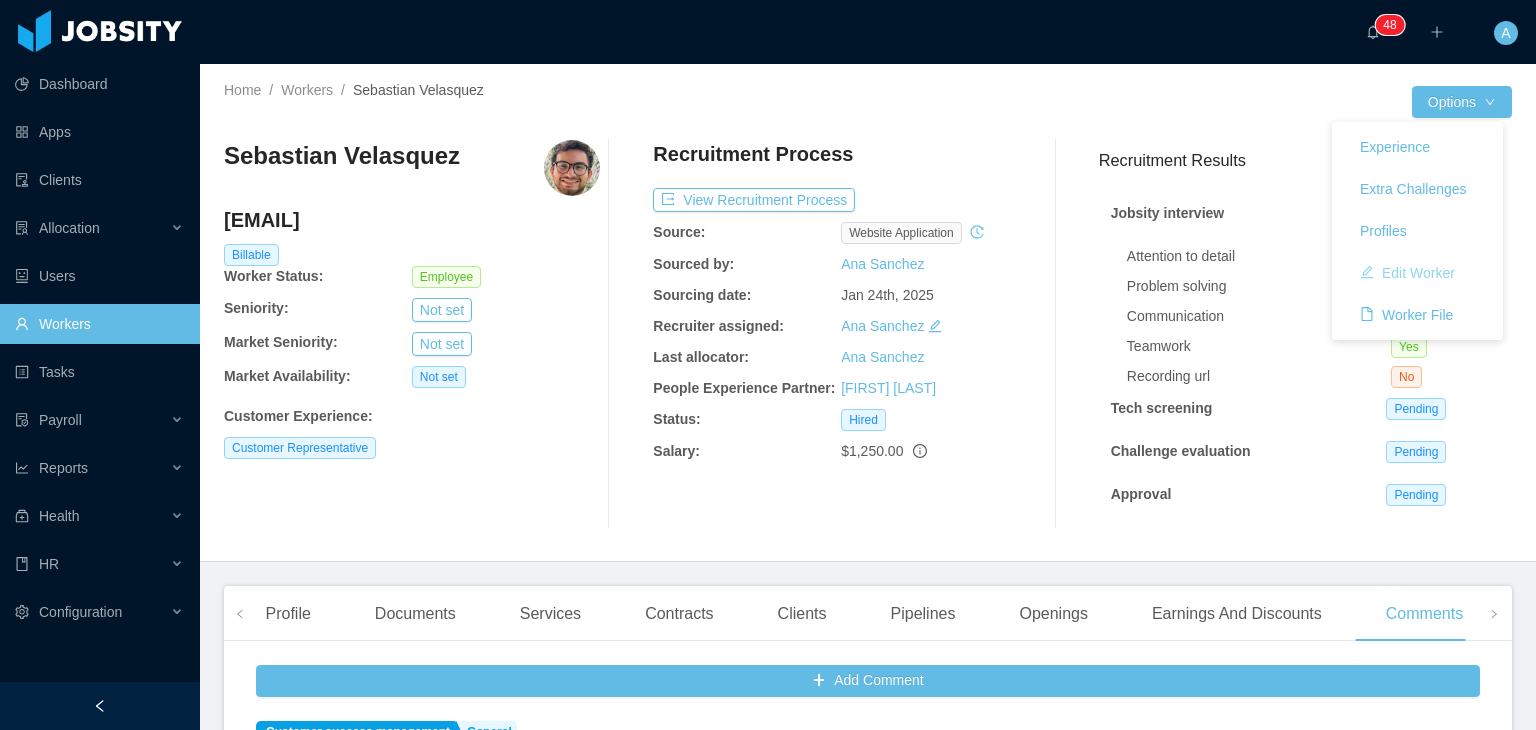 click on "Edit Worker" at bounding box center [1407, 273] 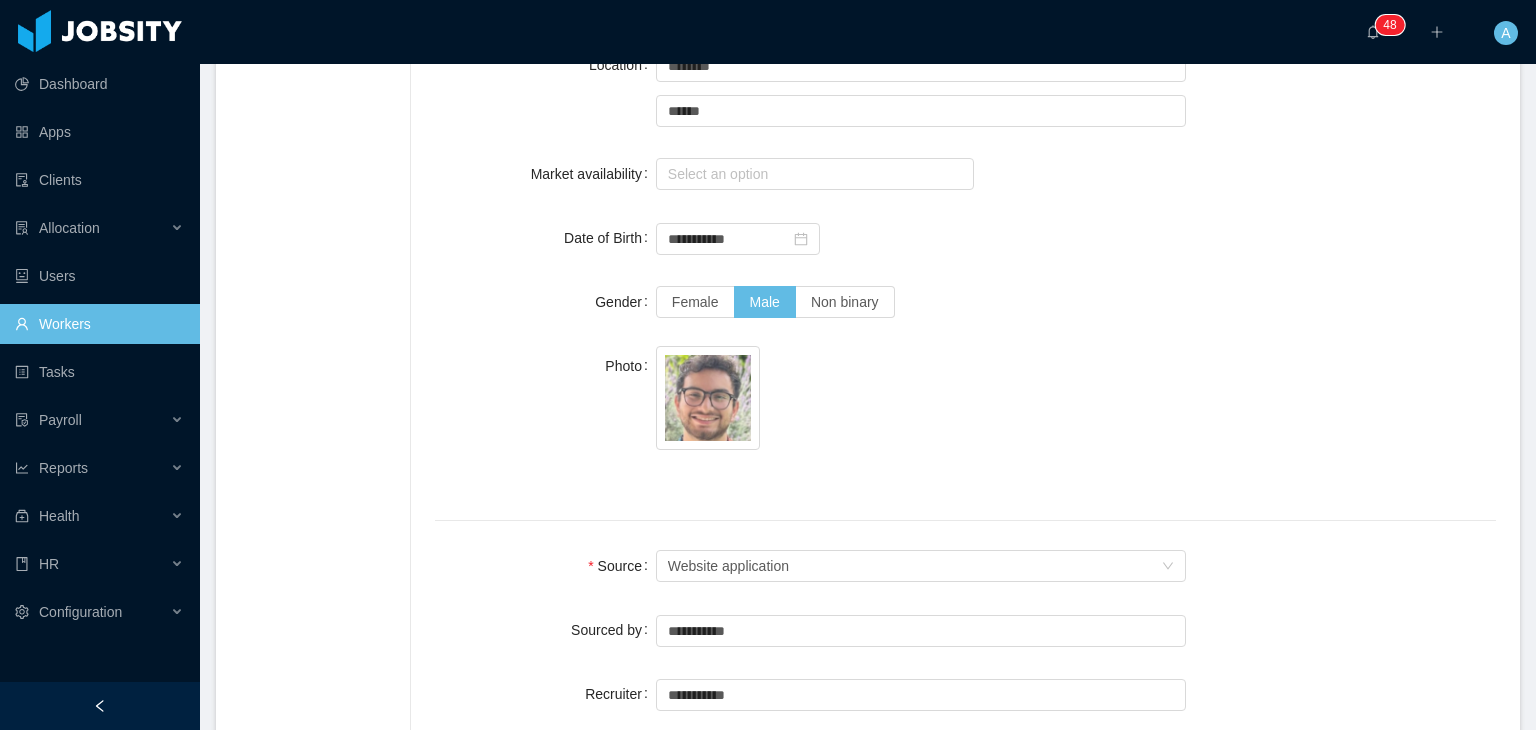 scroll, scrollTop: 824, scrollLeft: 0, axis: vertical 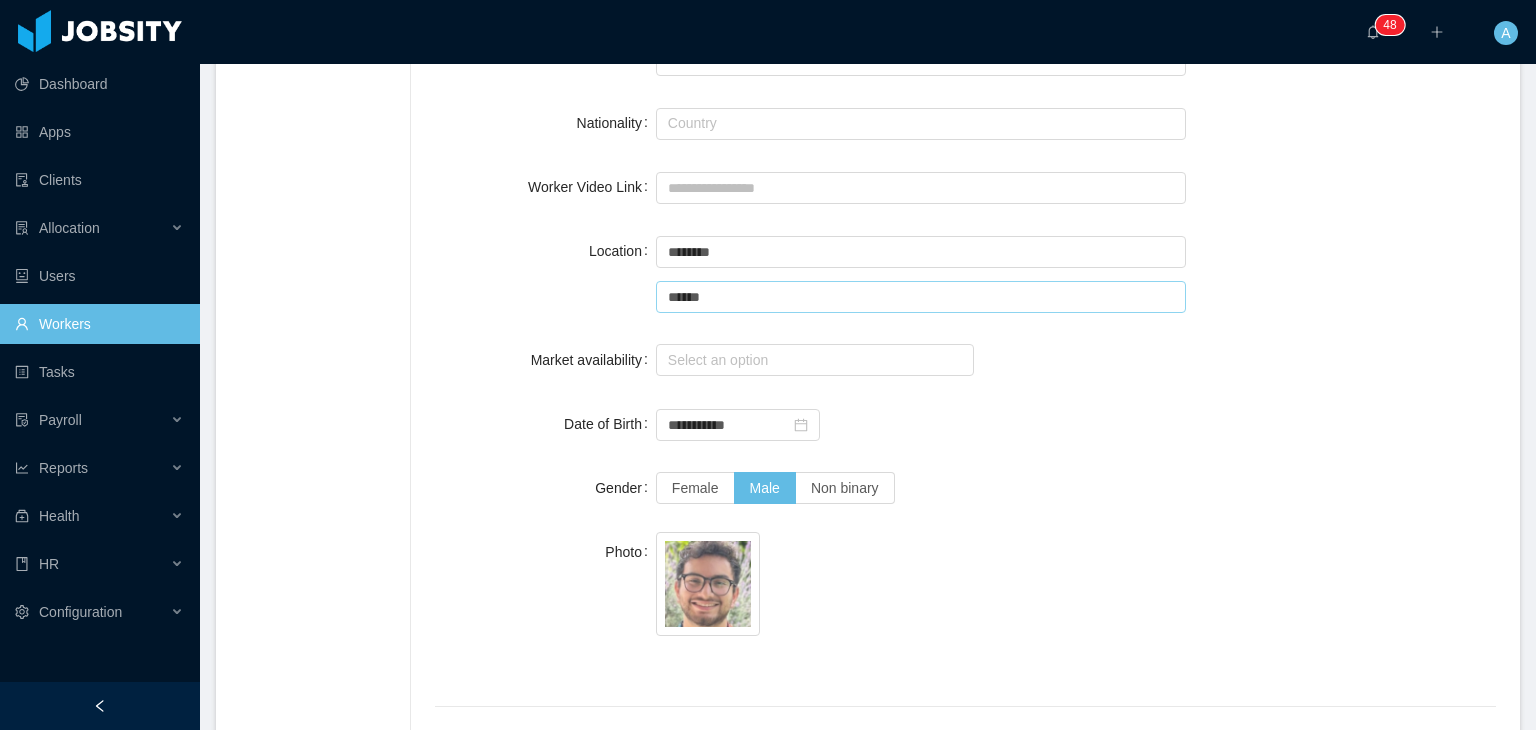drag, startPoint x: 720, startPoint y: 300, endPoint x: 651, endPoint y: 297, distance: 69.065186 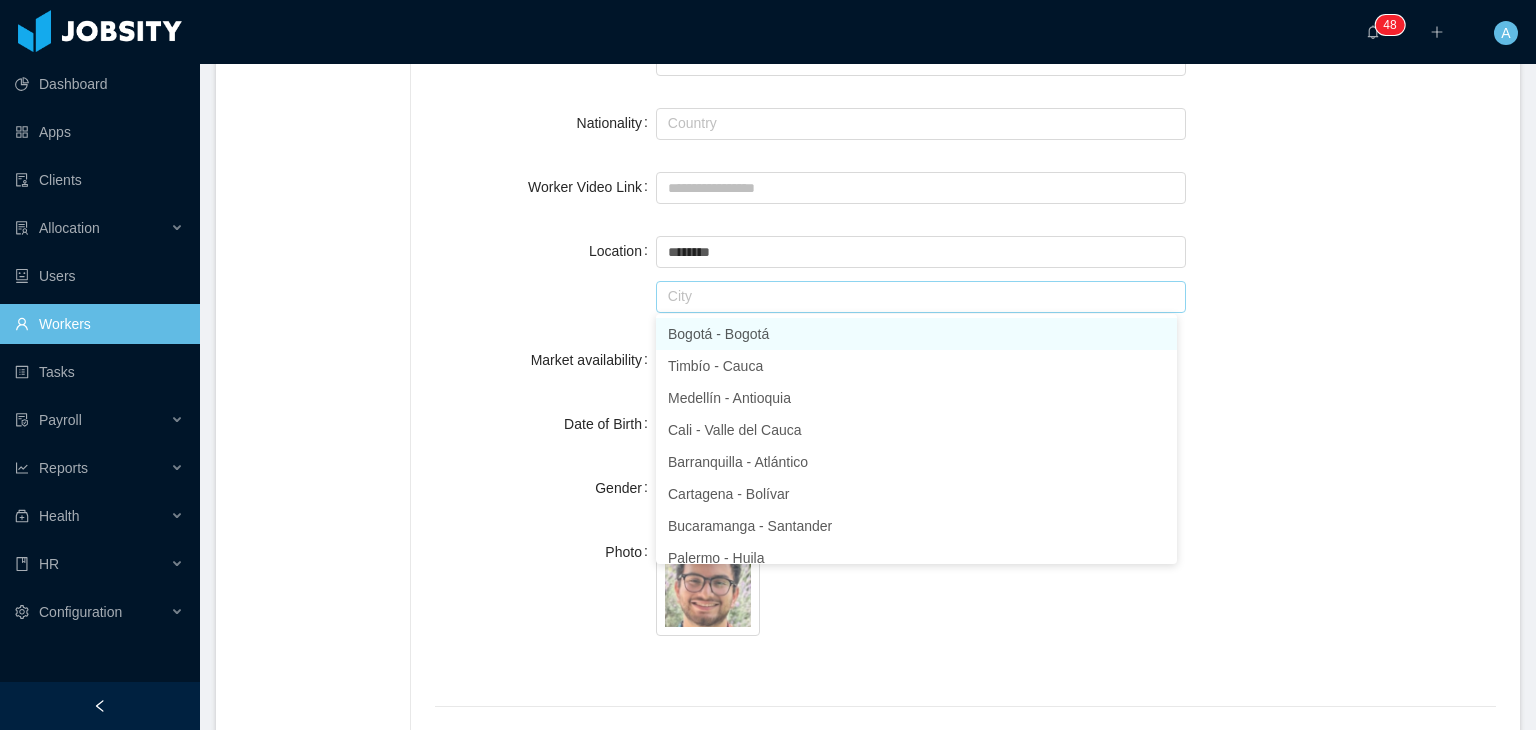 type 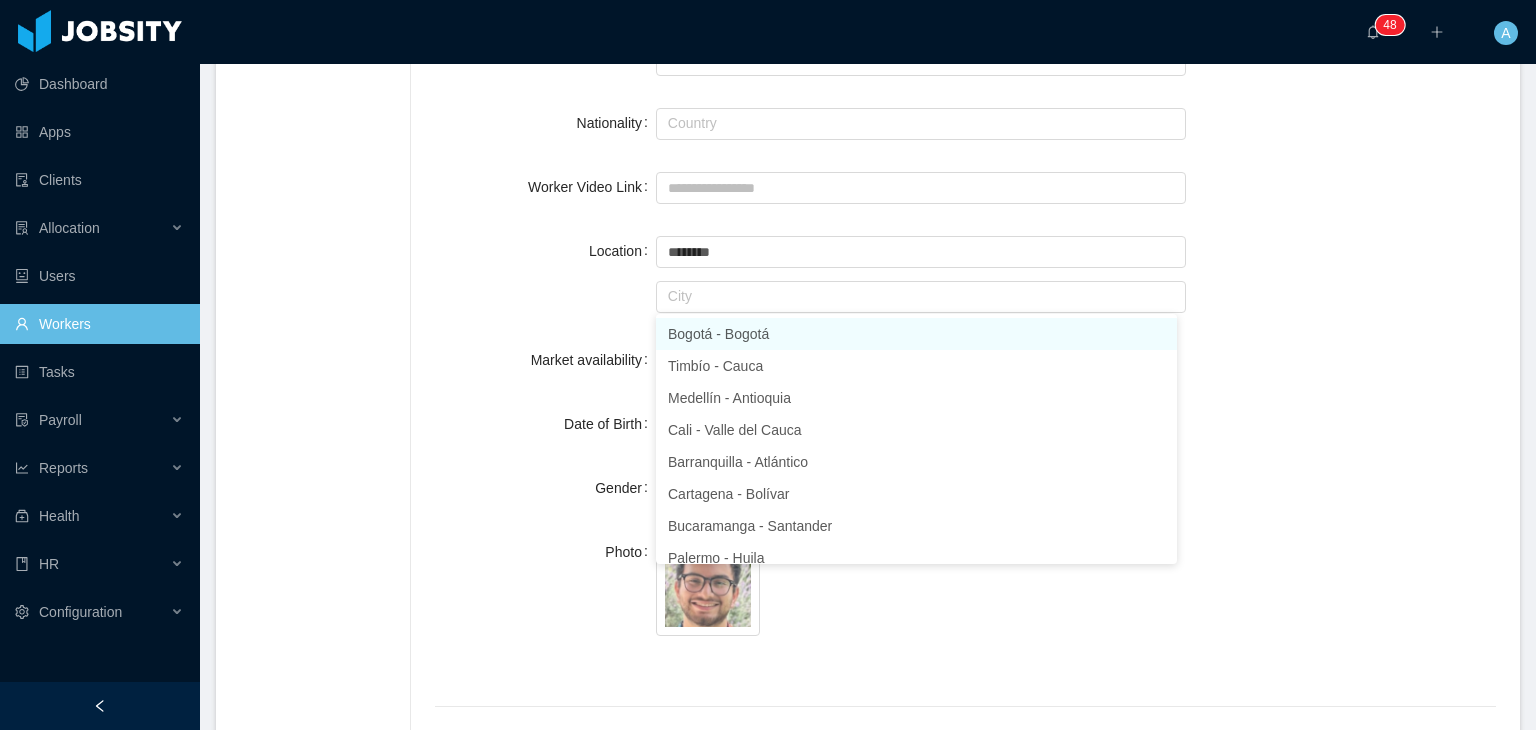 click on "Location Country ******** Colombia   City" at bounding box center (965, 273) 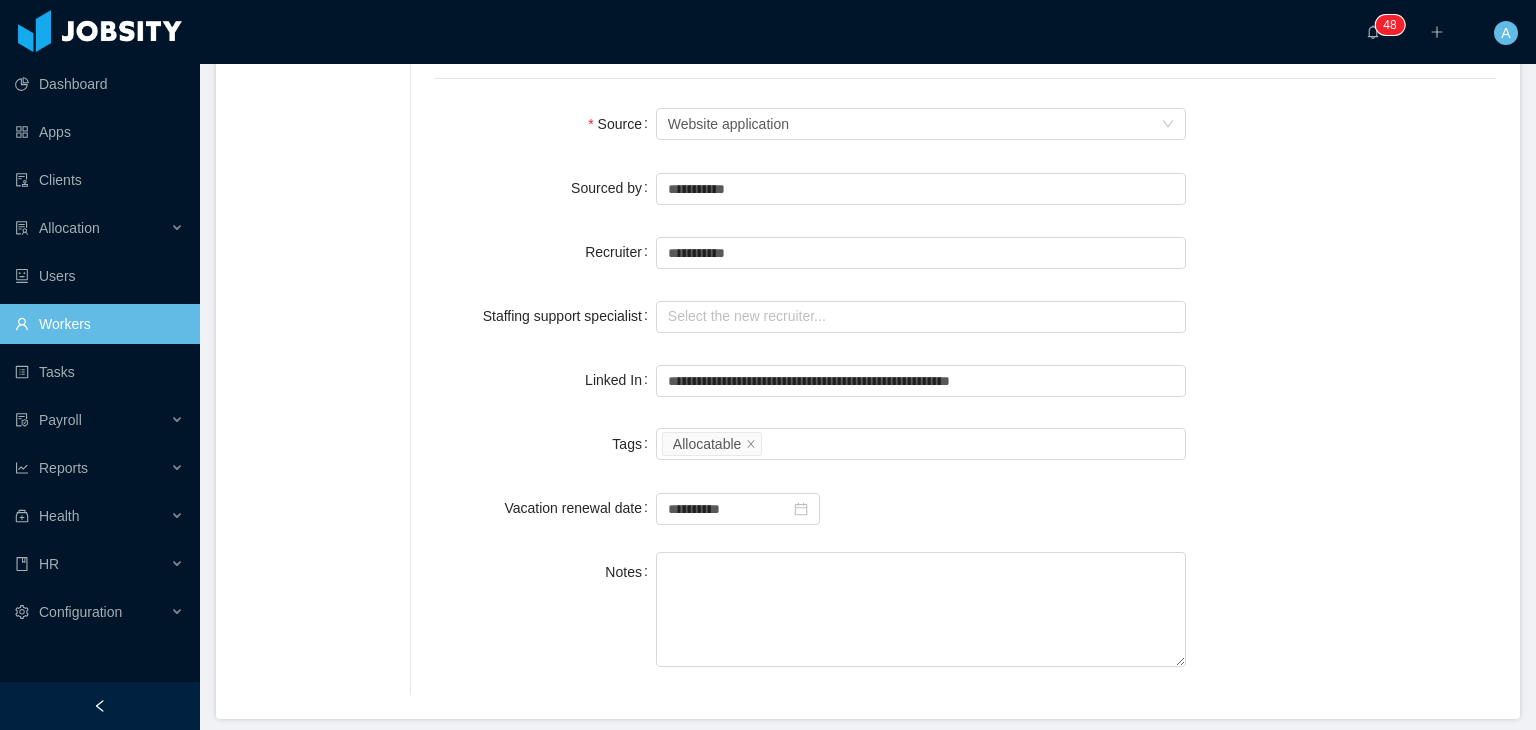 scroll, scrollTop: 1524, scrollLeft: 0, axis: vertical 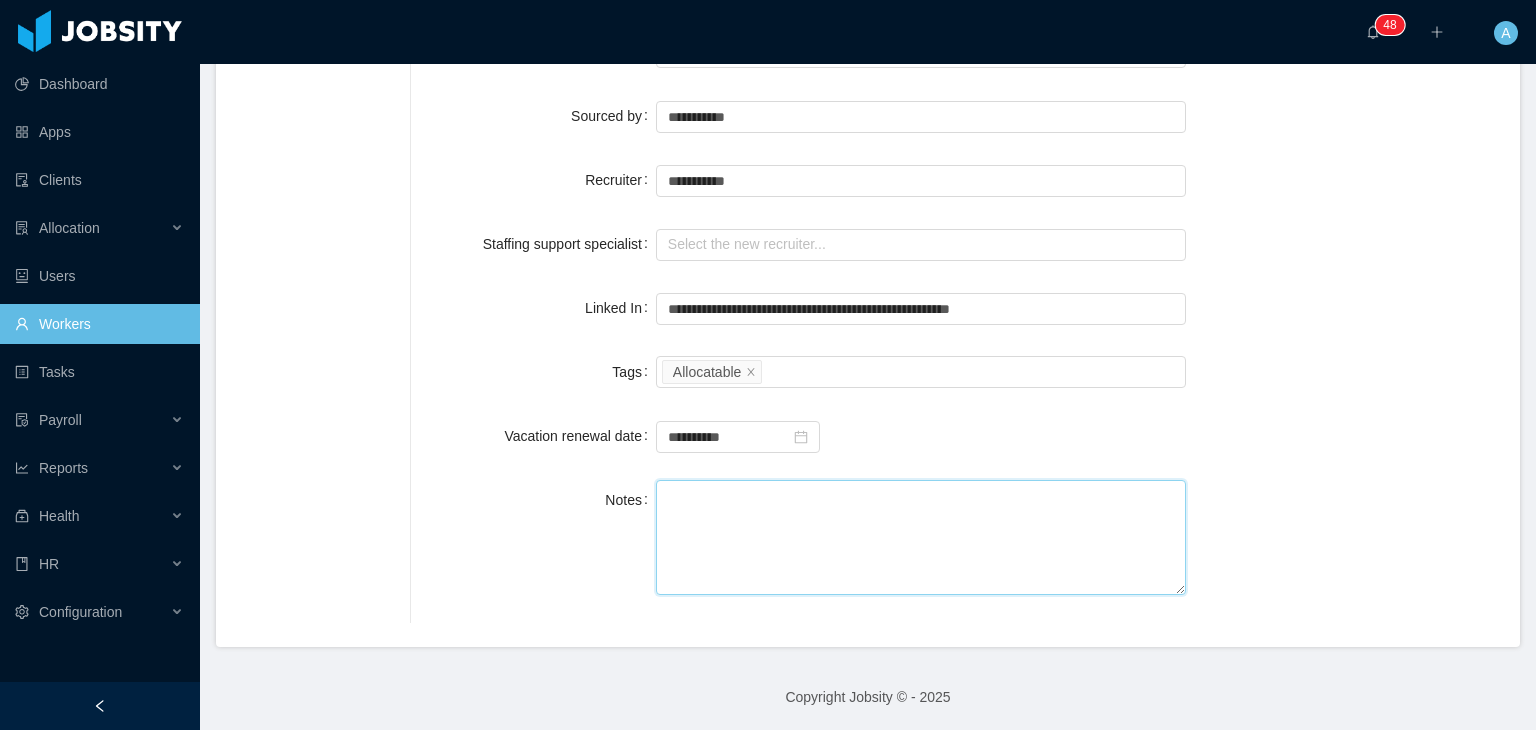 click on "Notes" at bounding box center [921, 537] 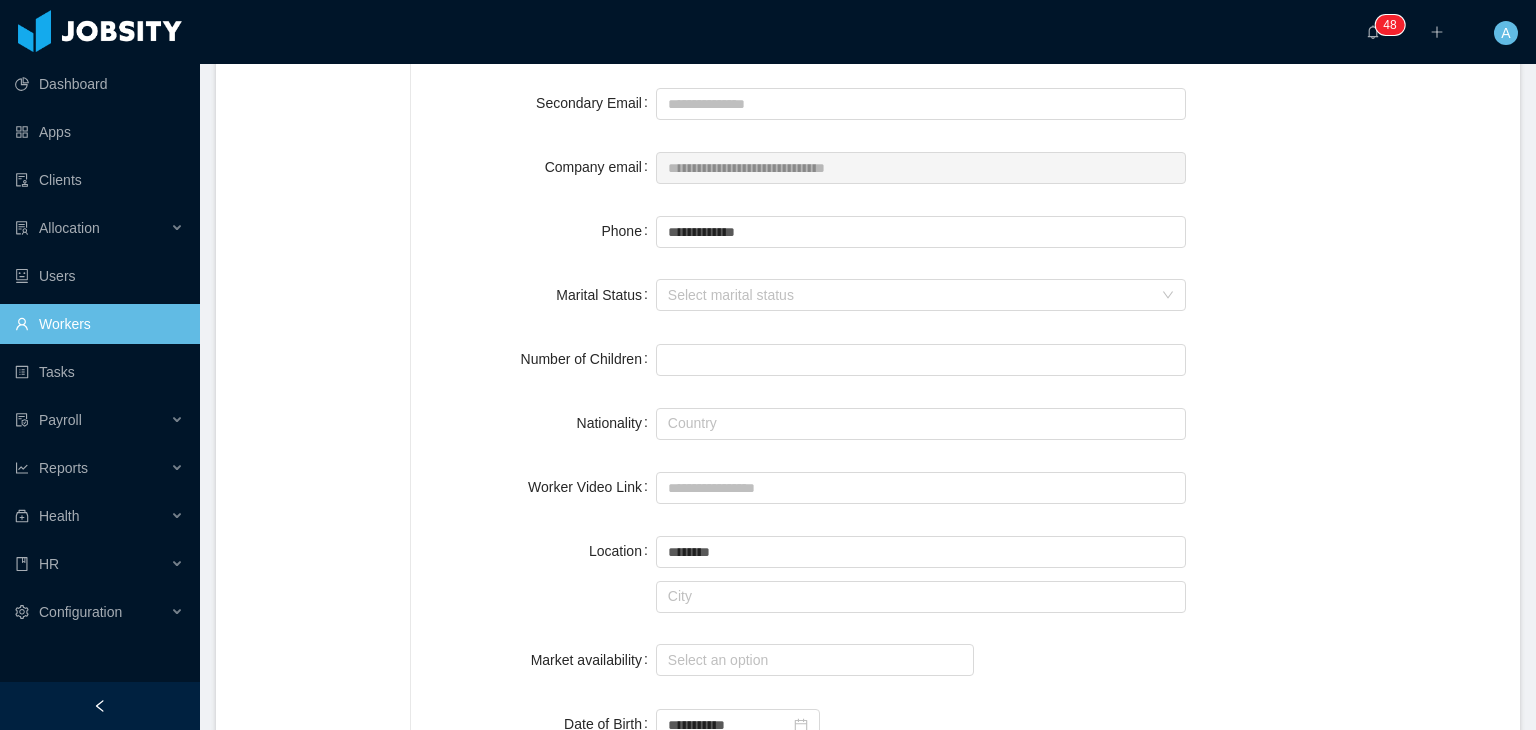 scroll, scrollTop: 24, scrollLeft: 0, axis: vertical 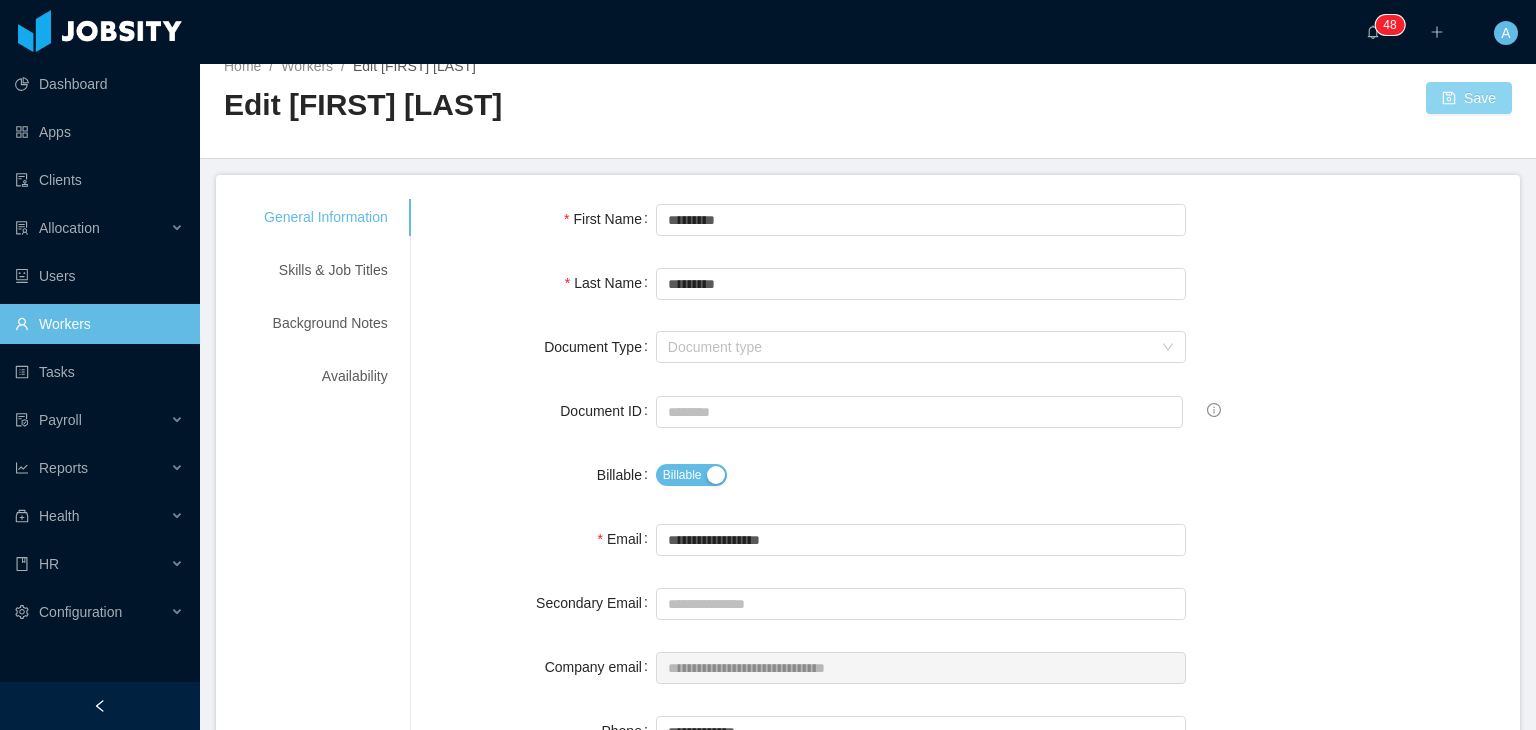 type on "**********" 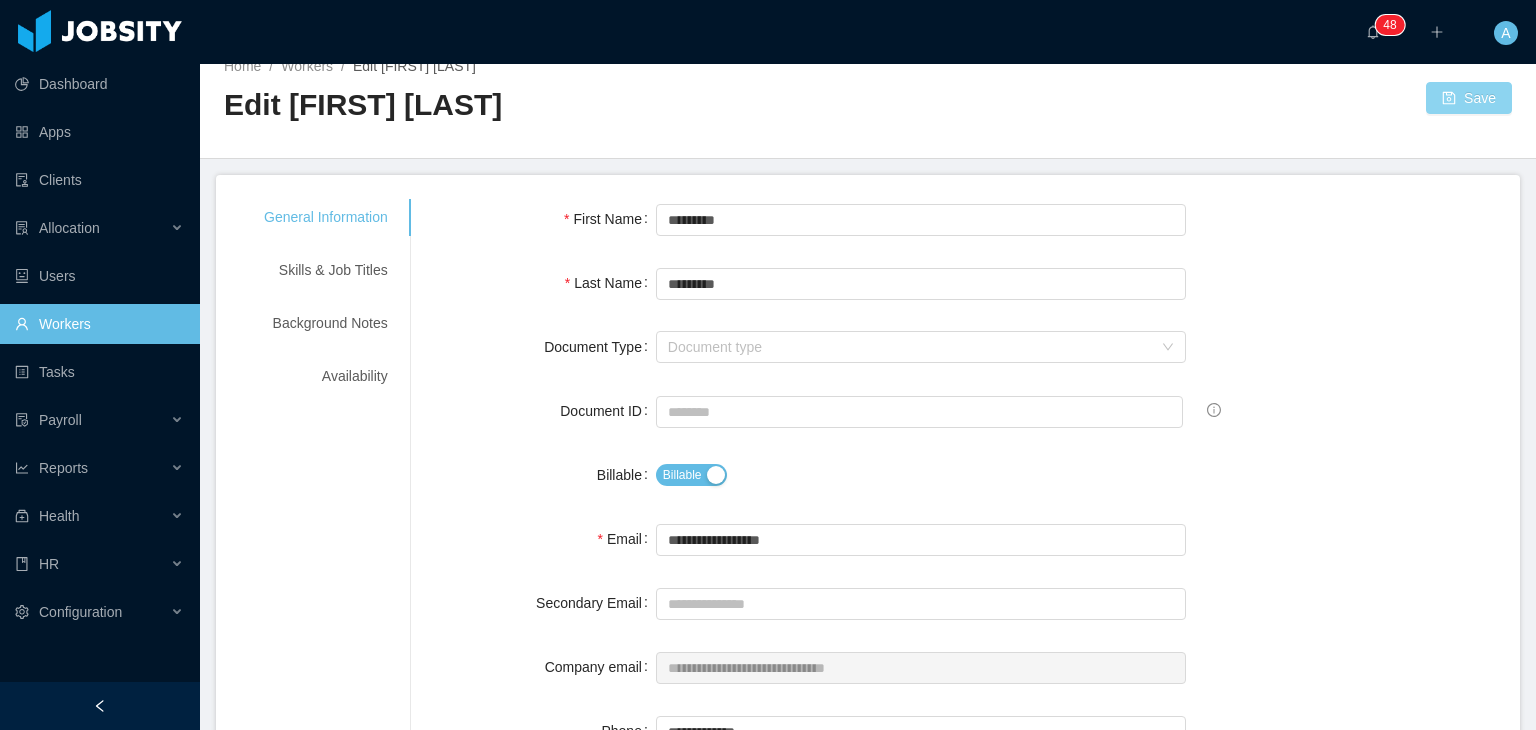 click on "Save" at bounding box center (1469, 98) 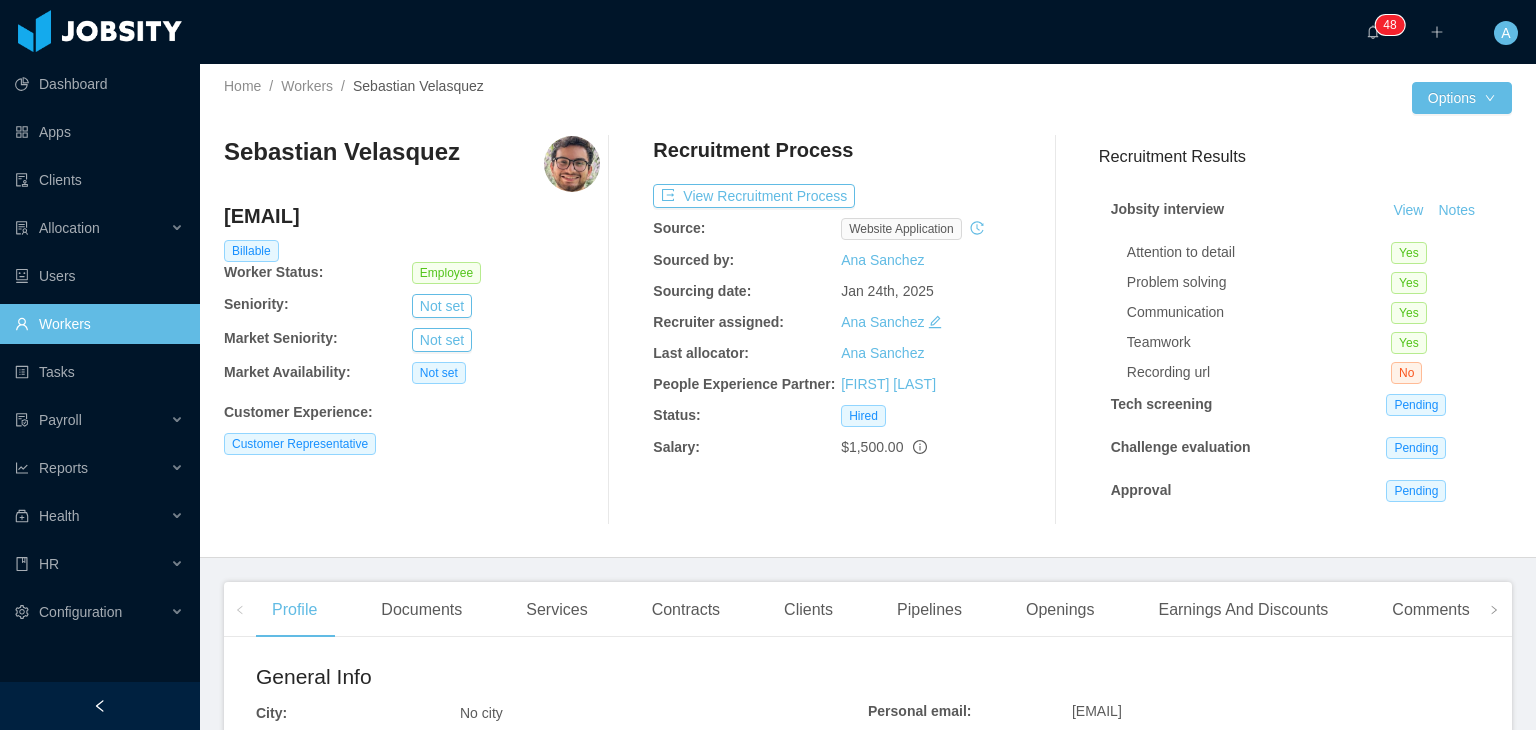 scroll, scrollTop: 0, scrollLeft: 0, axis: both 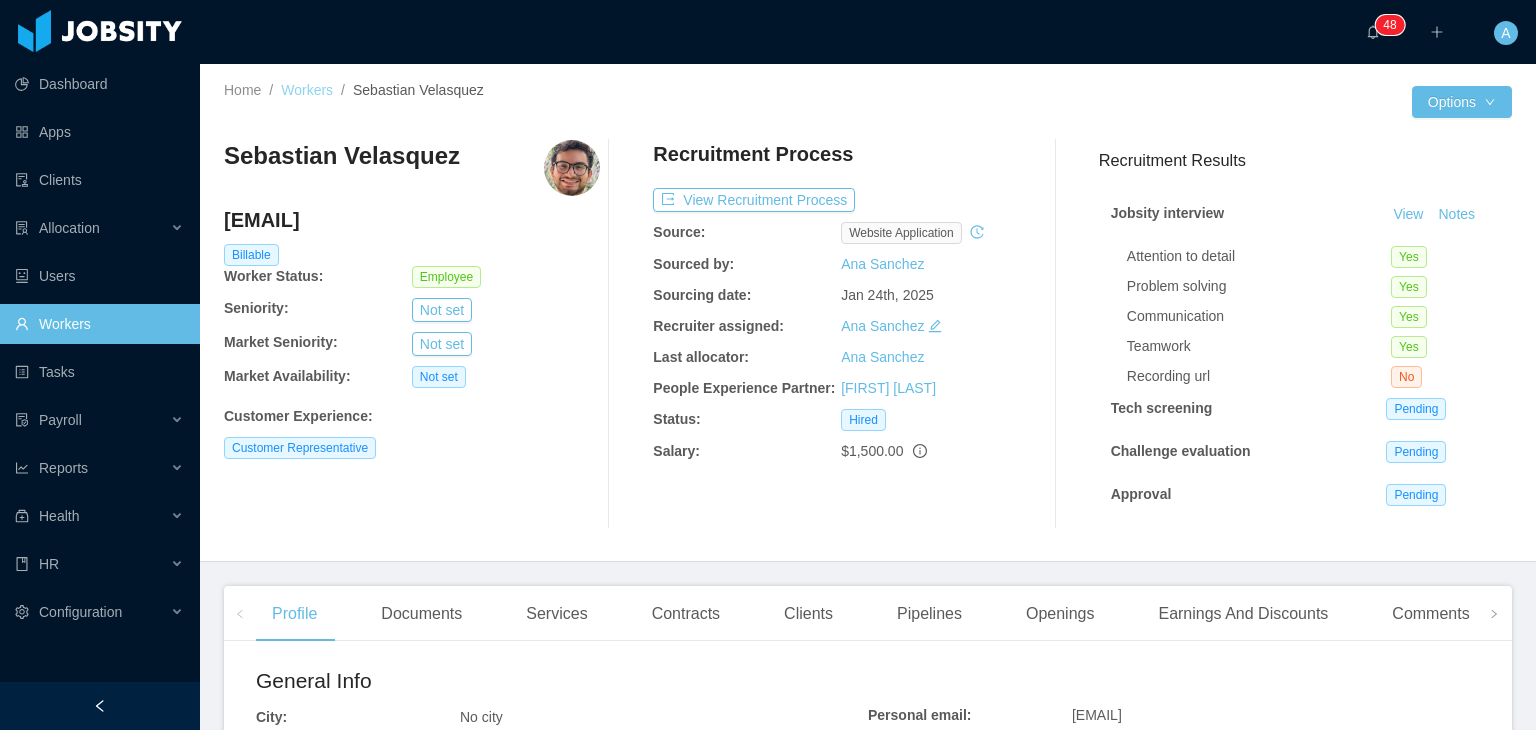 click on "Workers" at bounding box center (307, 90) 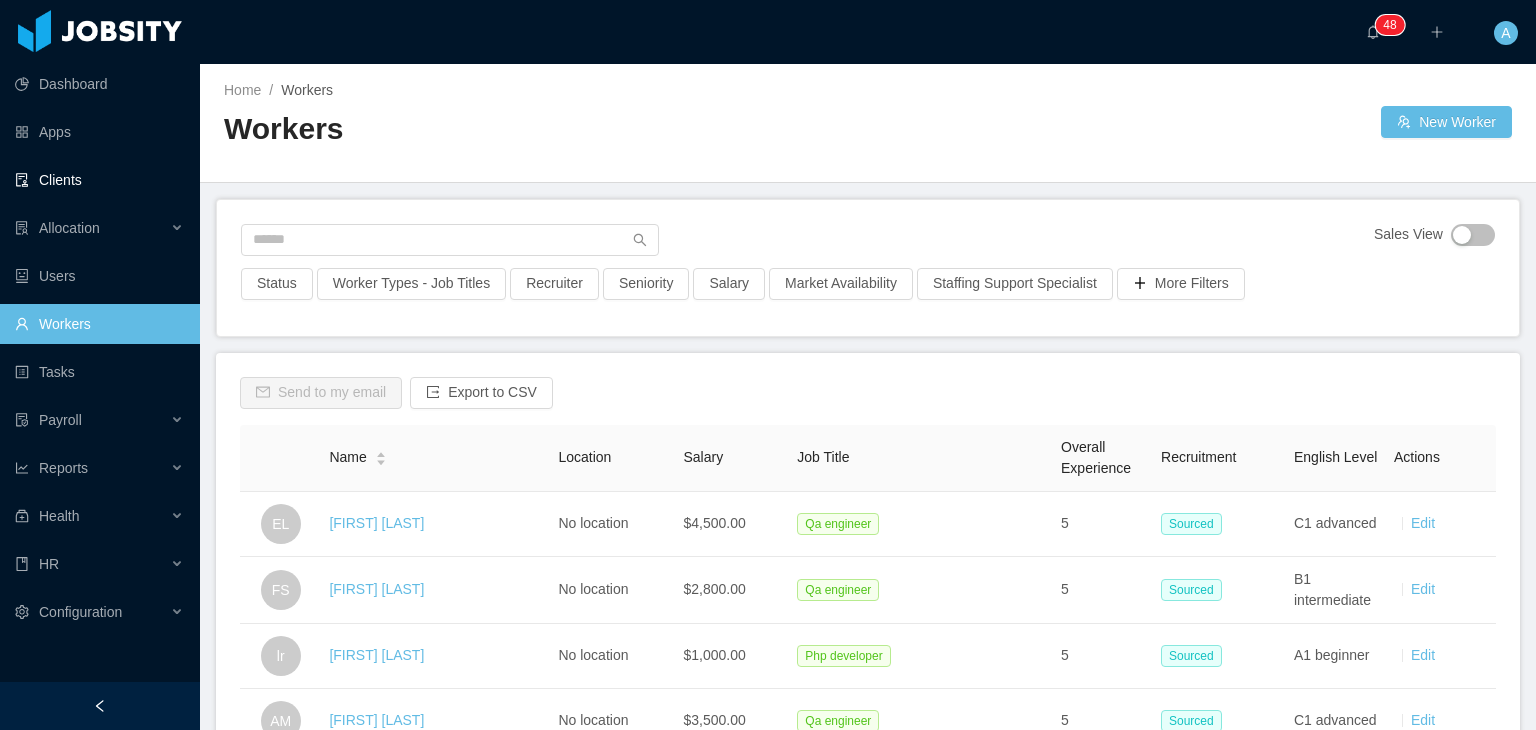 click on "Clients" at bounding box center [99, 180] 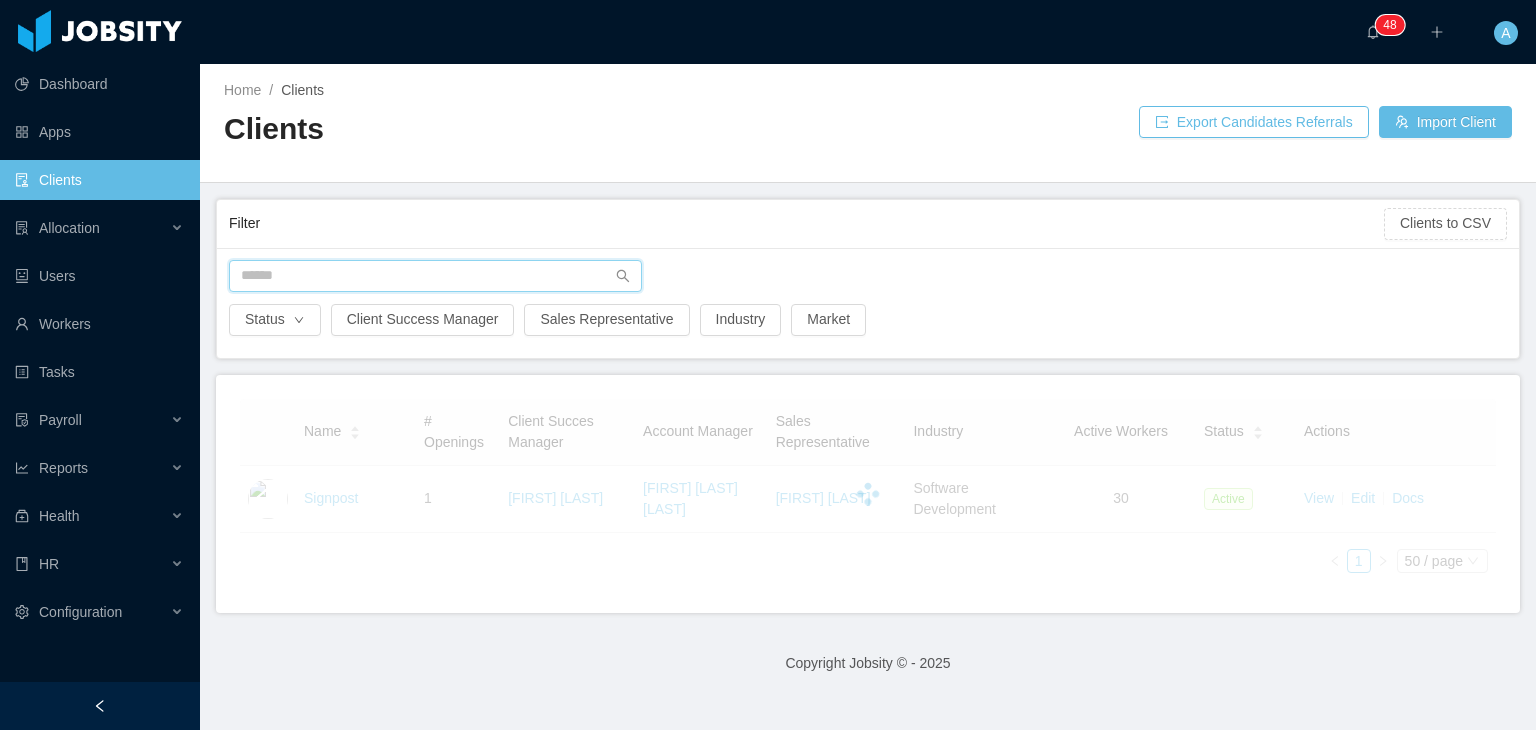 click at bounding box center [435, 276] 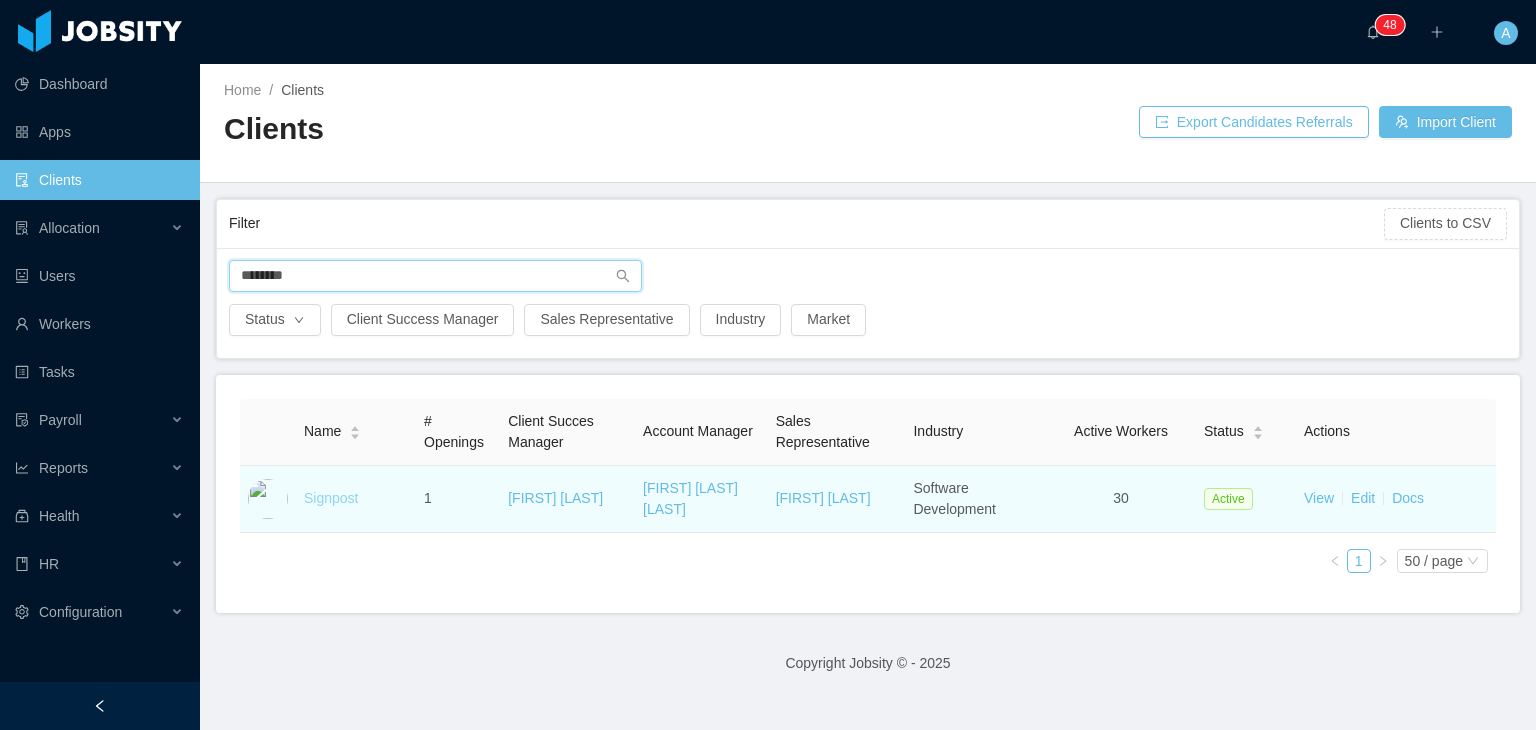 type on "********" 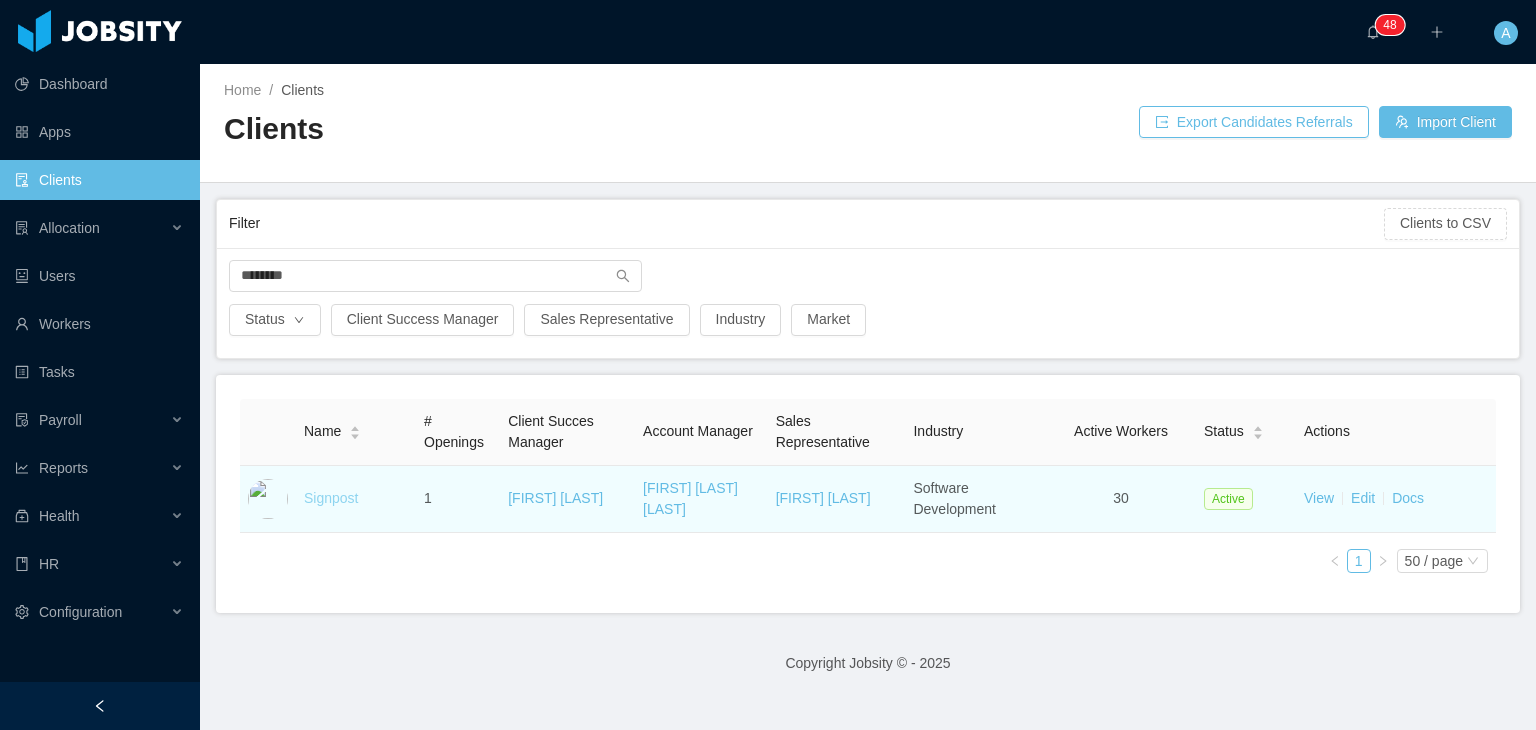 click on "Signpost" at bounding box center [331, 498] 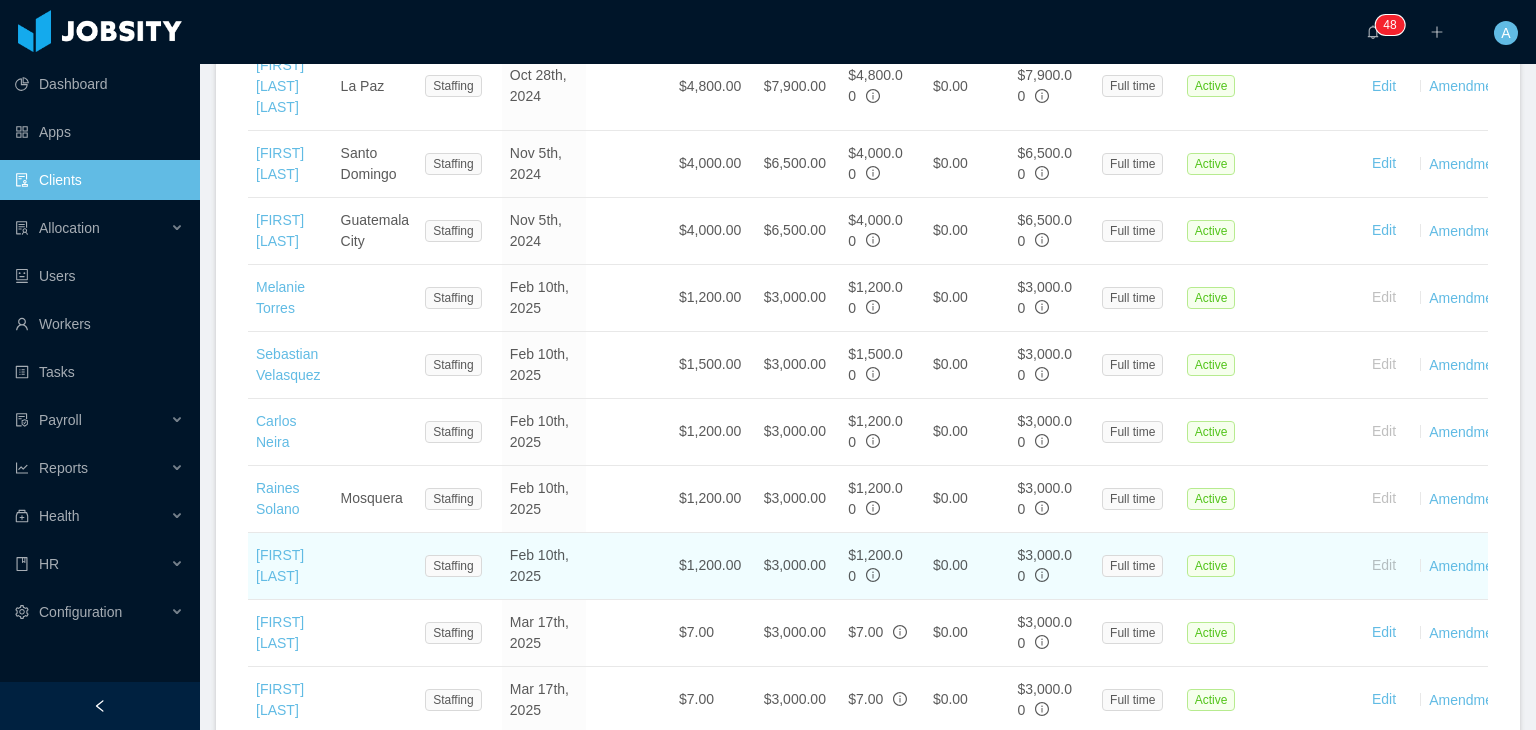 scroll, scrollTop: 1000, scrollLeft: 0, axis: vertical 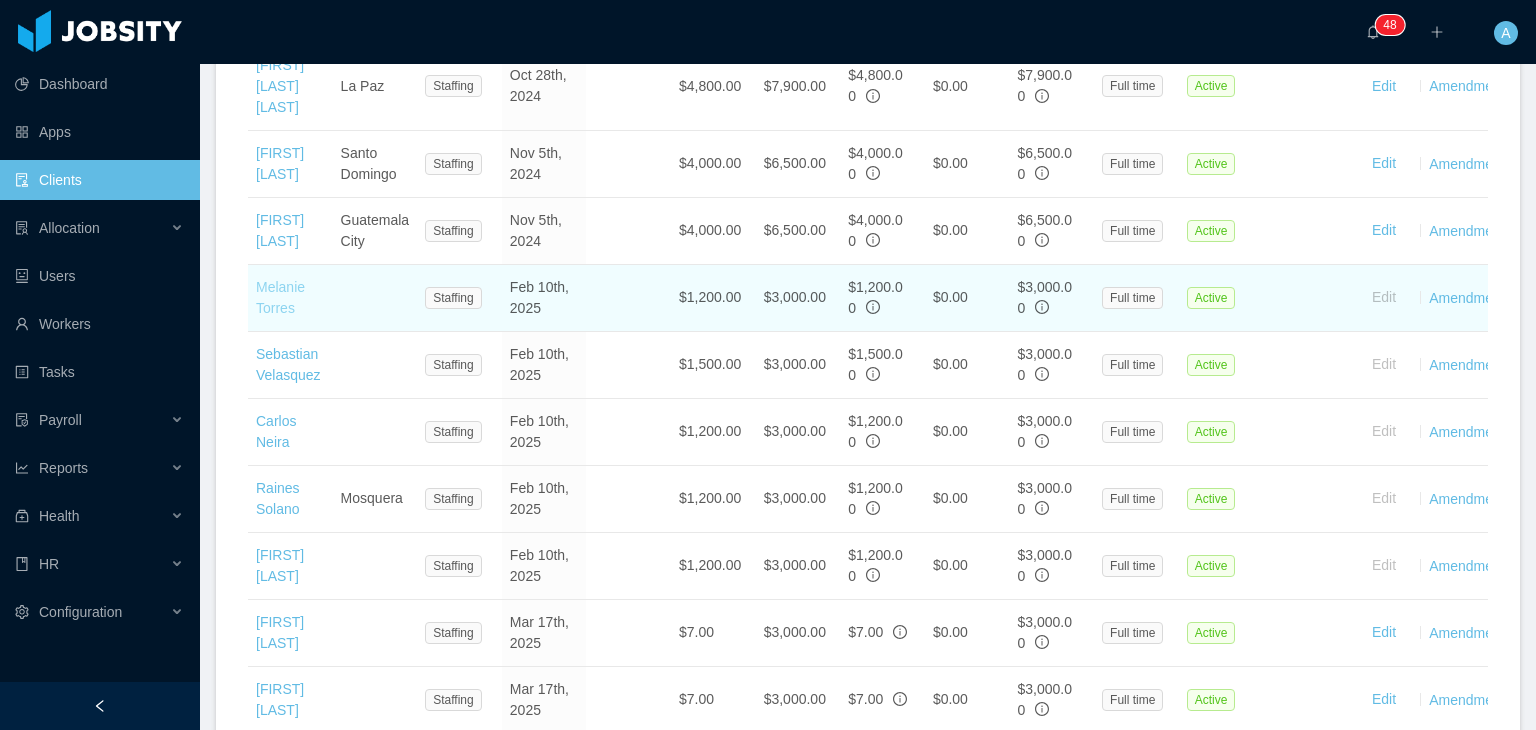 click on "Melanie Torres" at bounding box center (280, 297) 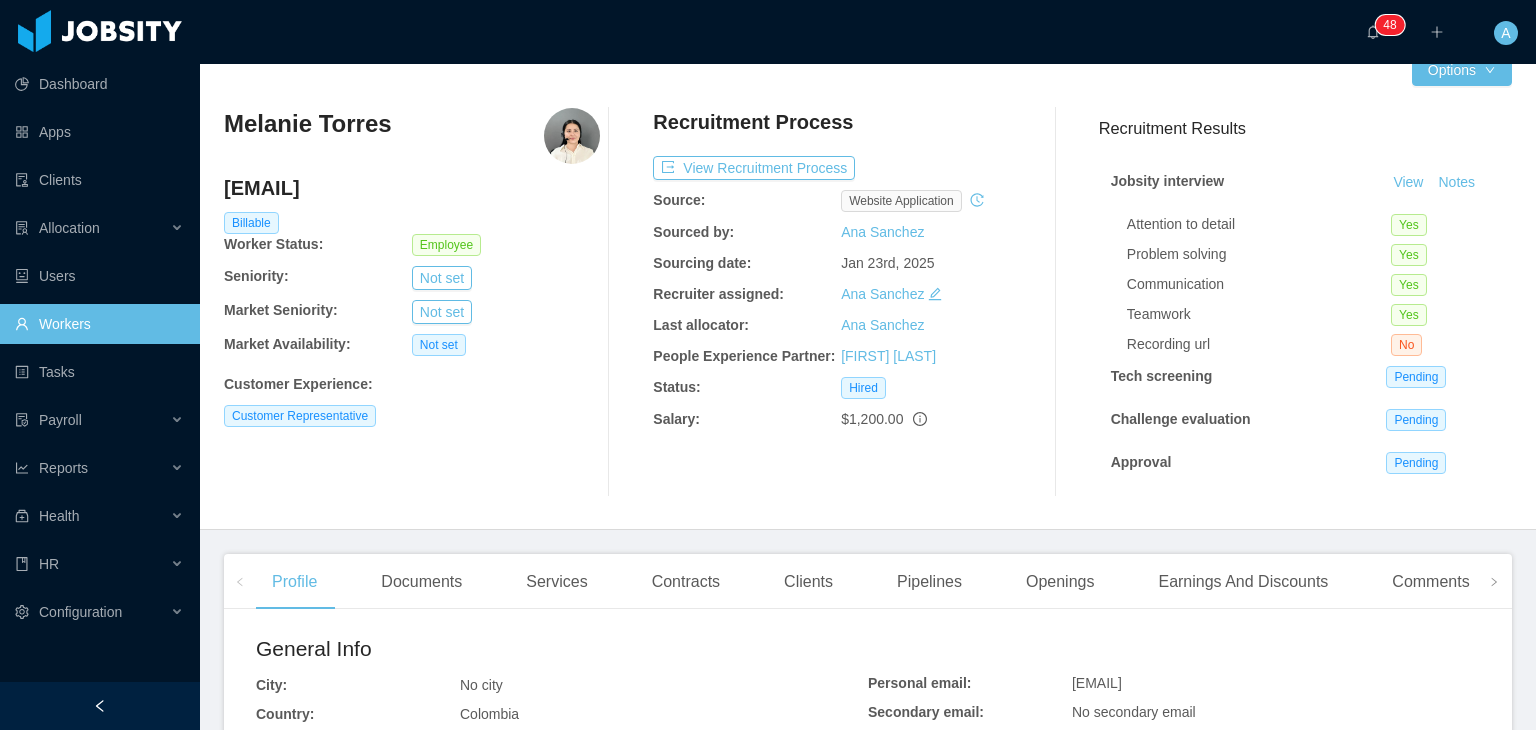 scroll, scrollTop: 0, scrollLeft: 0, axis: both 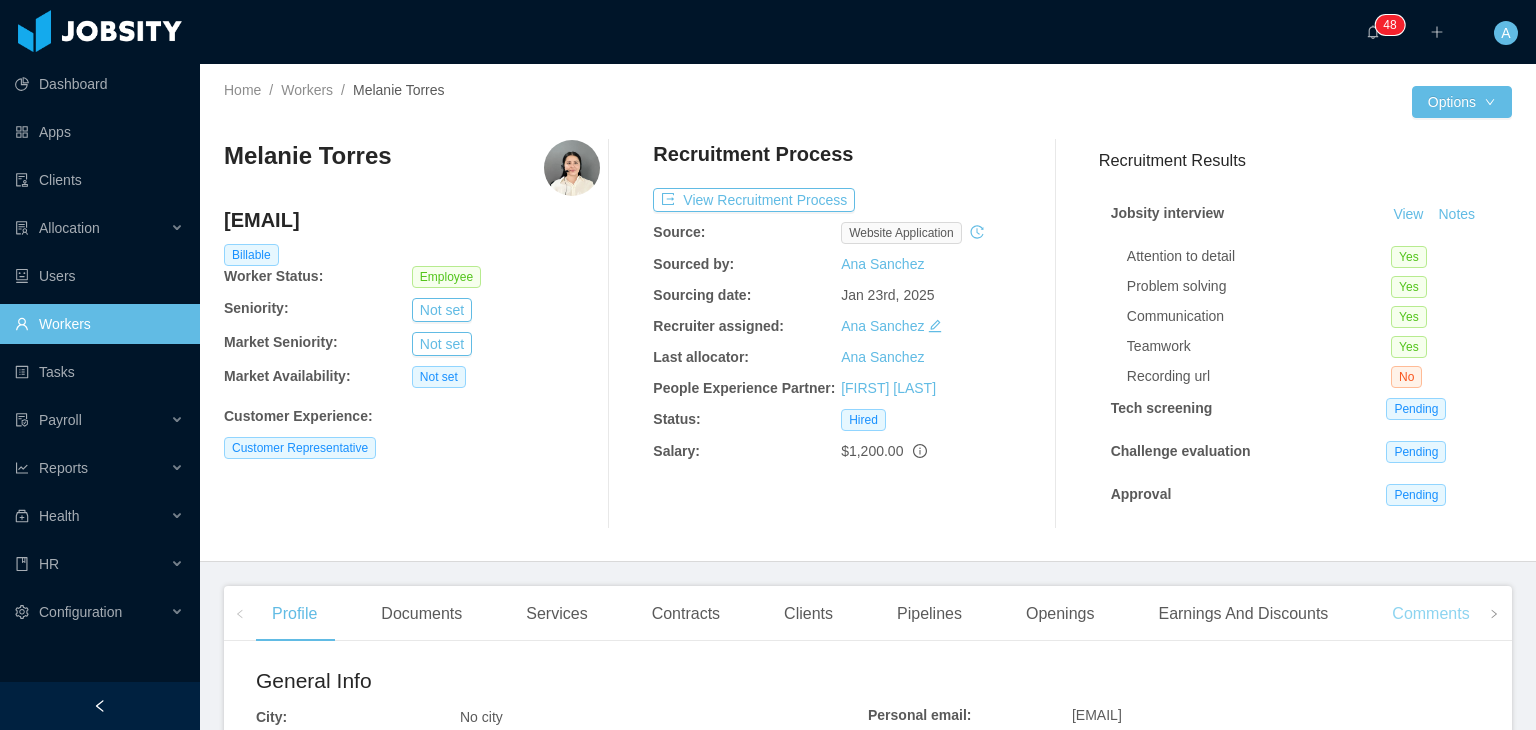 click on "Comments" at bounding box center (1430, 614) 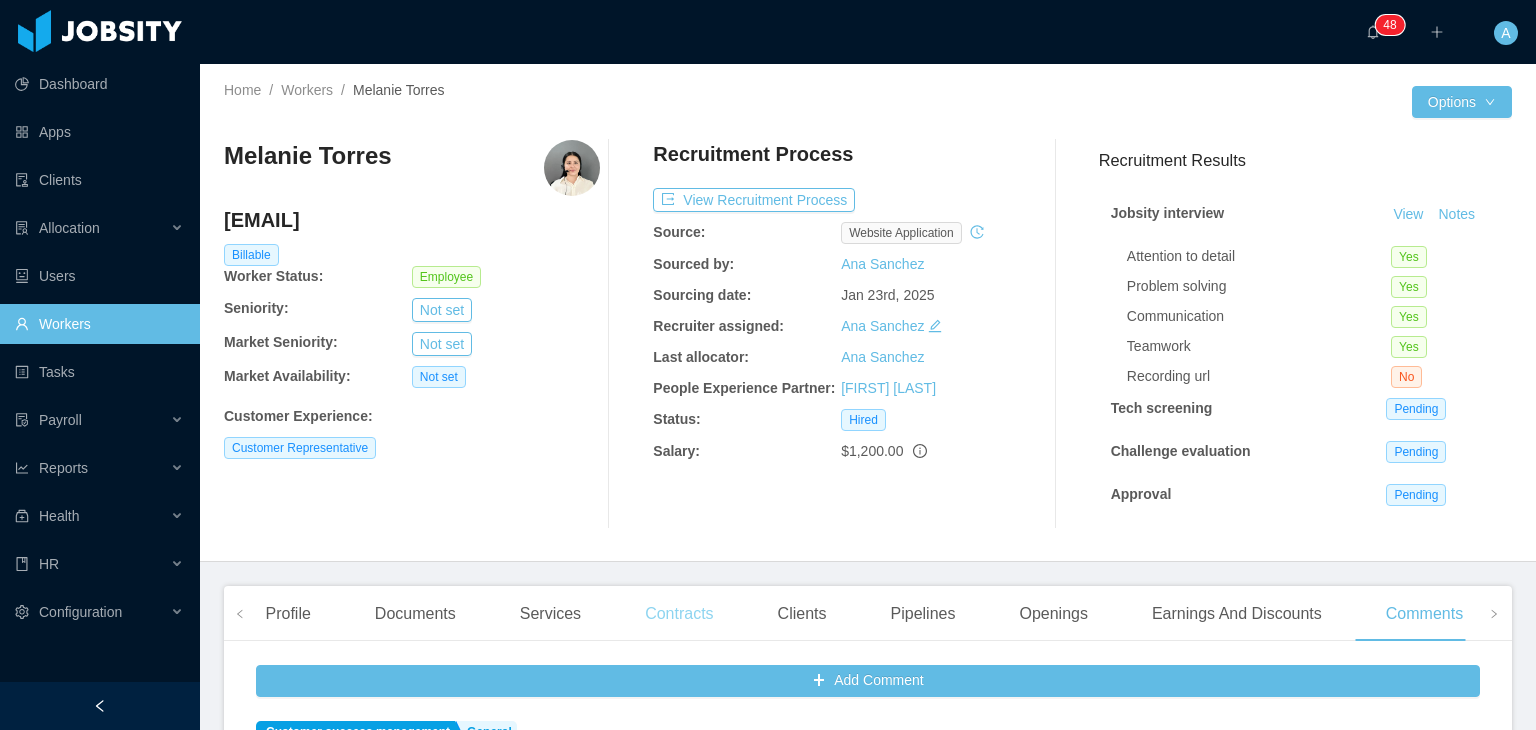 click on "Contracts" at bounding box center (679, 614) 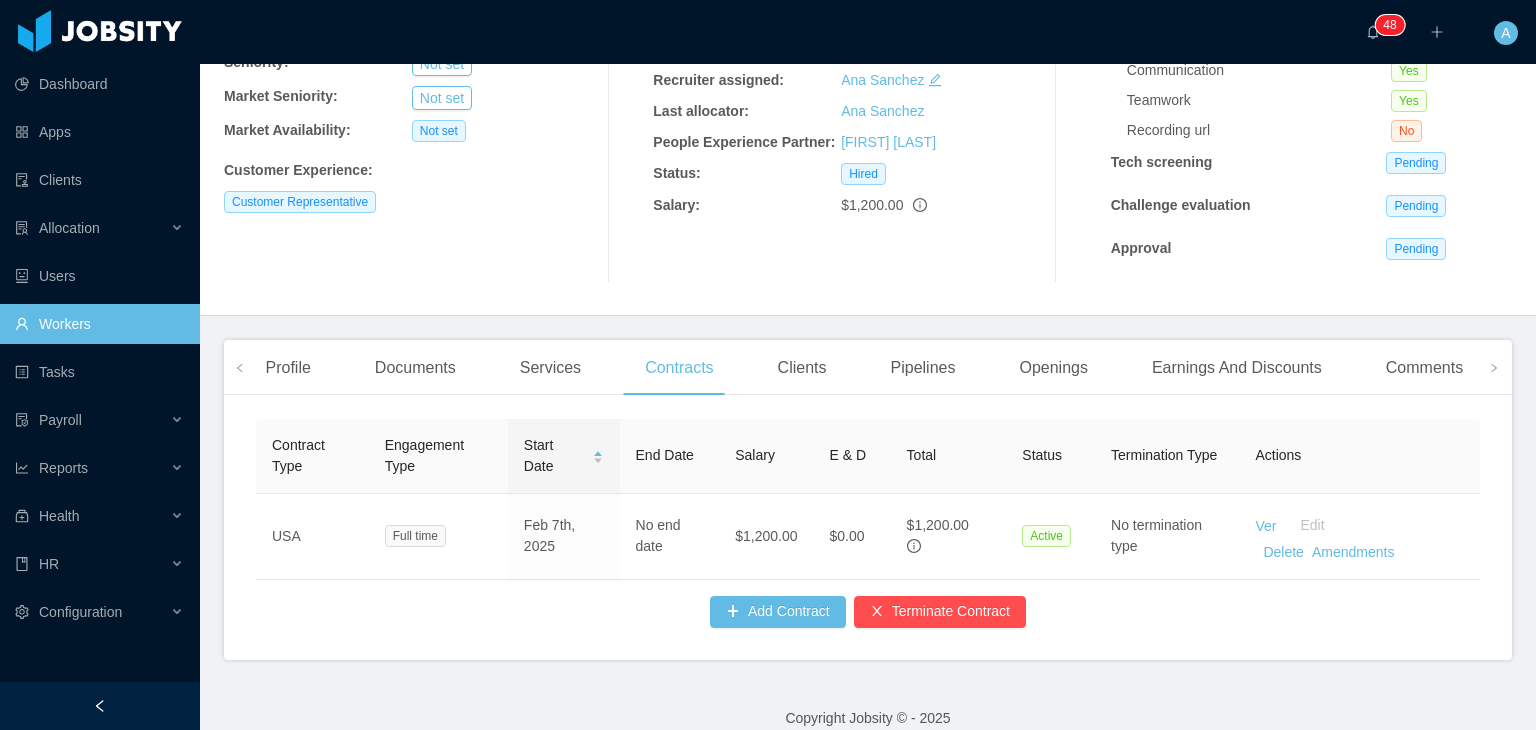 scroll, scrollTop: 285, scrollLeft: 0, axis: vertical 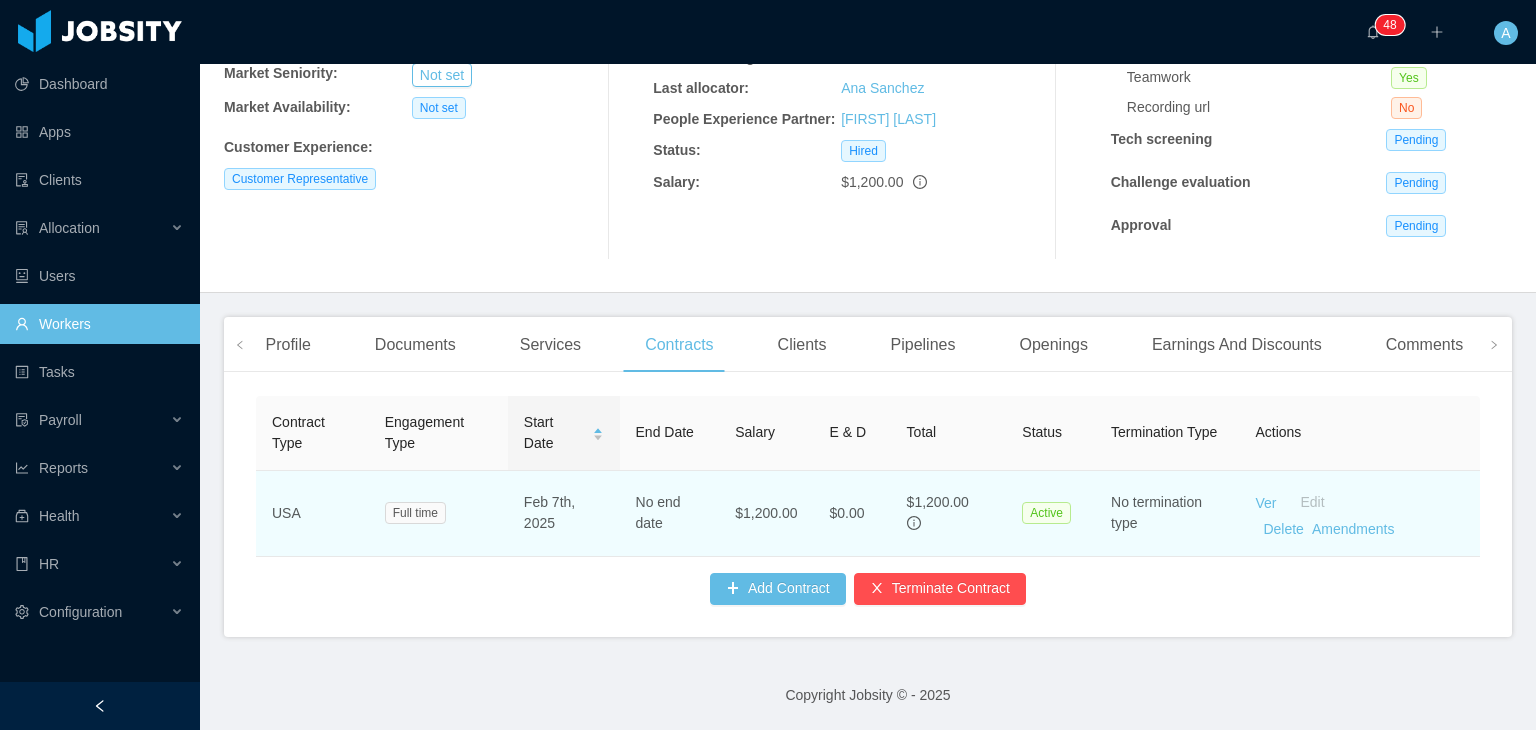click on "Ver Edit Delete Amendments" at bounding box center [1359, 514] 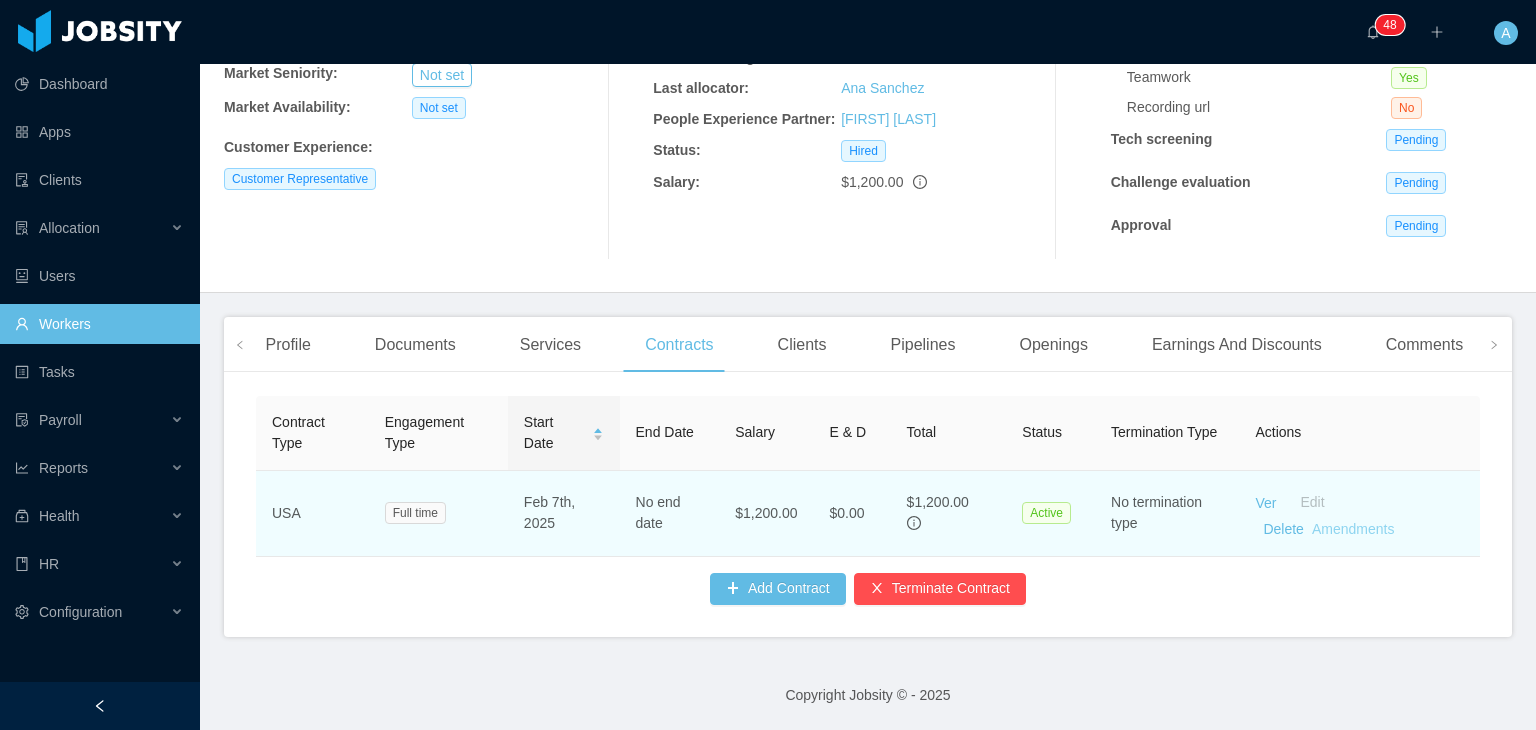 click on "Amendments" at bounding box center (1353, 529) 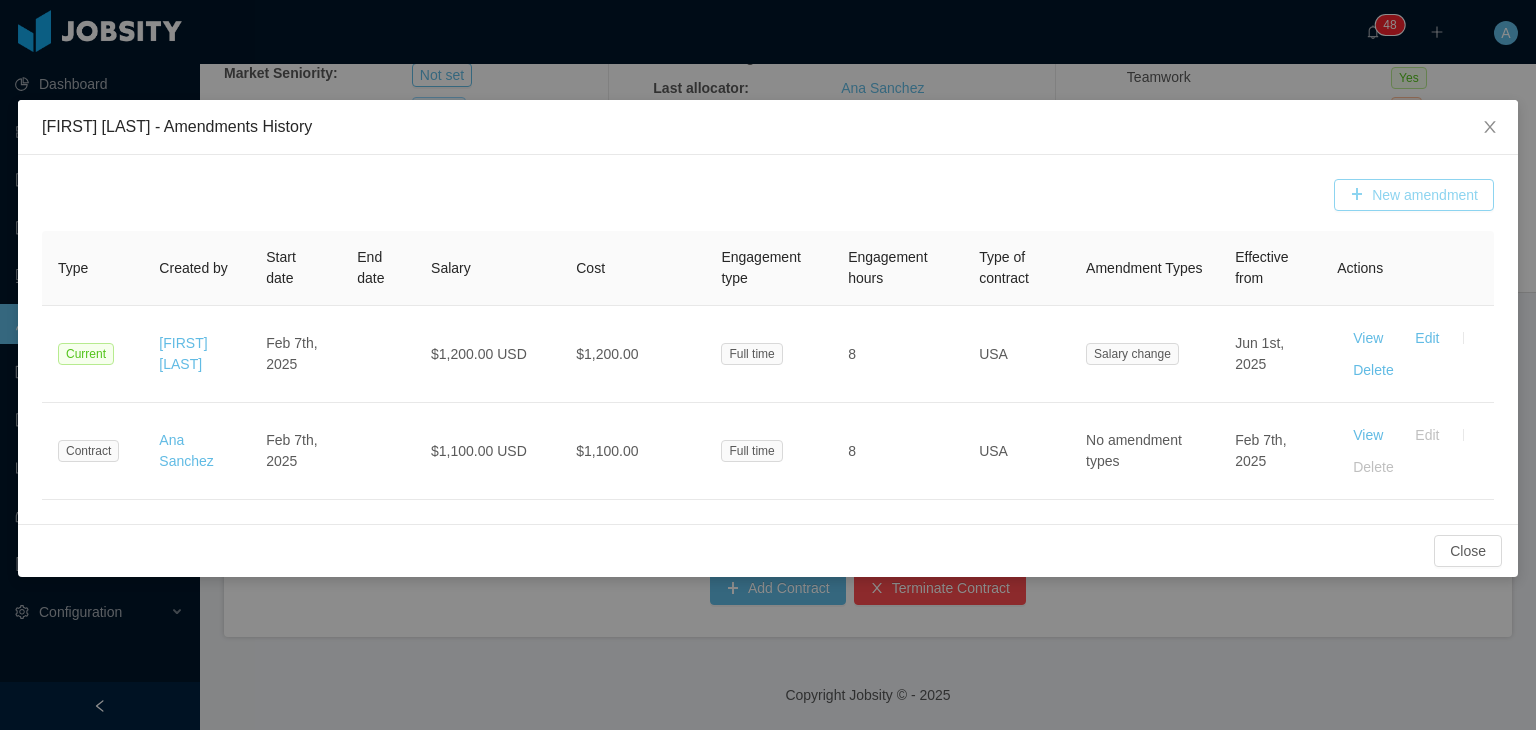 click on "New amendment" at bounding box center [1414, 195] 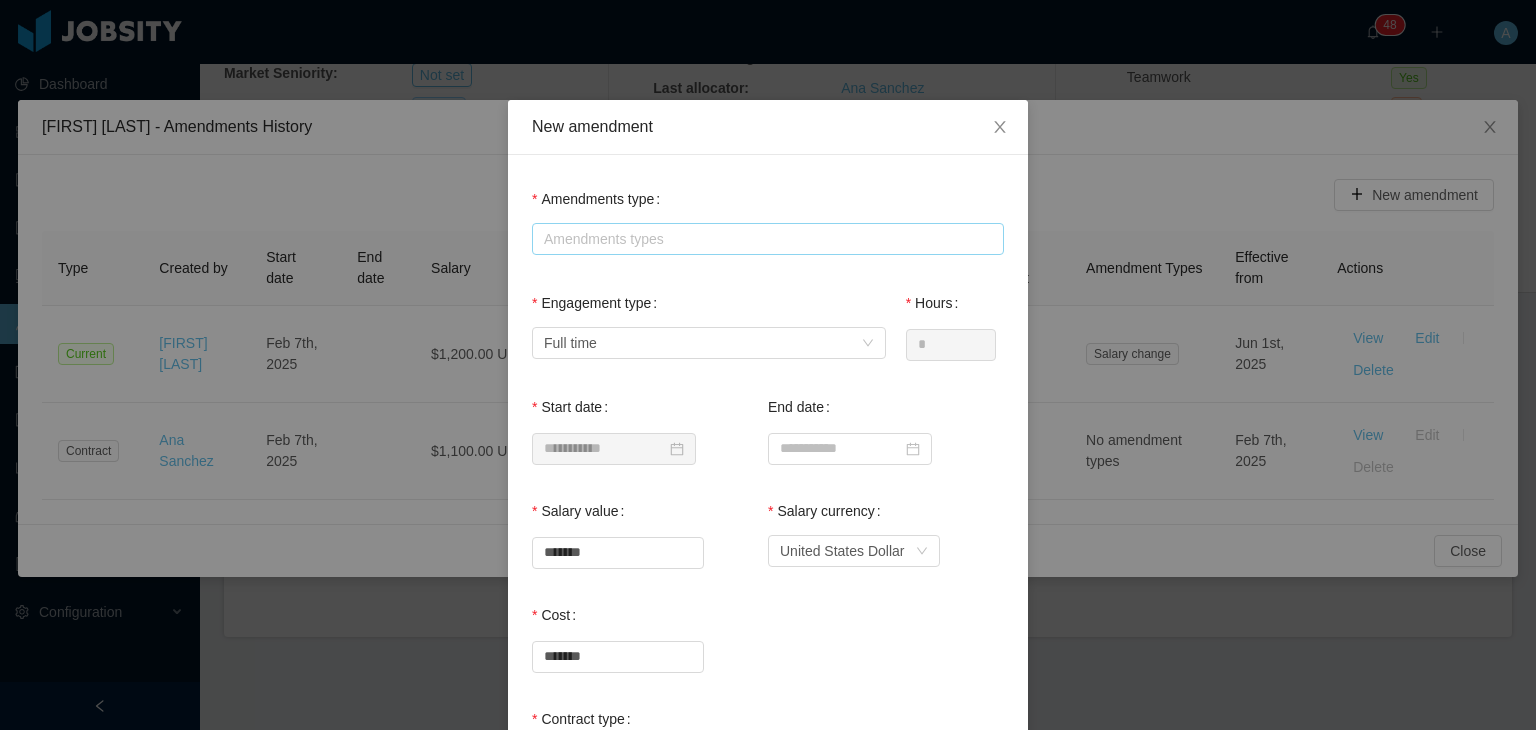 click on "Amendments types" at bounding box center (763, 239) 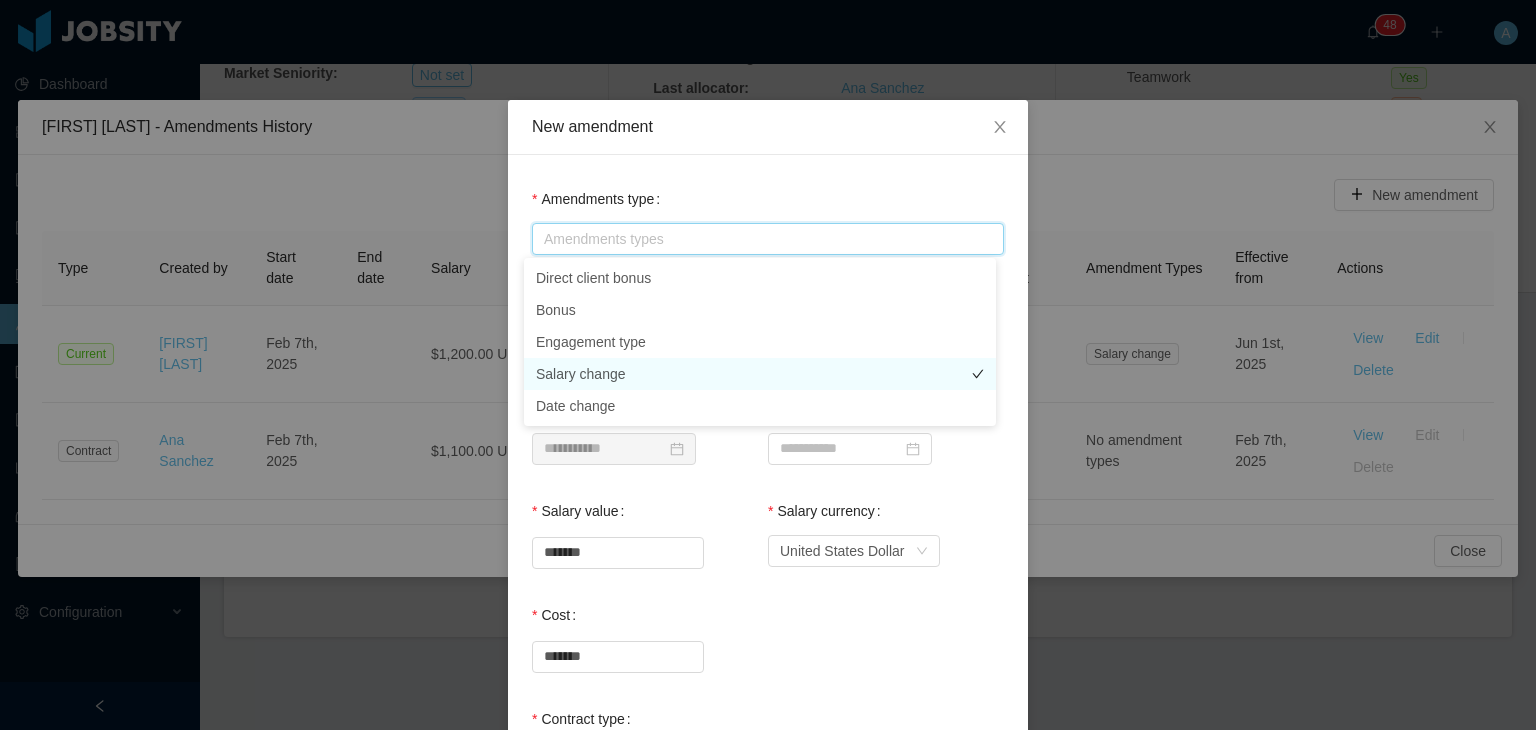 click on "Salary change" at bounding box center (760, 374) 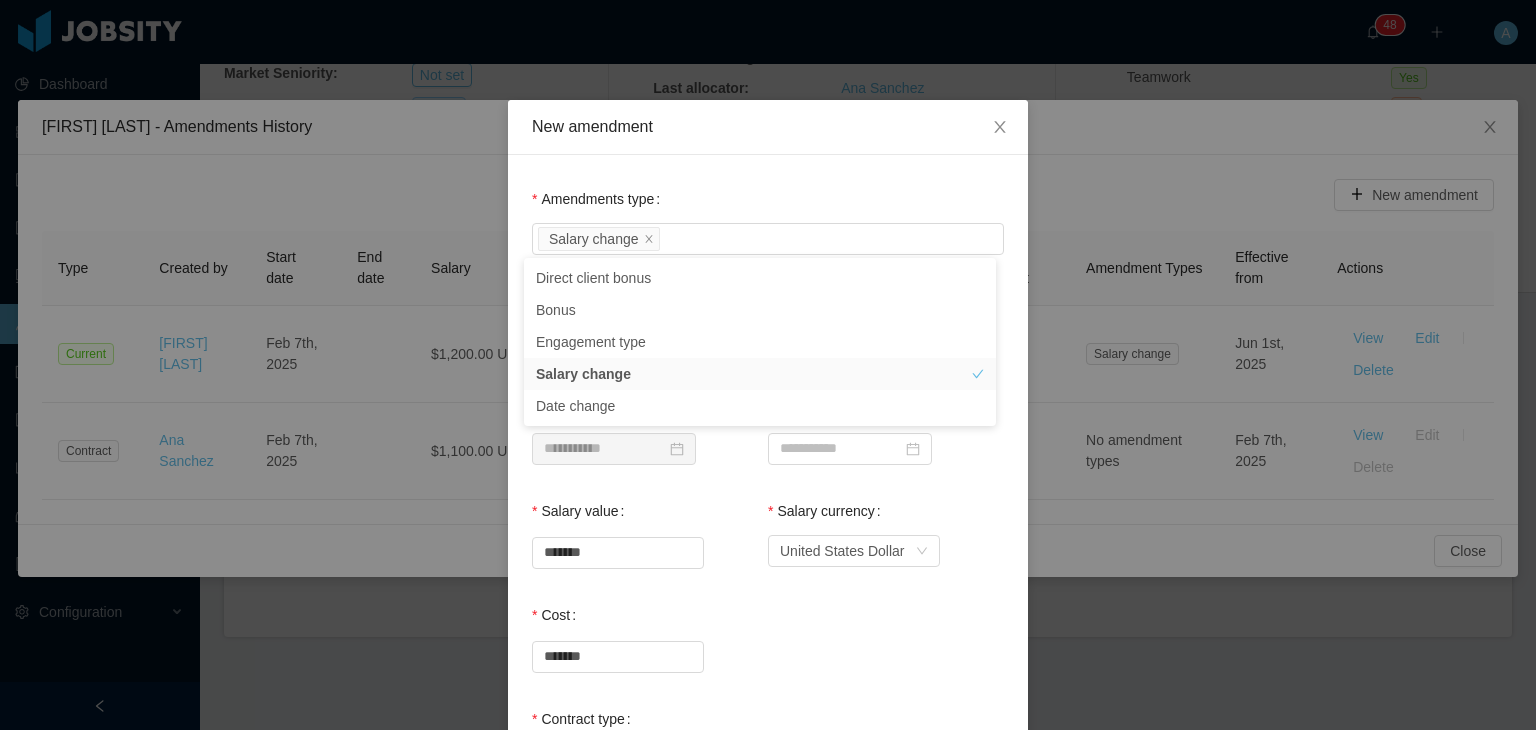 click on "Salary value *******" at bounding box center [650, 427] 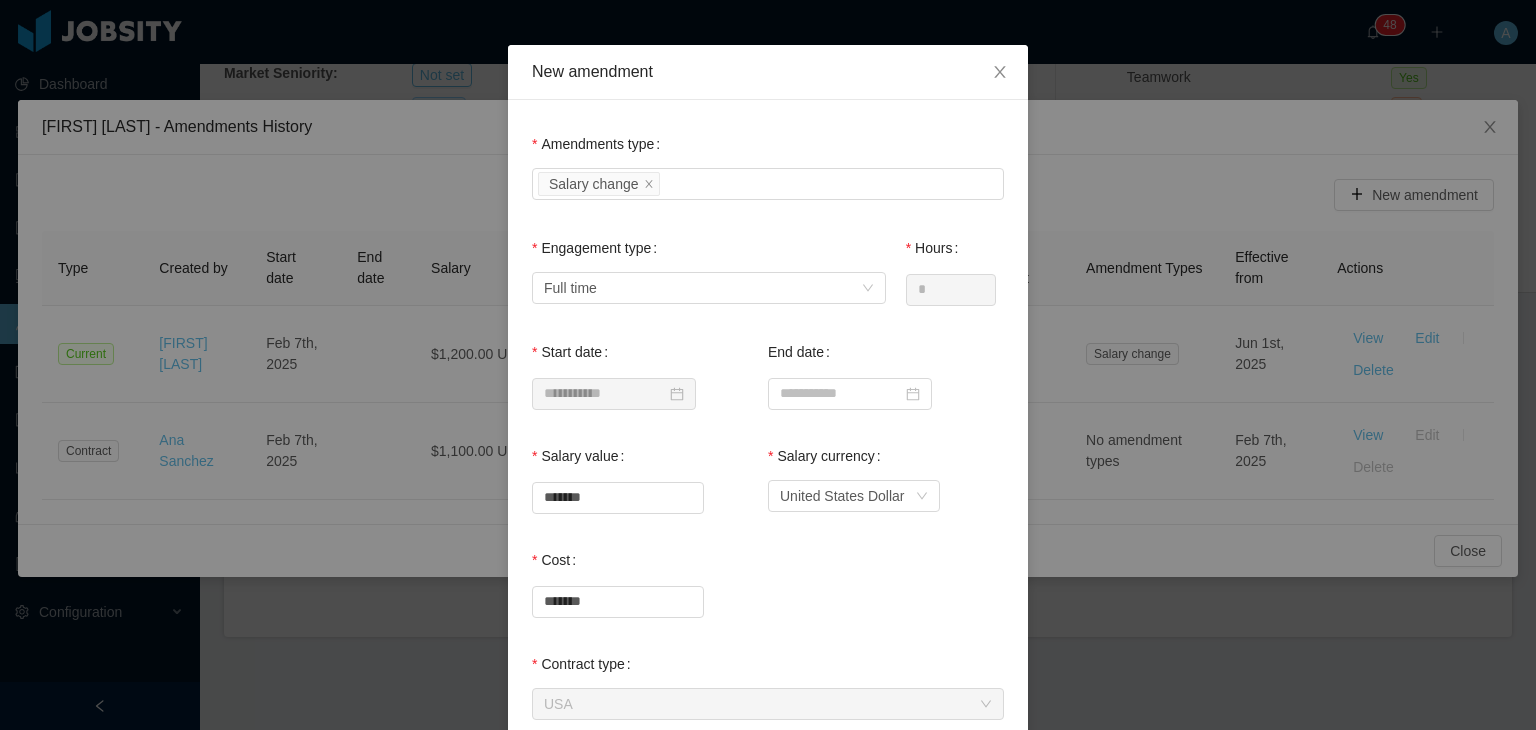scroll, scrollTop: 100, scrollLeft: 0, axis: vertical 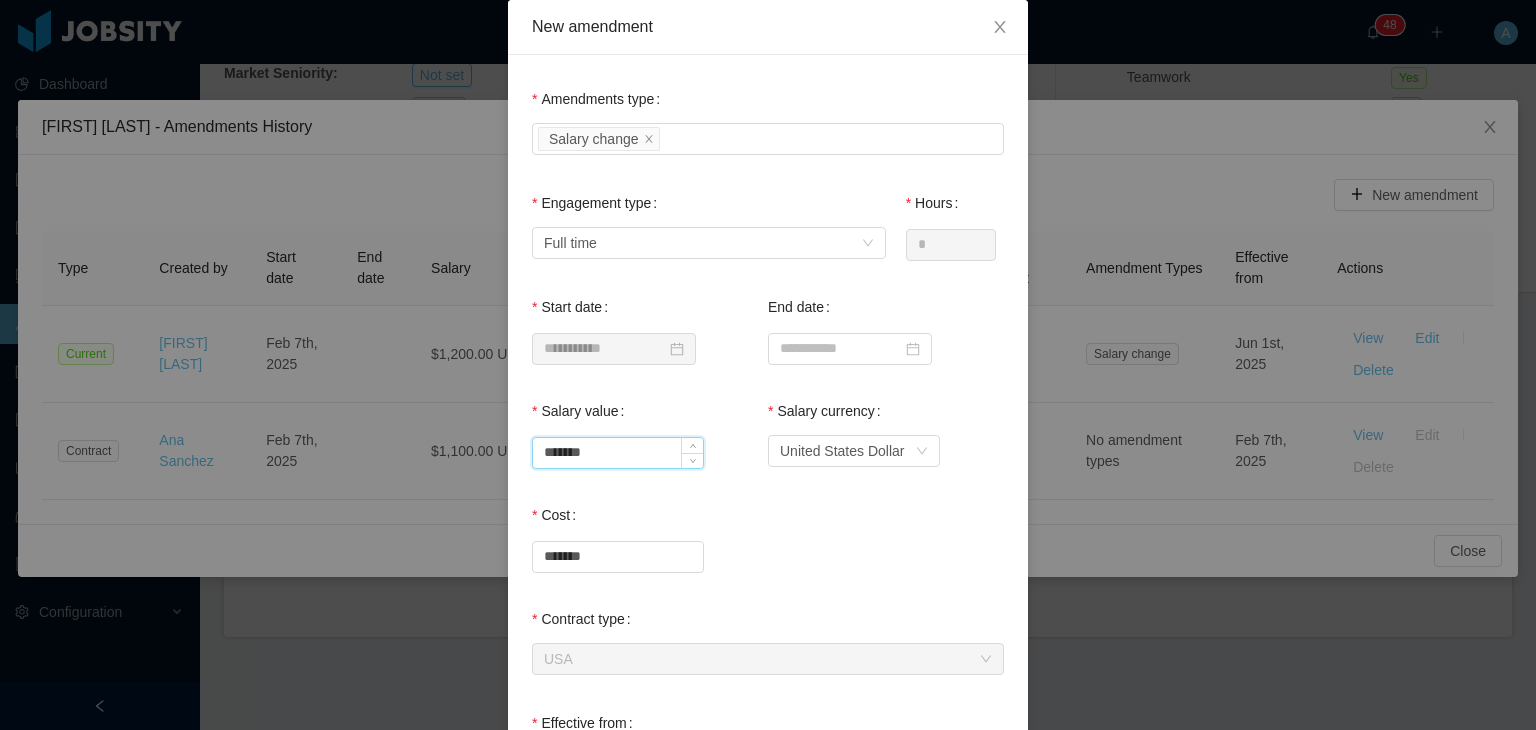 click on "*******" at bounding box center [618, 453] 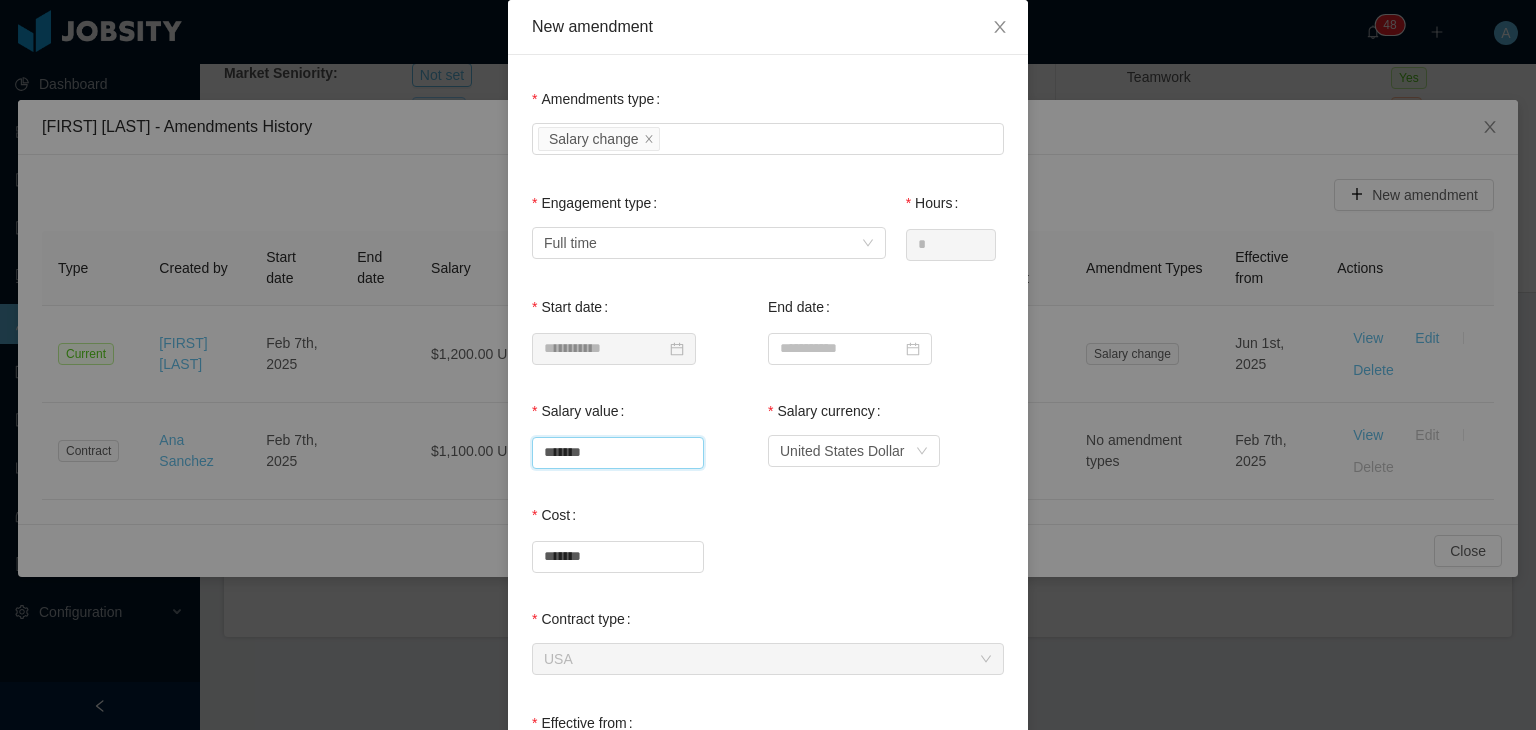 type on "*******" 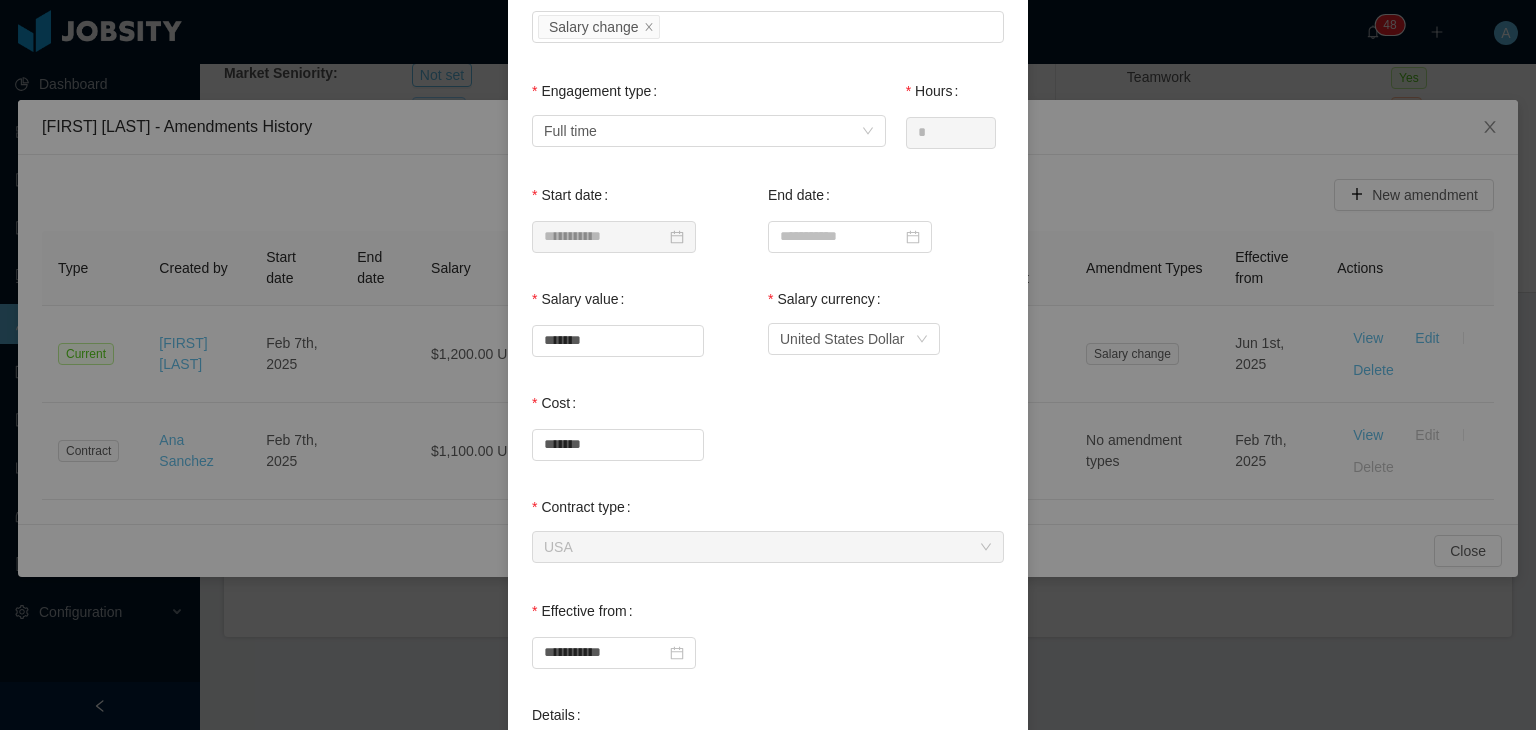scroll, scrollTop: 200, scrollLeft: 0, axis: vertical 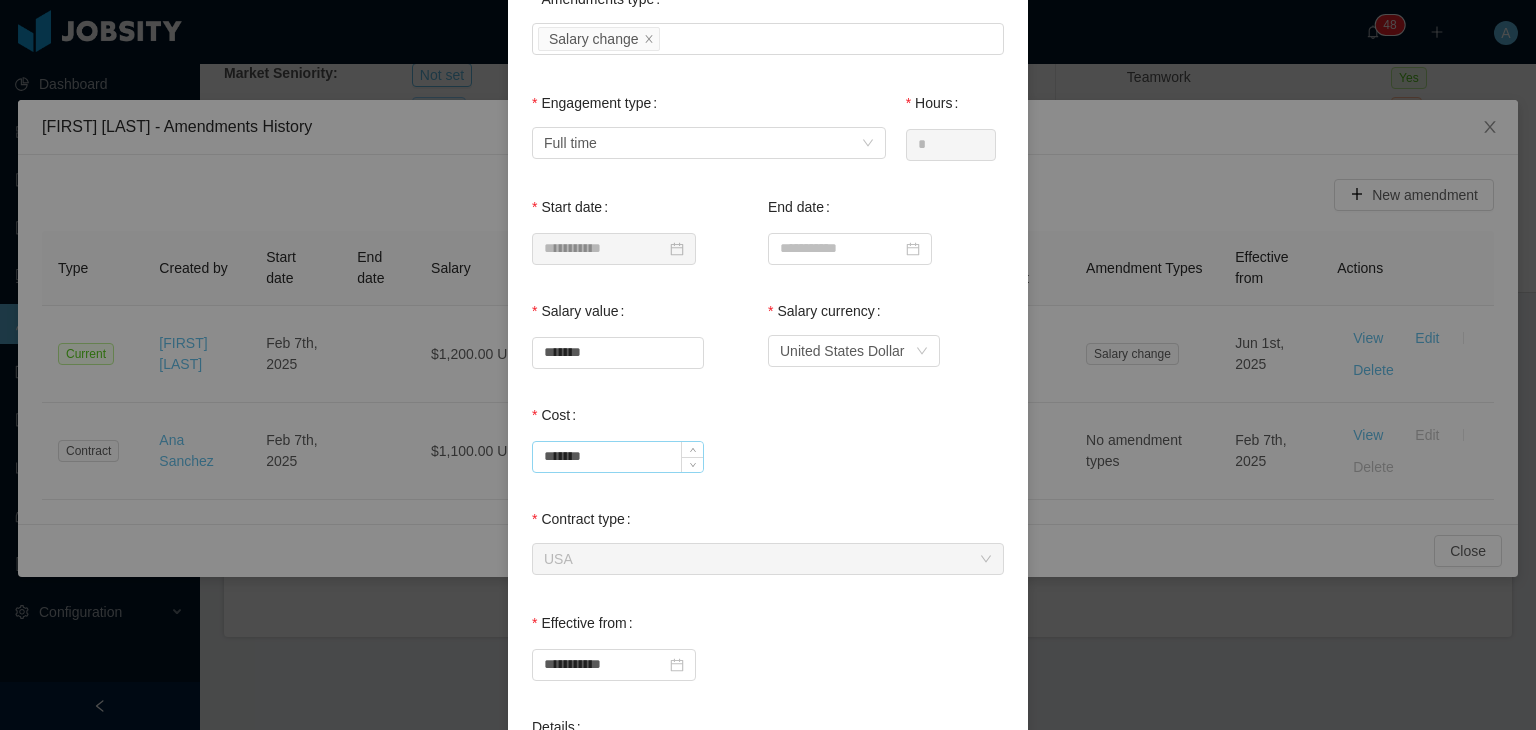 click on "*******" at bounding box center [618, 457] 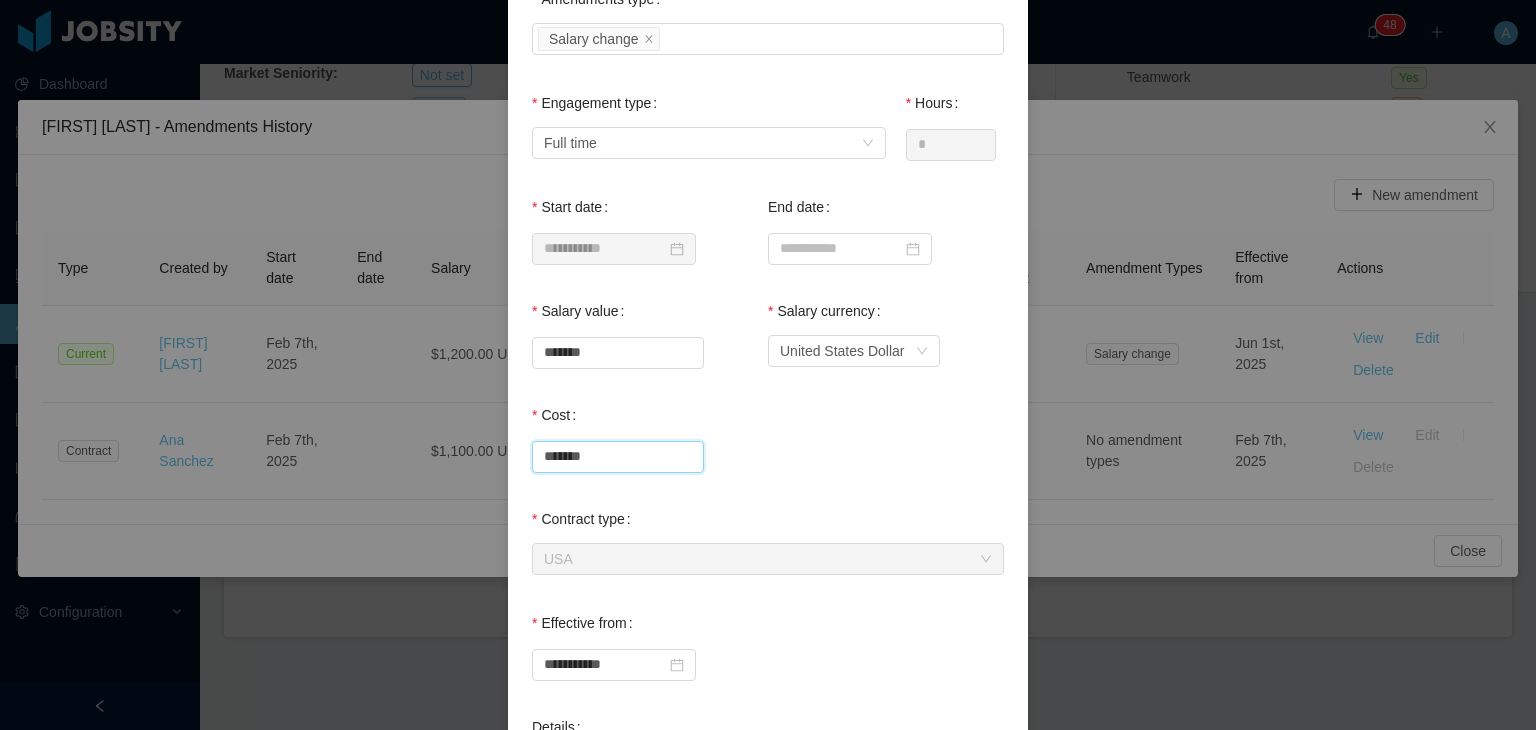 type on "*******" 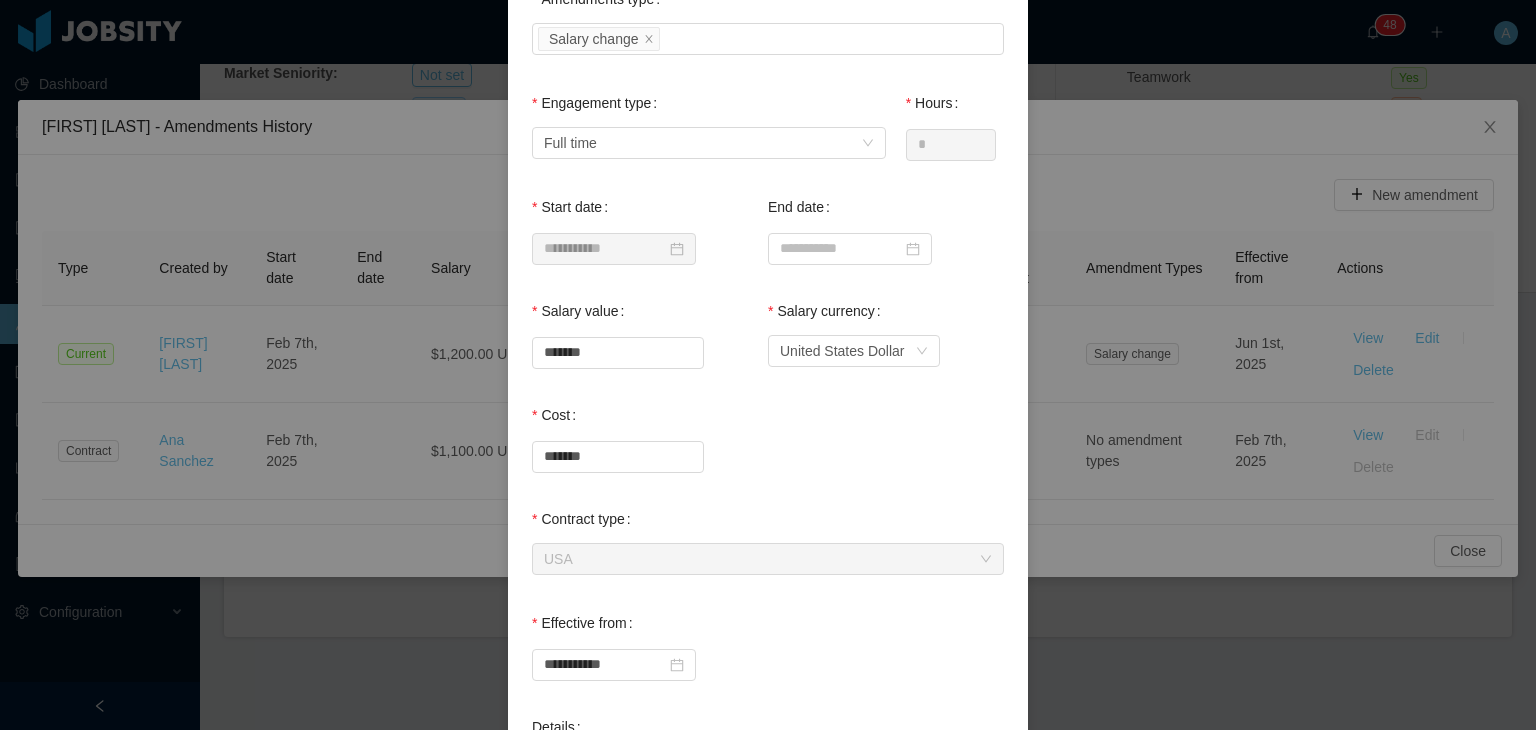 click on "Cost *******" at bounding box center (768, 447) 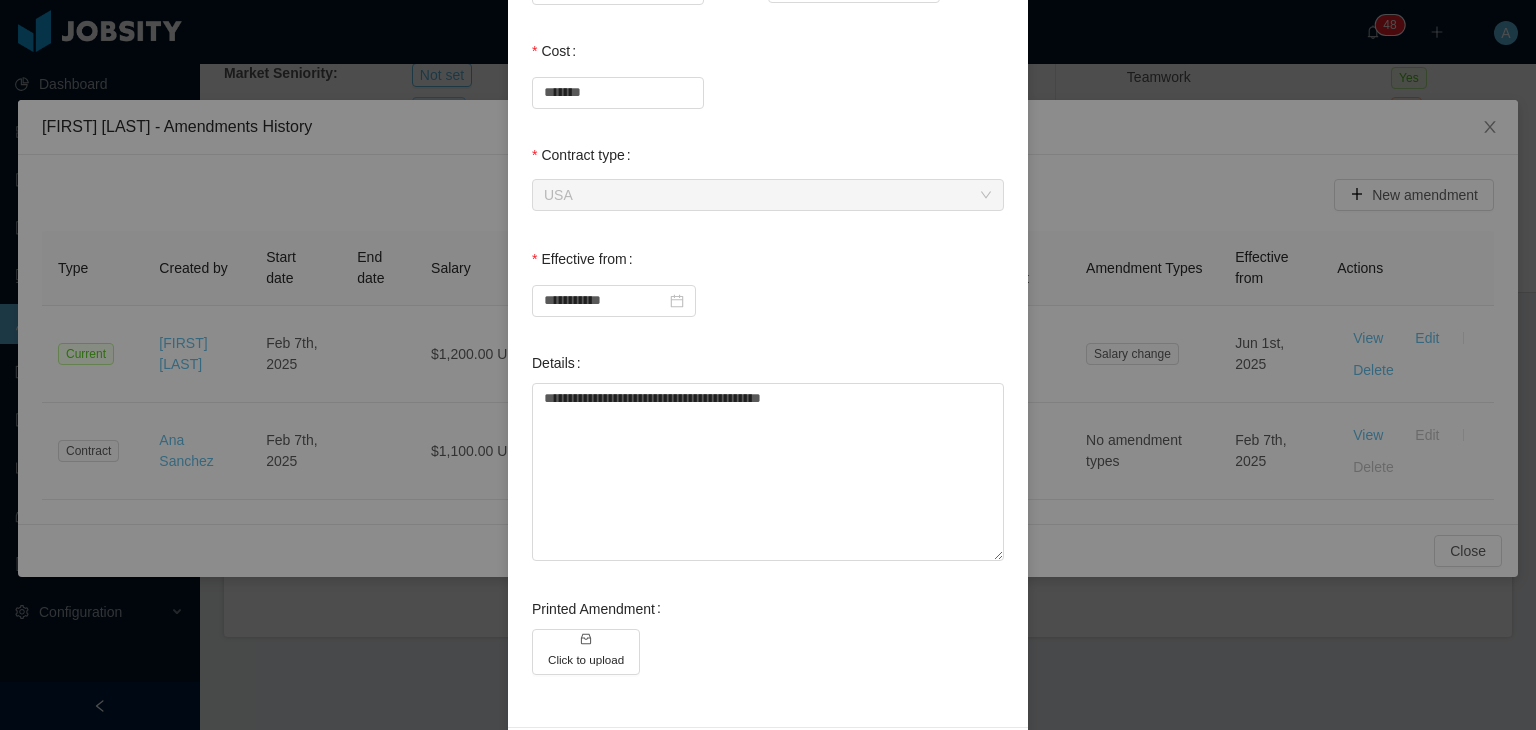scroll, scrollTop: 600, scrollLeft: 0, axis: vertical 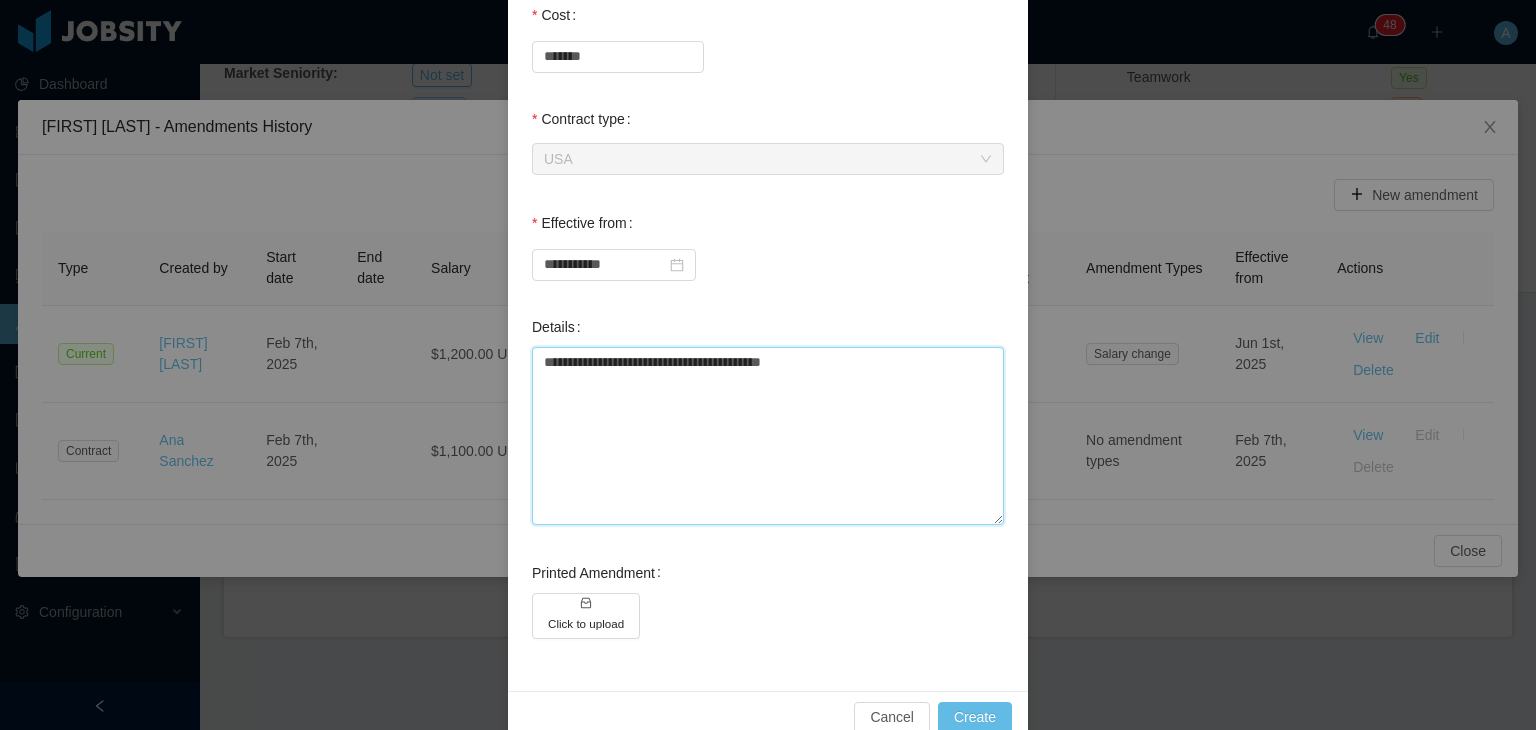 click on "**********" at bounding box center (768, 436) 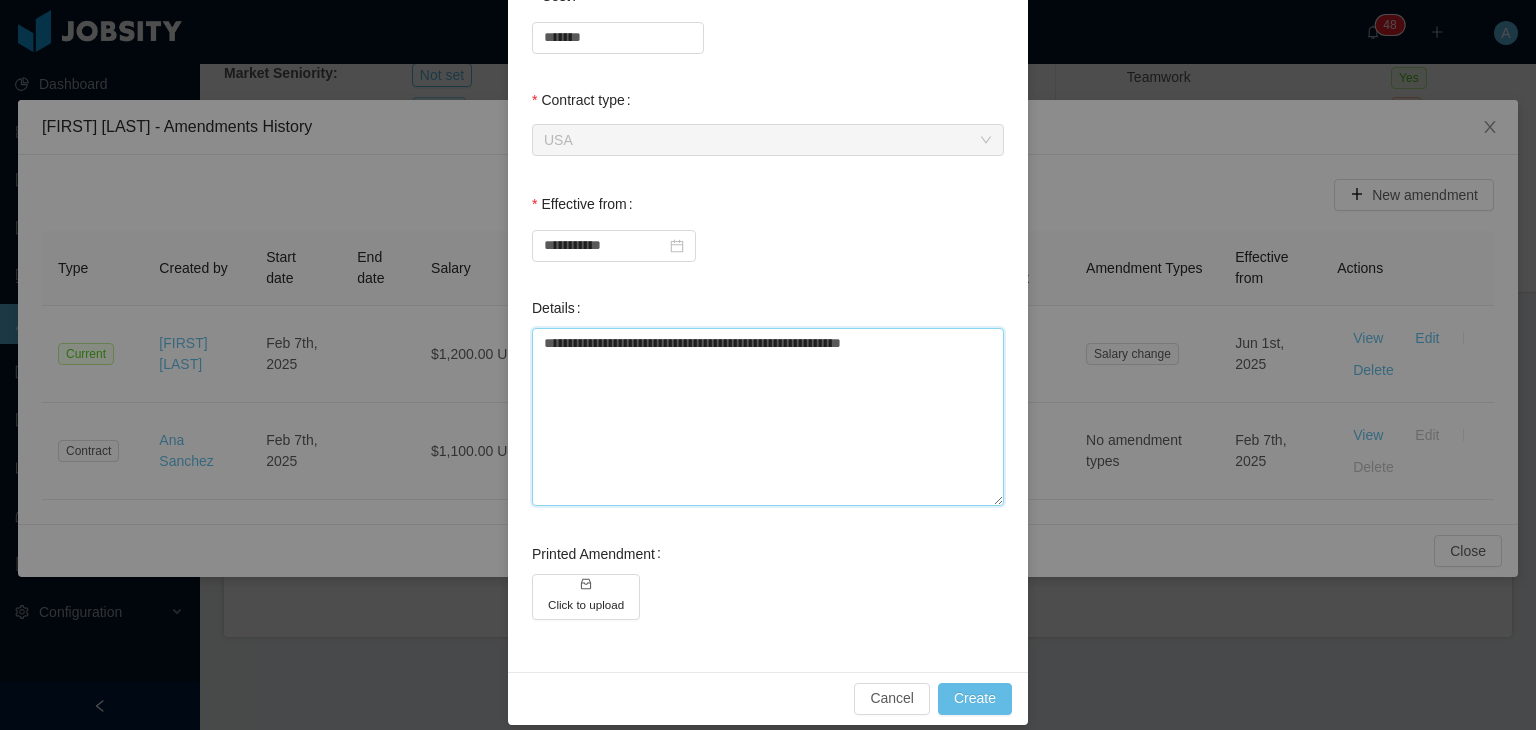 scroll, scrollTop: 636, scrollLeft: 0, axis: vertical 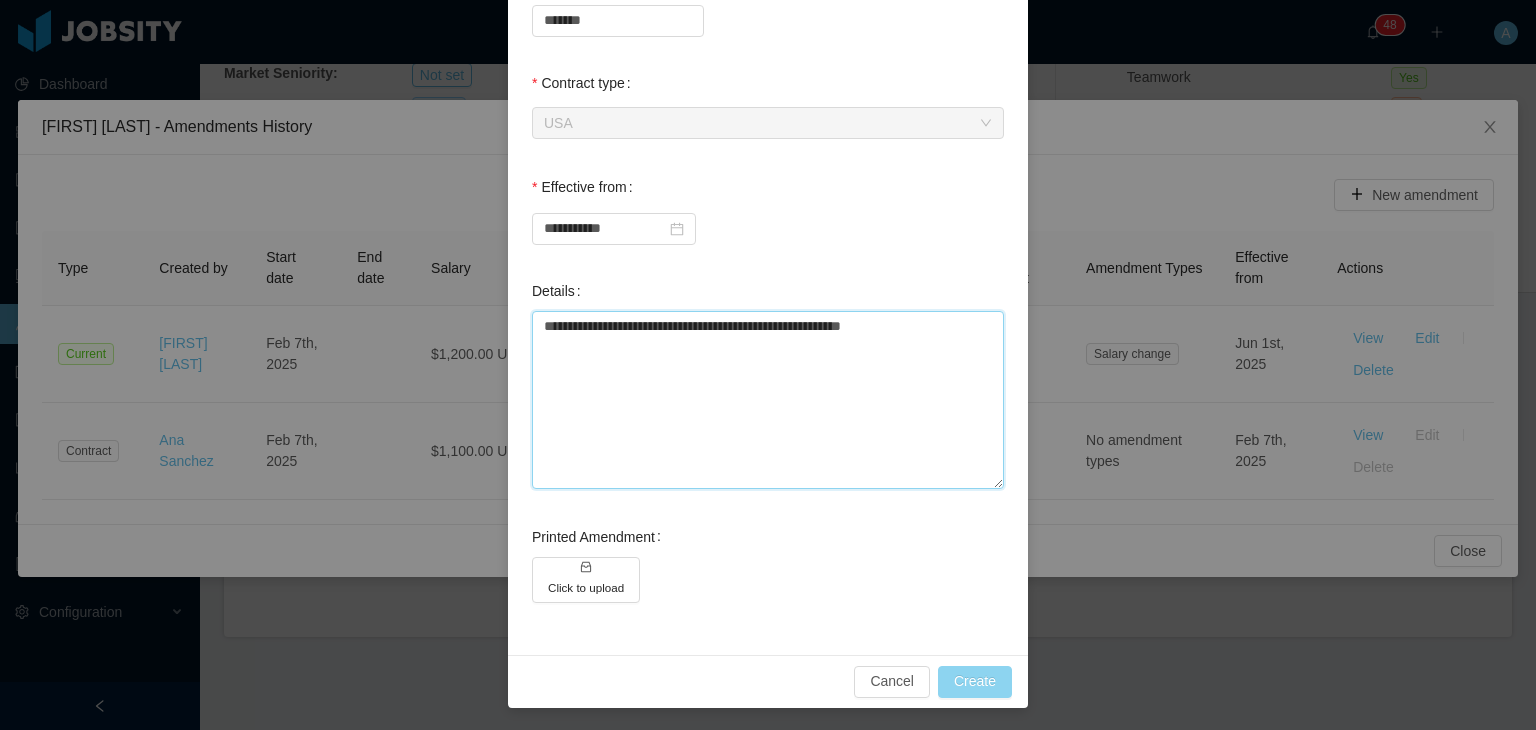 type on "**********" 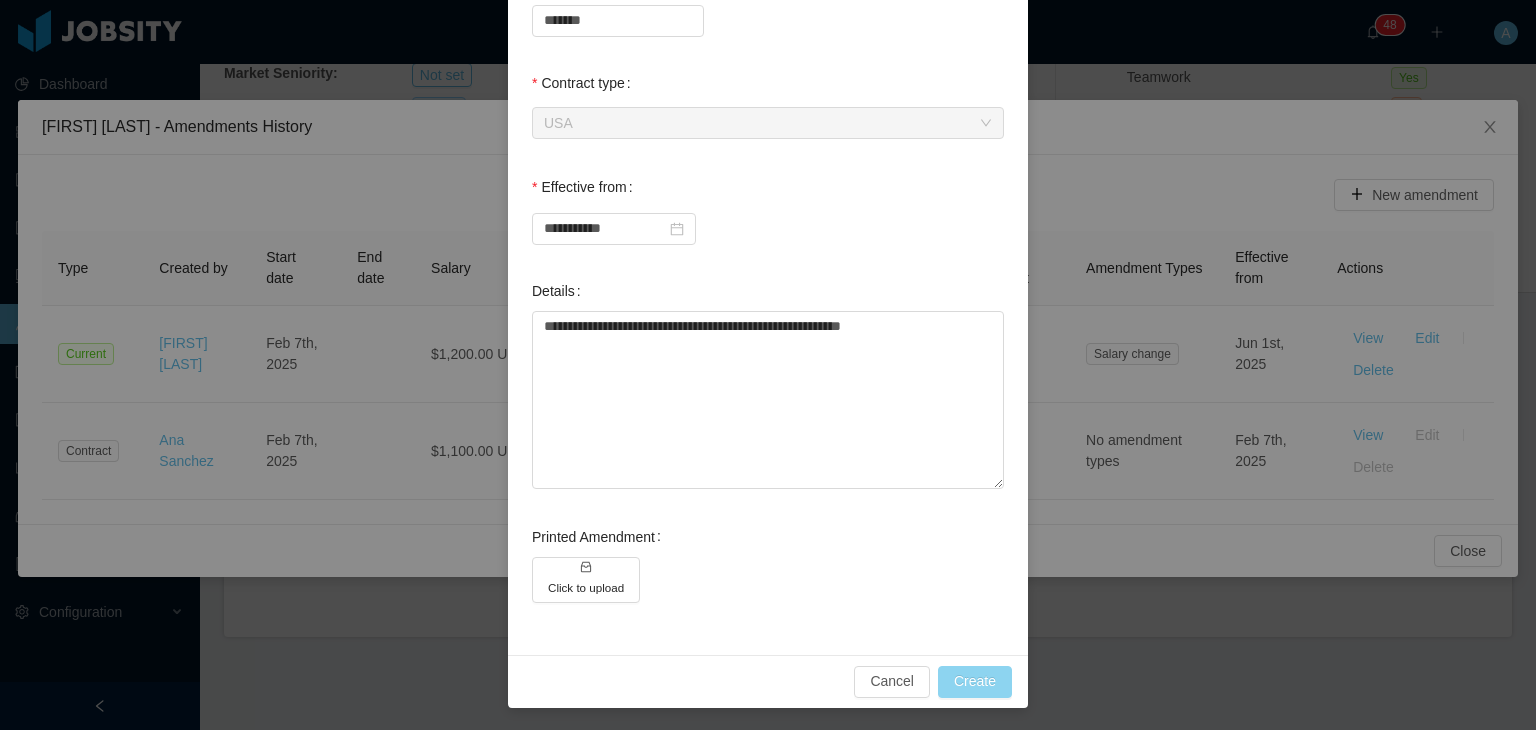click on "Create" at bounding box center [975, 682] 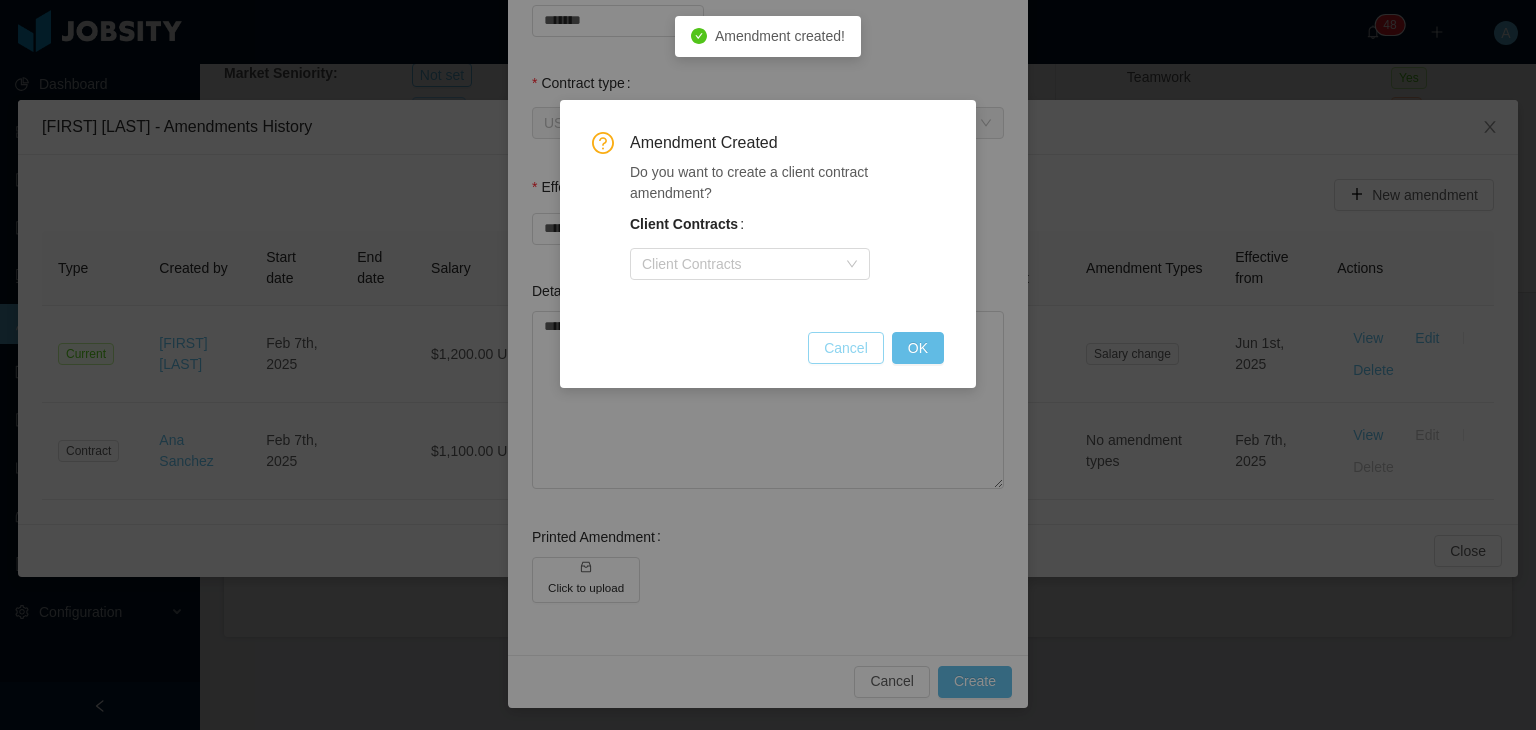 click on "Cancel" at bounding box center [846, 348] 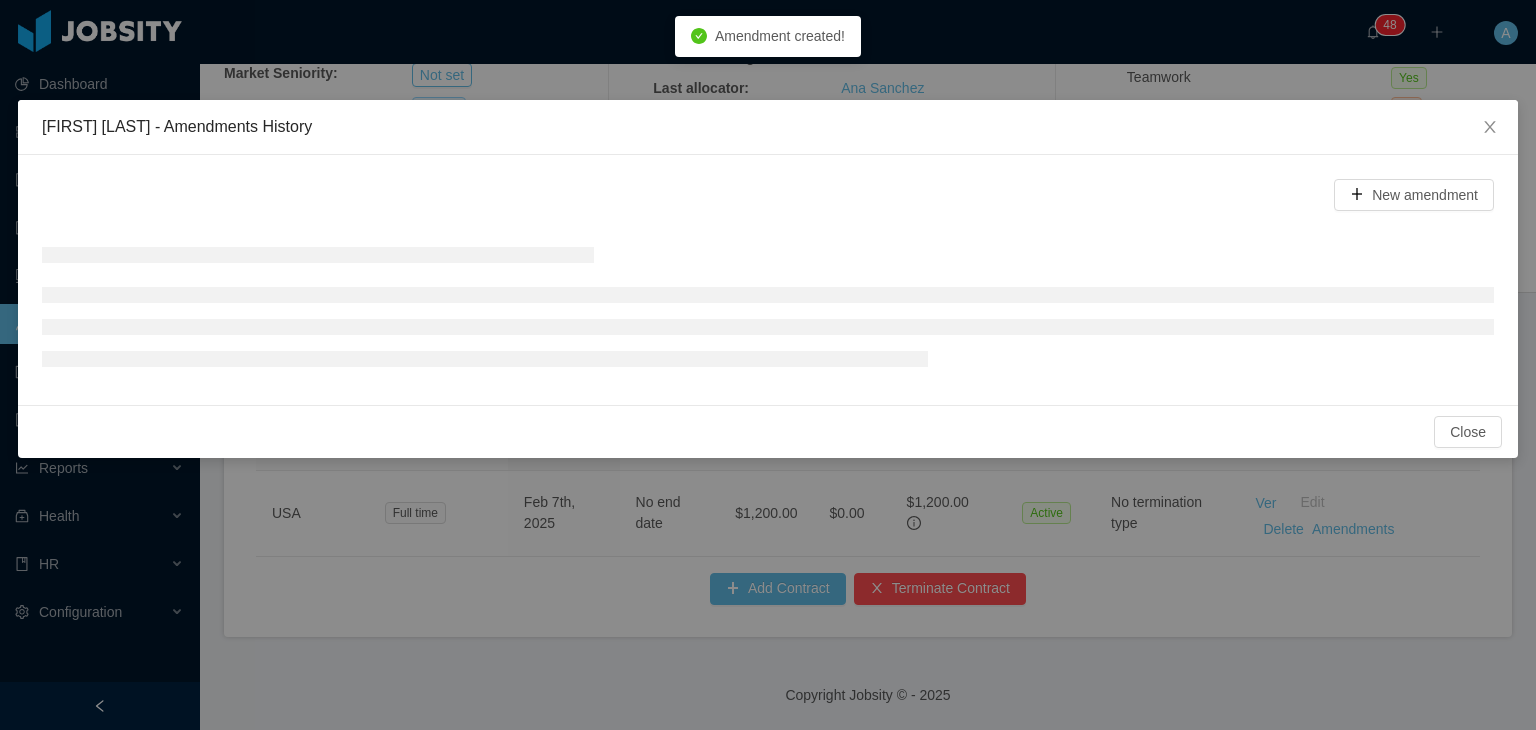 scroll, scrollTop: 536, scrollLeft: 0, axis: vertical 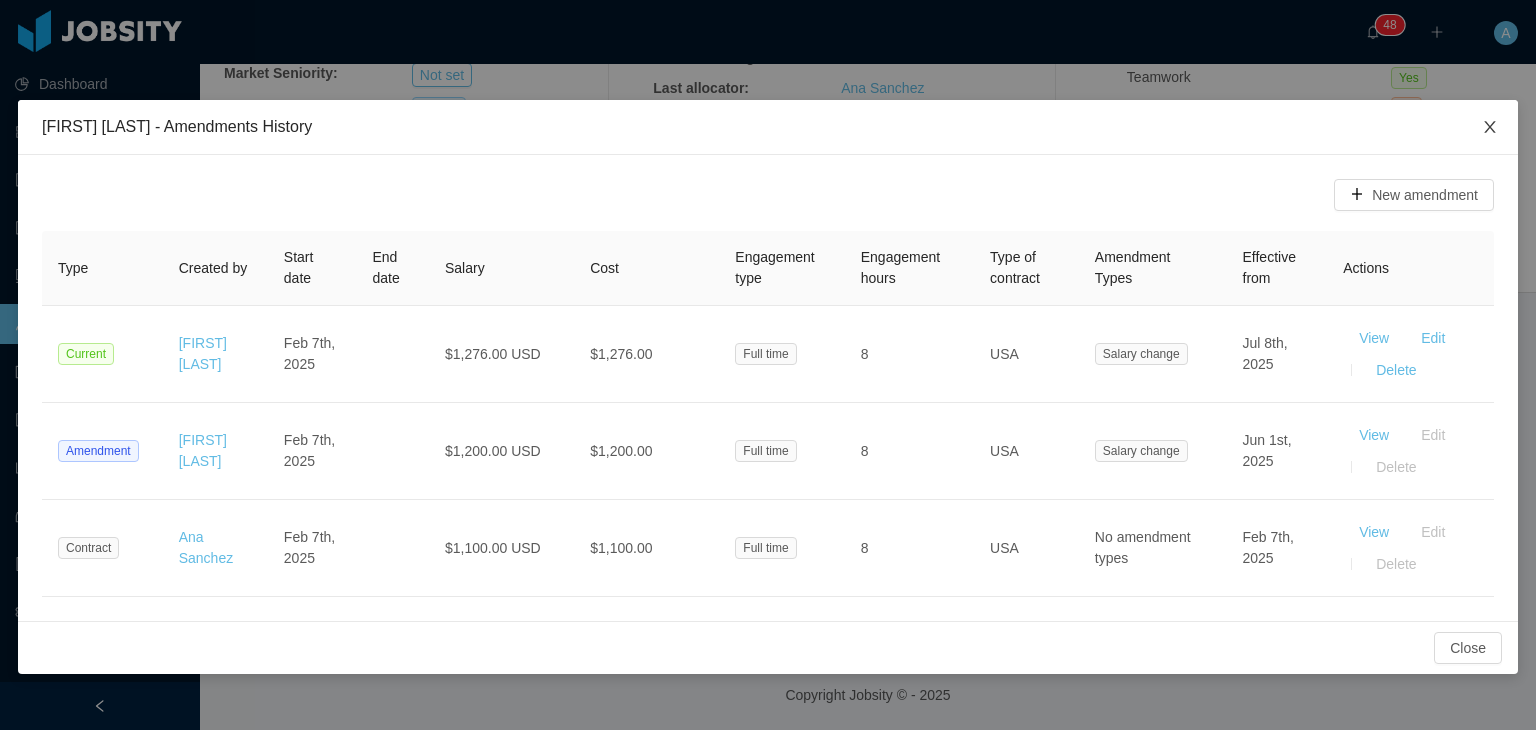 click at bounding box center [1490, 127] 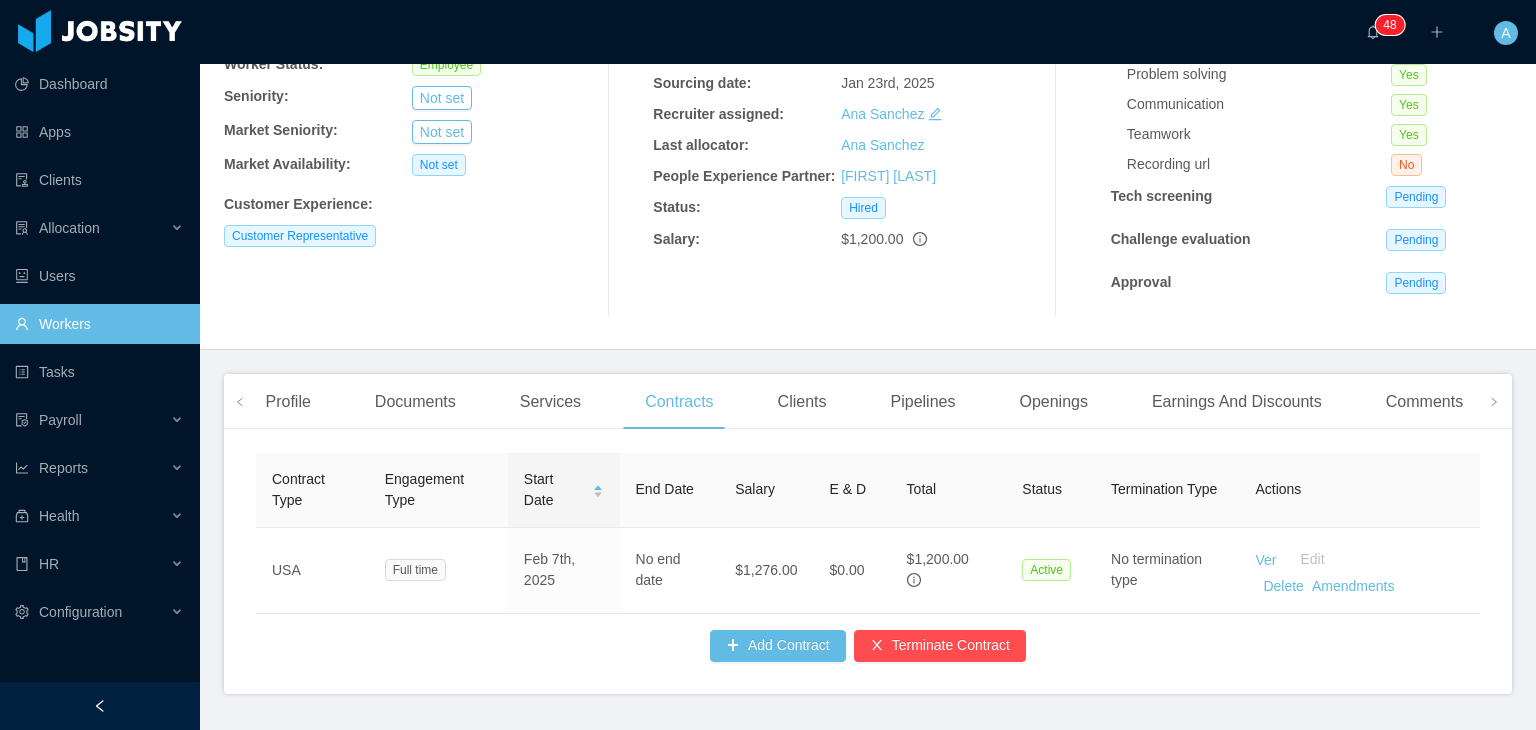 scroll, scrollTop: 285, scrollLeft: 0, axis: vertical 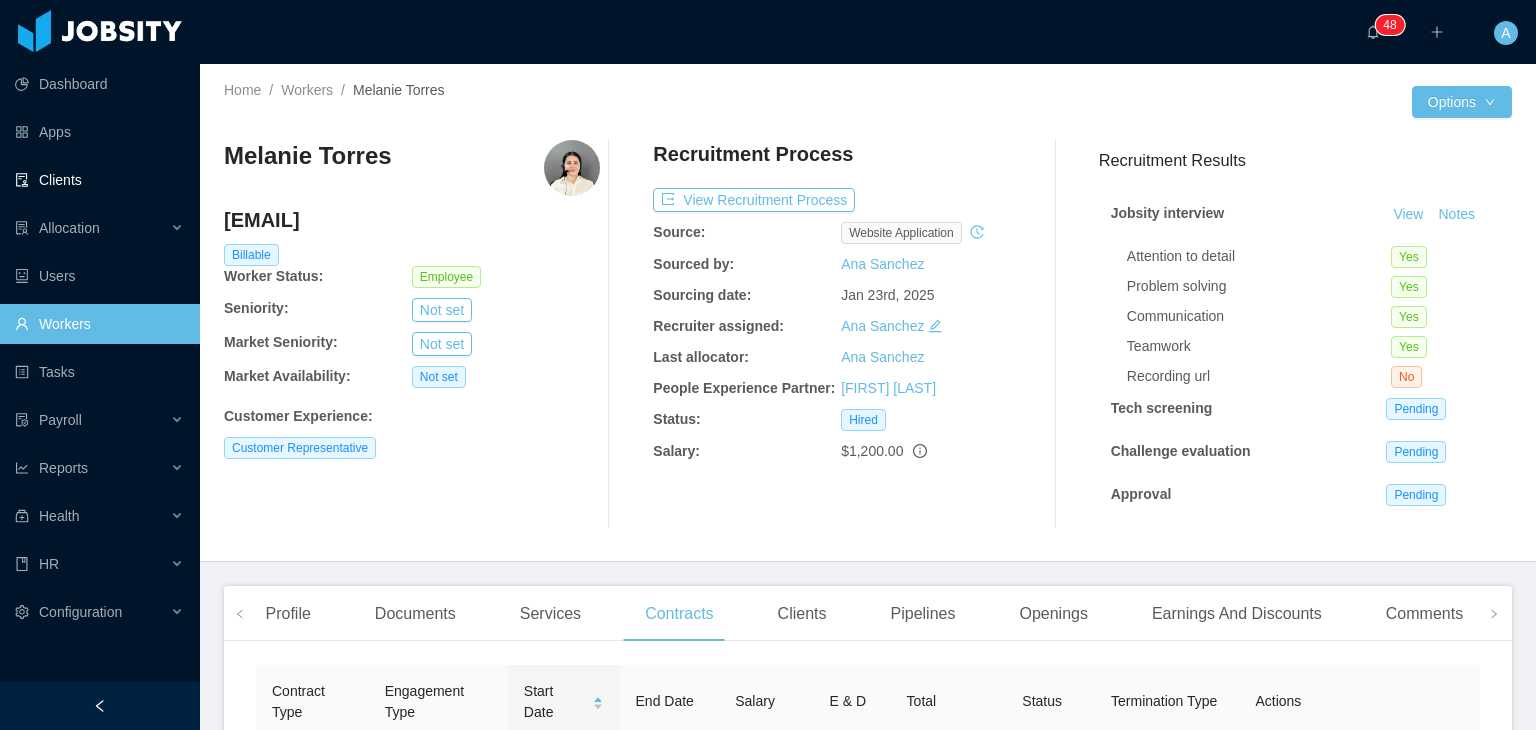 click on "Clients" at bounding box center [99, 180] 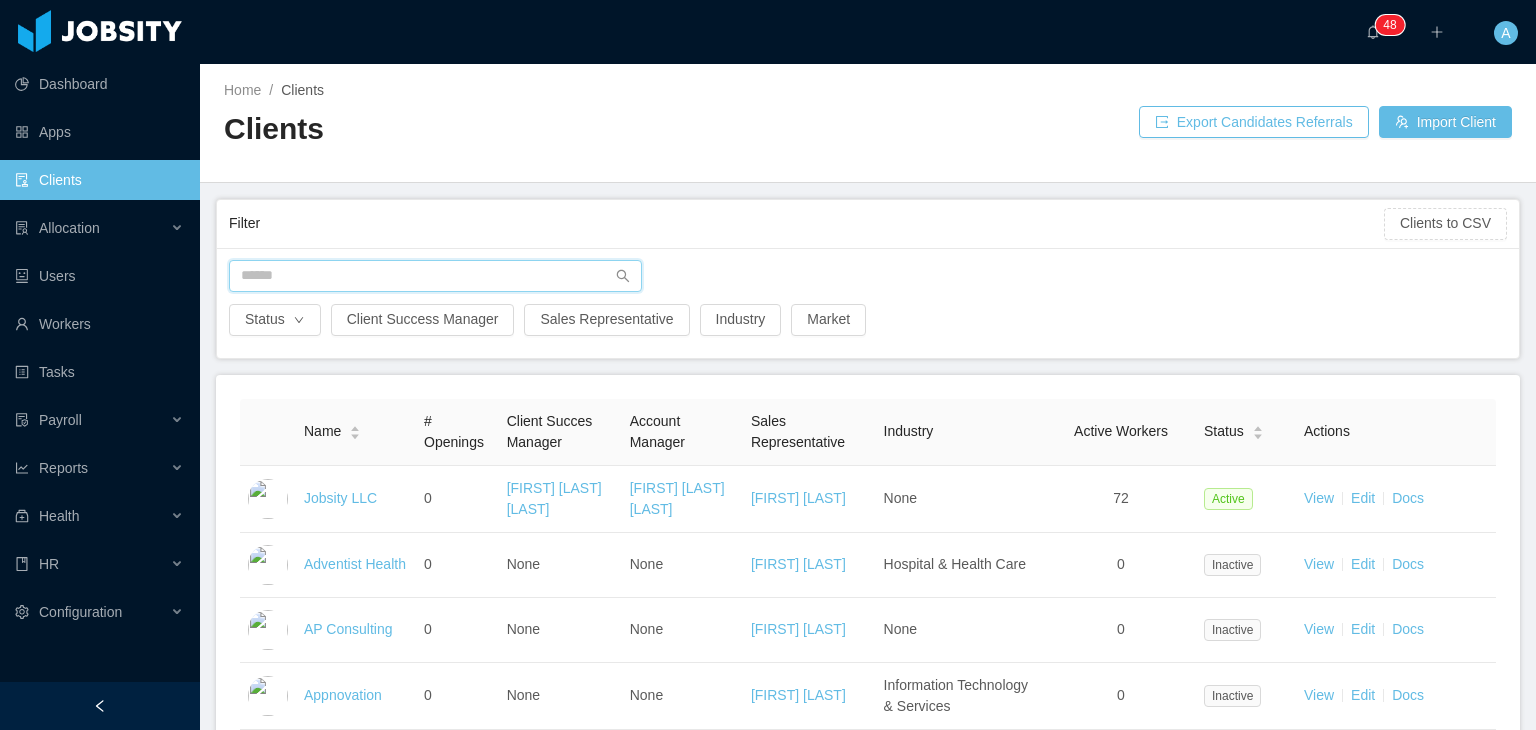 click at bounding box center [435, 276] 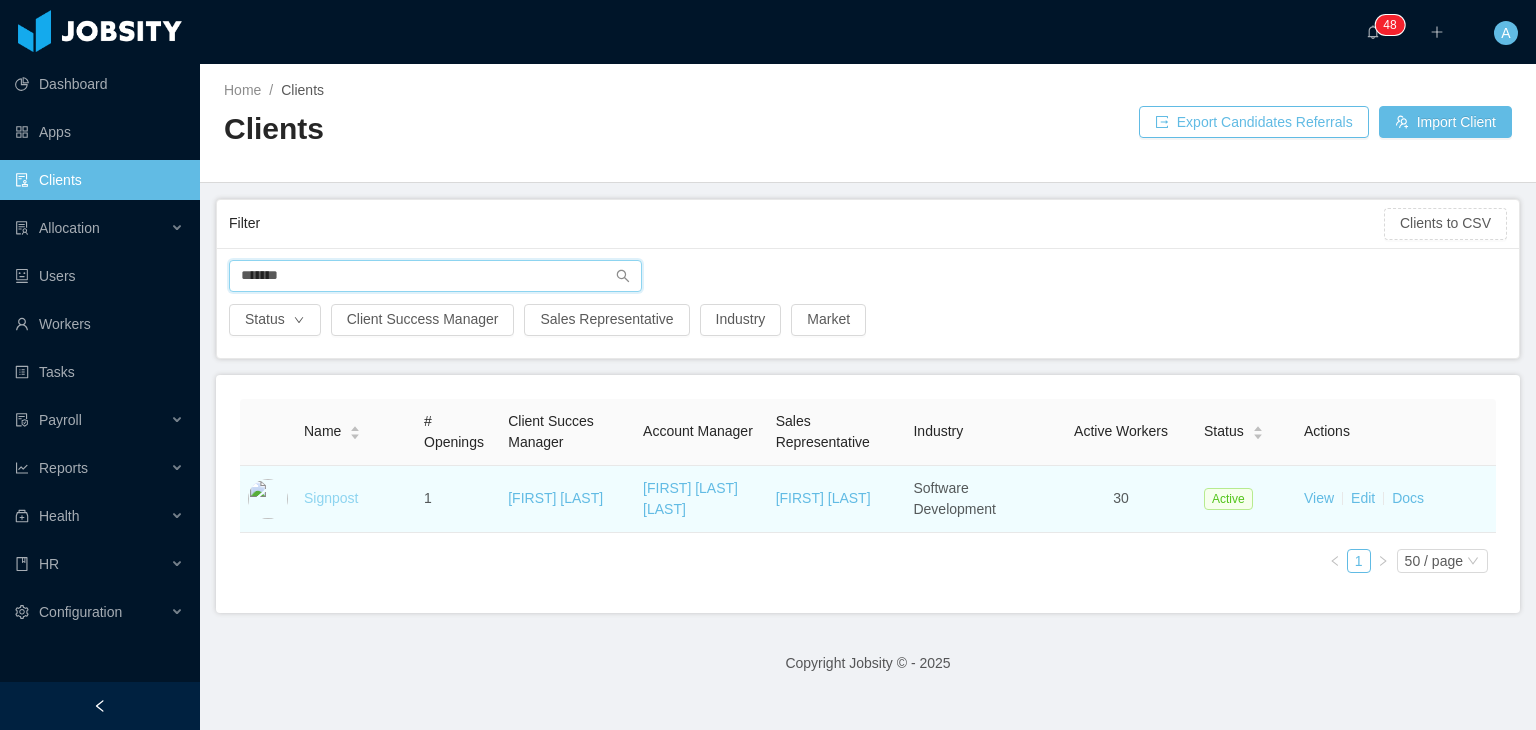 type on "*******" 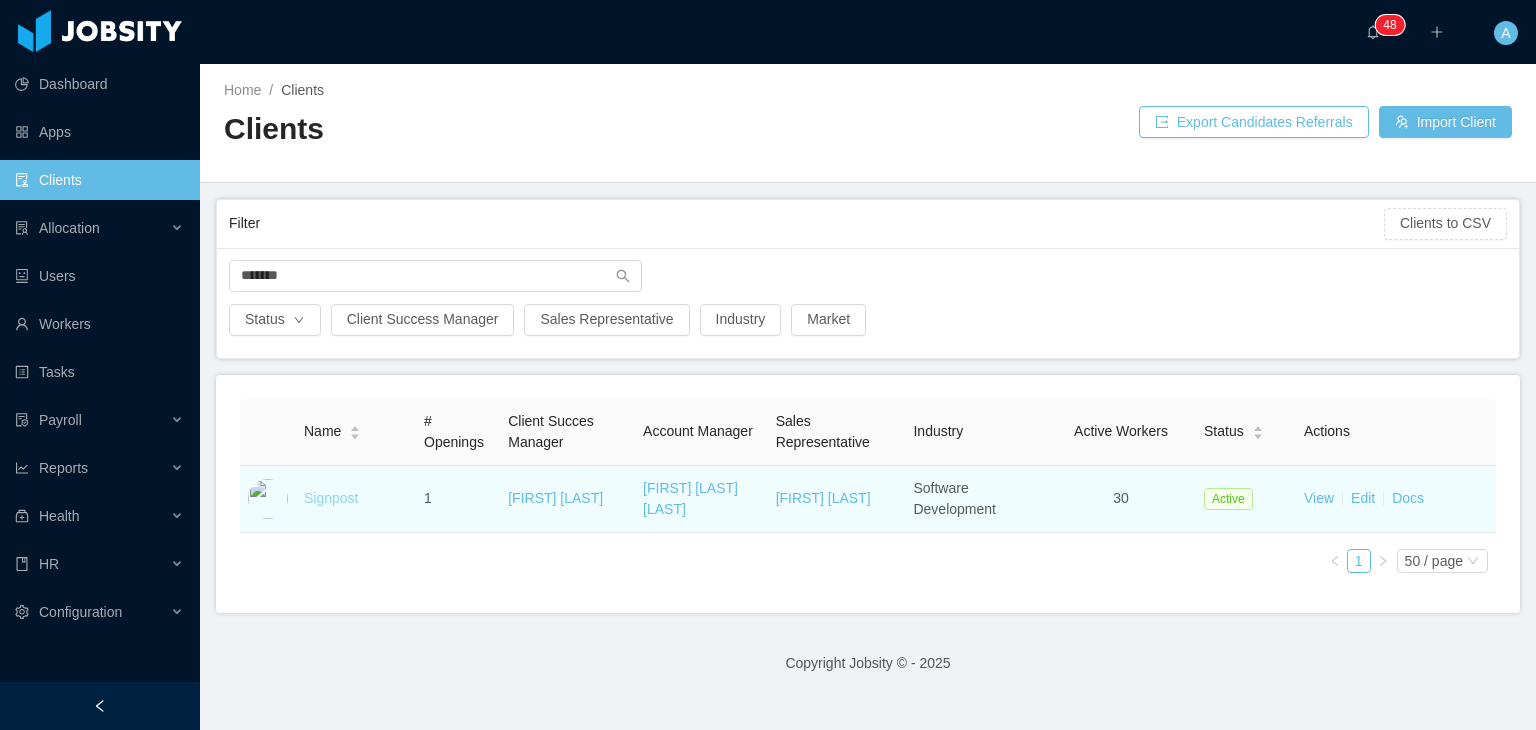 click on "Signpost" at bounding box center [331, 498] 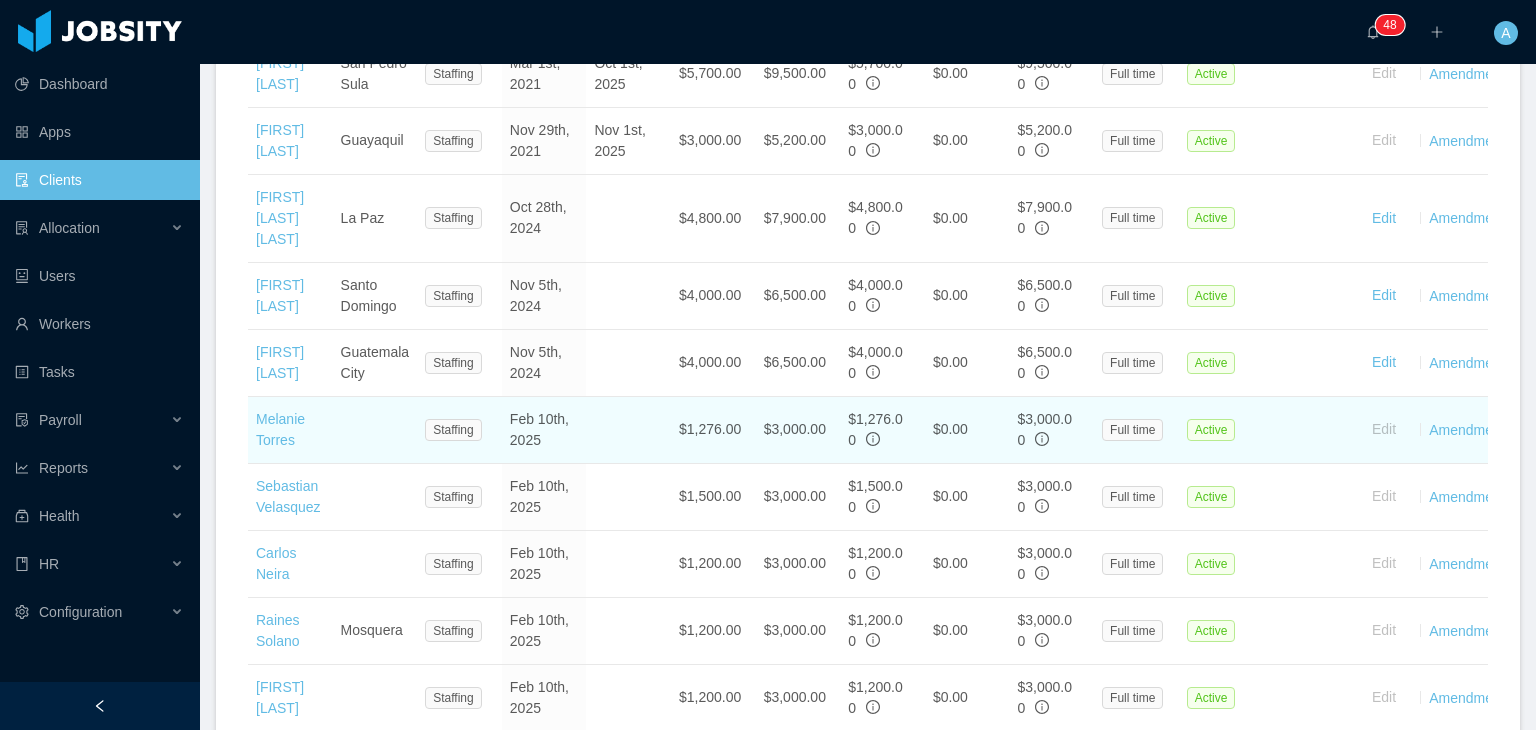scroll, scrollTop: 900, scrollLeft: 0, axis: vertical 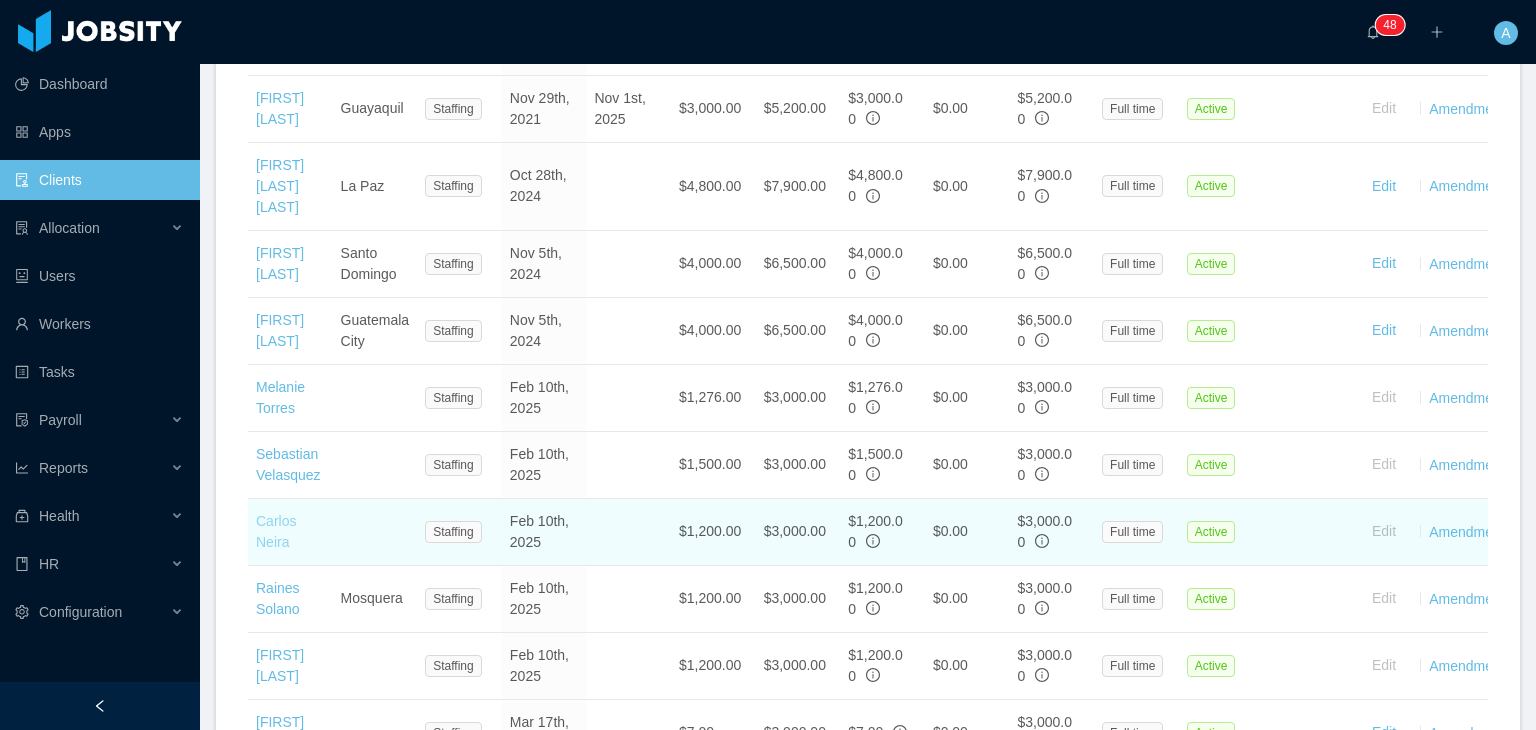 click on "Carlos Neira" at bounding box center (276, 531) 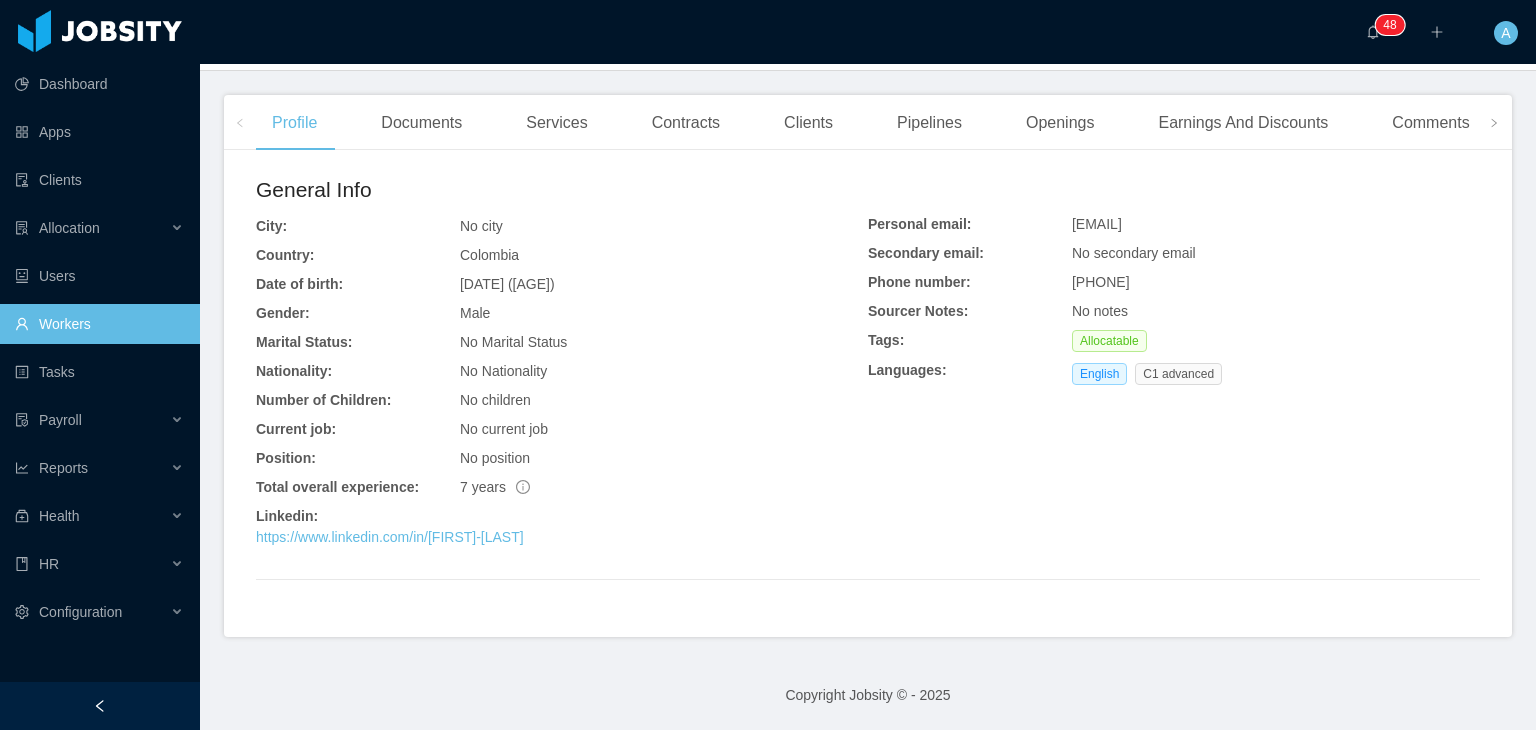 scroll, scrollTop: 392, scrollLeft: 0, axis: vertical 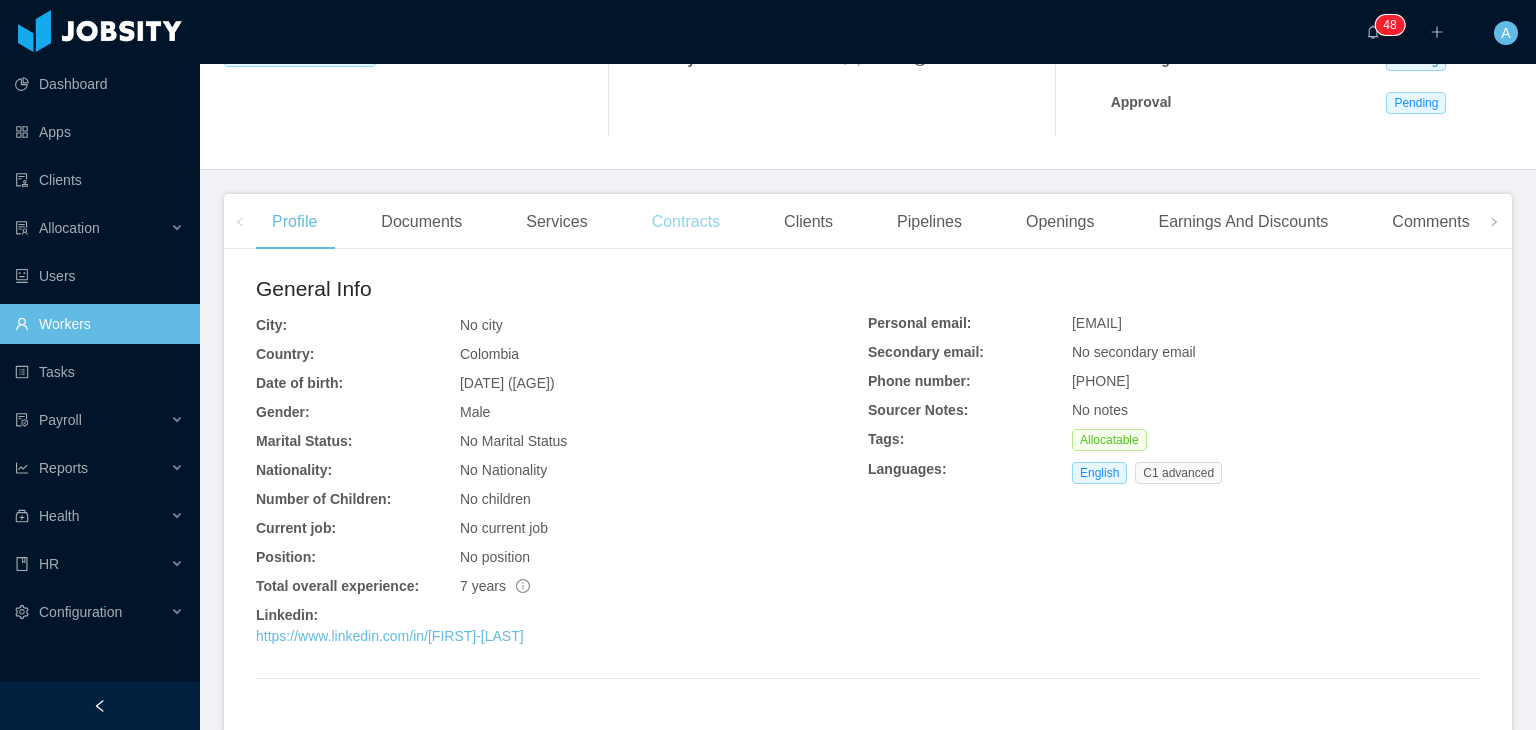click on "Contracts" at bounding box center (686, 222) 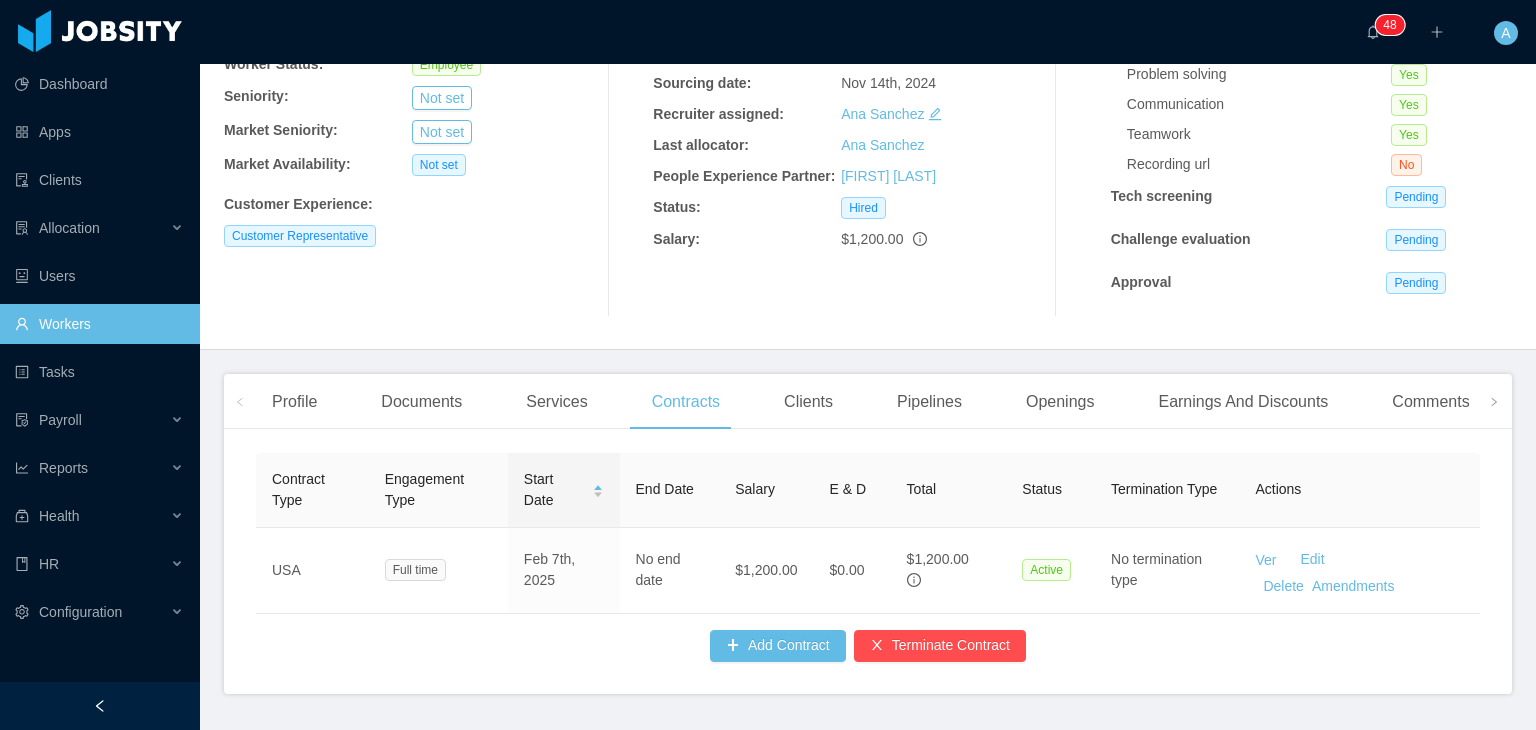 scroll, scrollTop: 285, scrollLeft: 0, axis: vertical 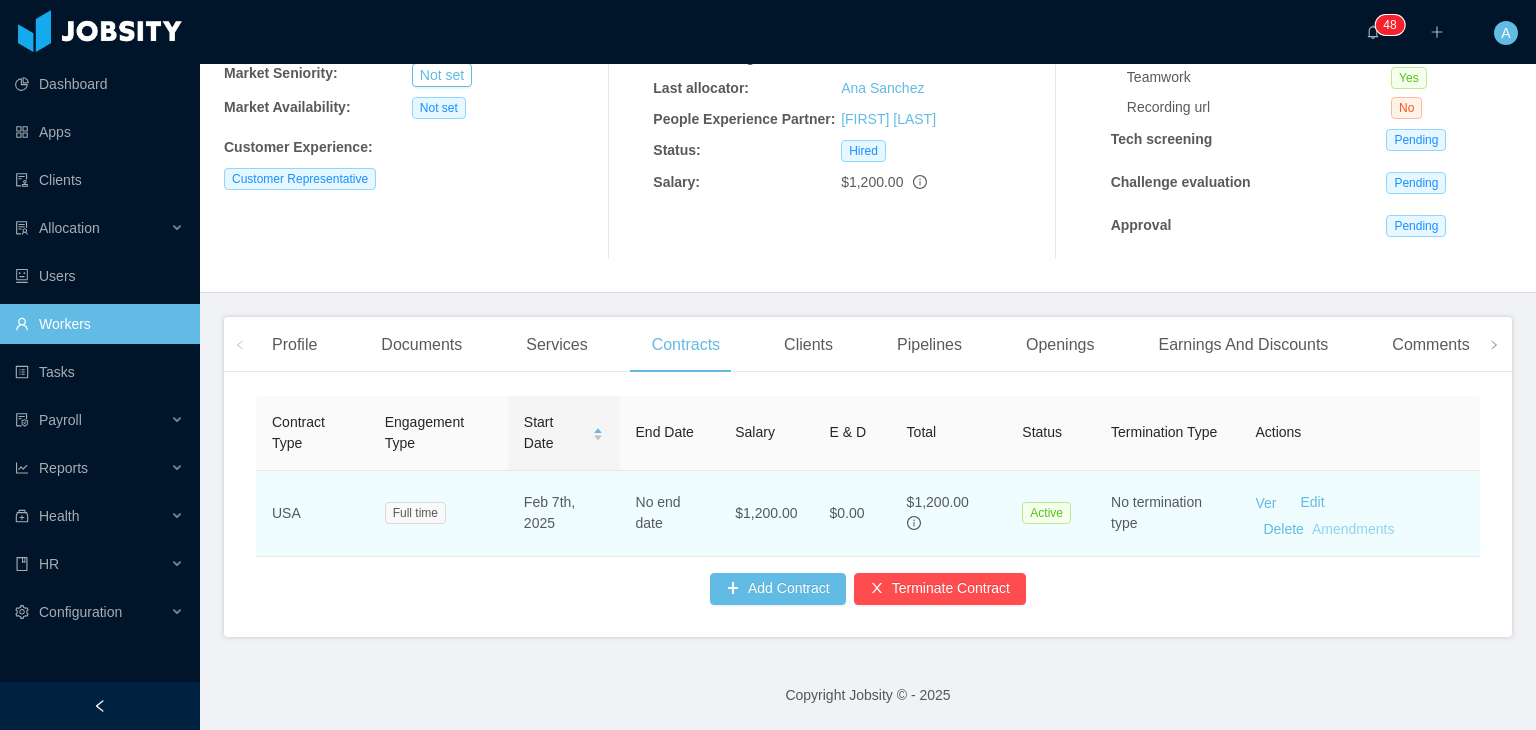 click on "Amendments" at bounding box center [1353, 529] 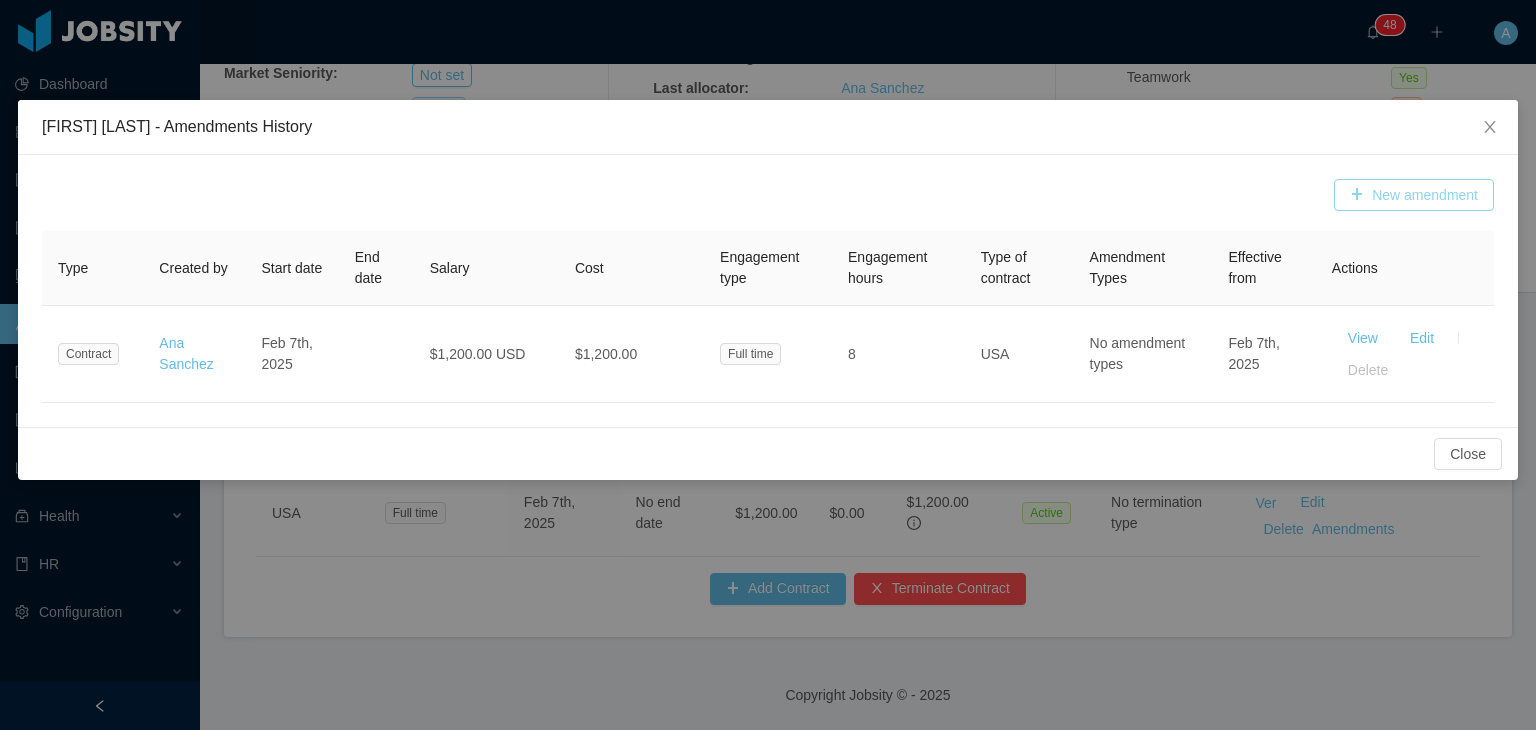 click on "New amendment" at bounding box center (1414, 195) 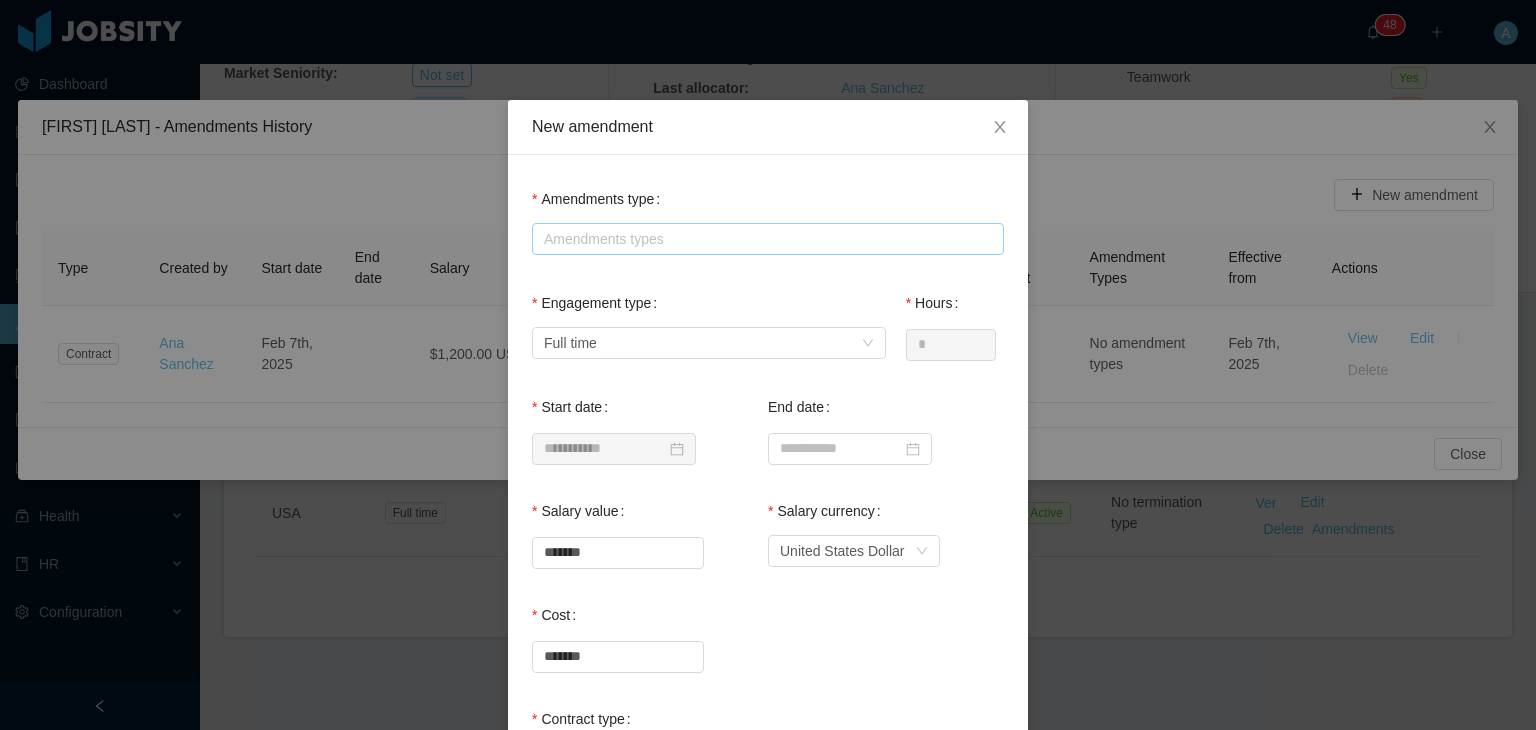 click on "Amendments types" at bounding box center [763, 239] 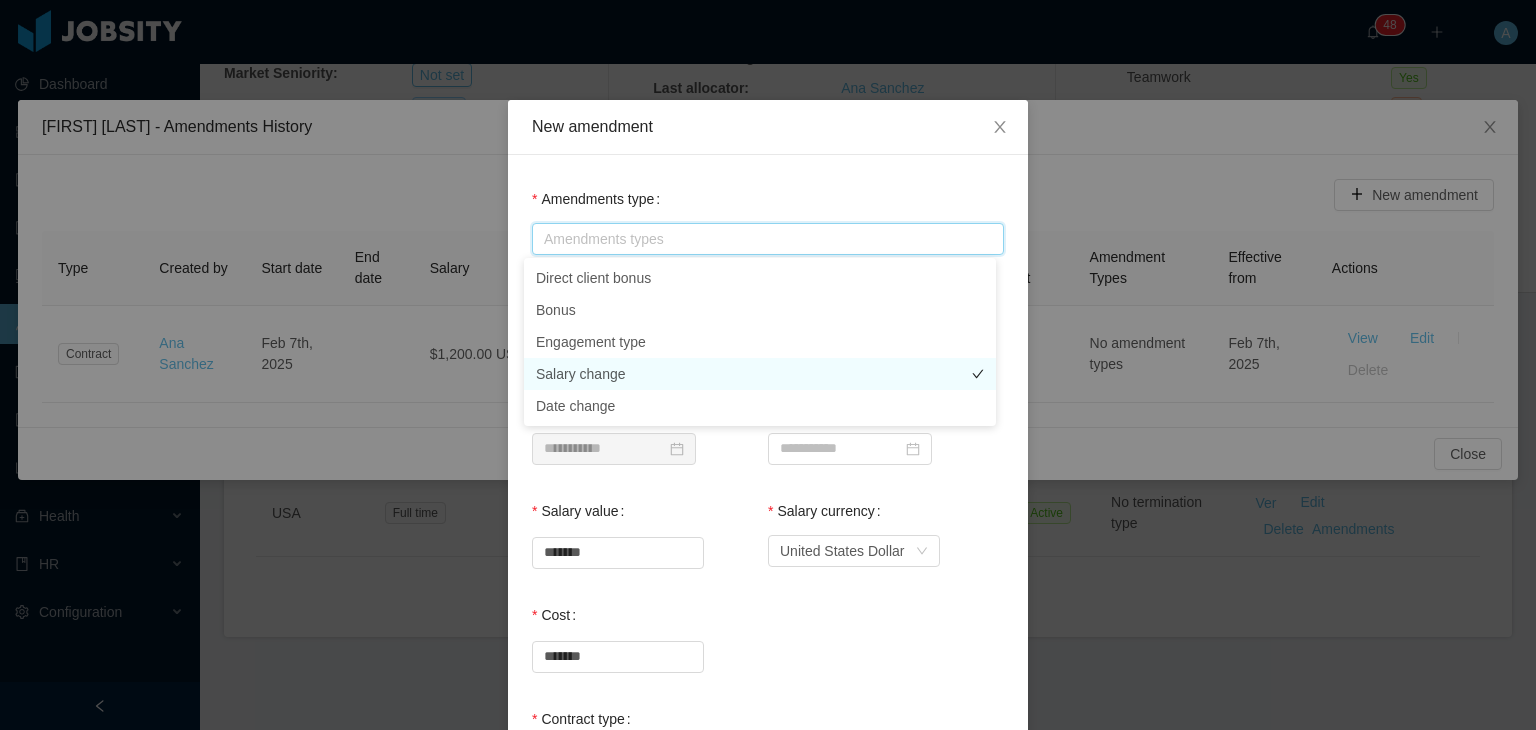click on "Salary change" at bounding box center (760, 374) 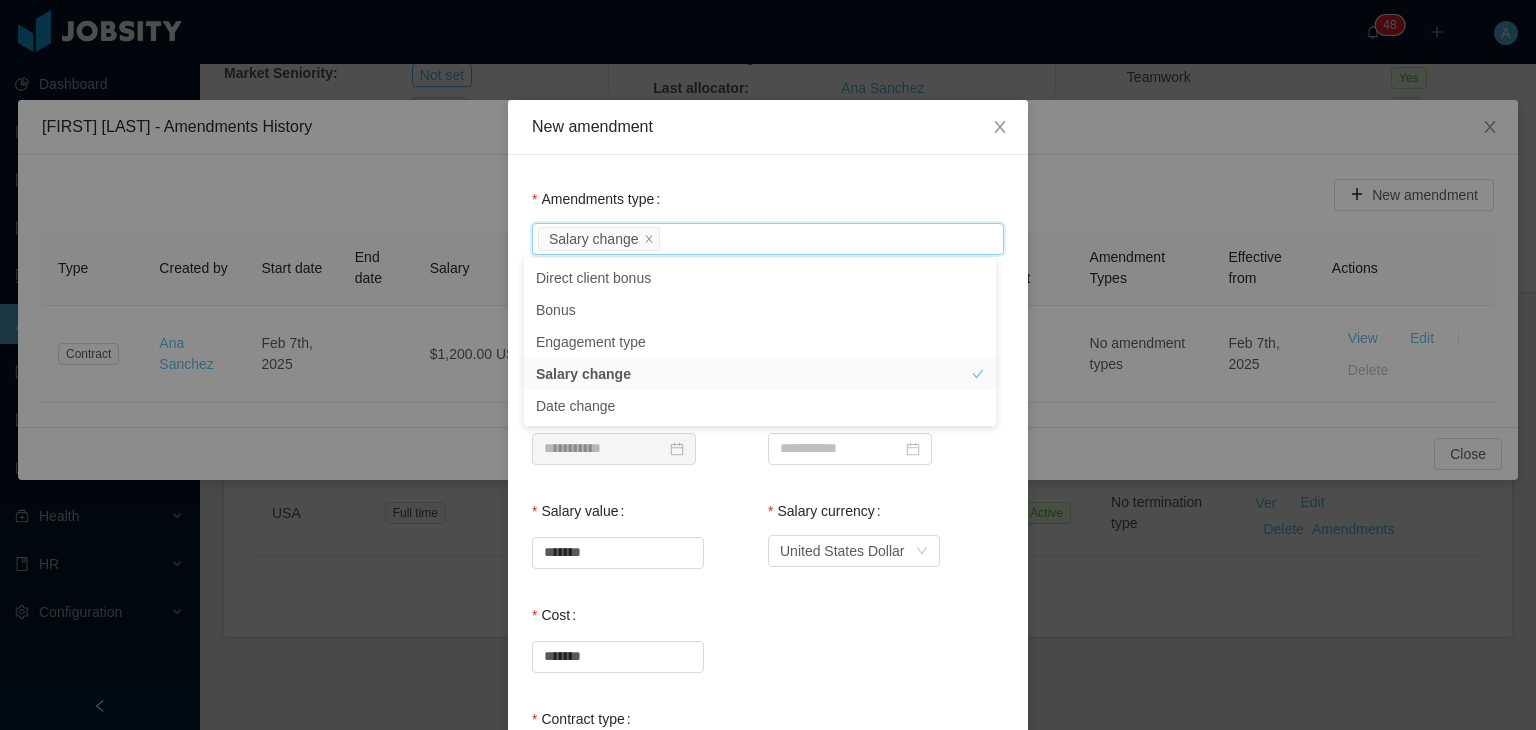 click on "**********" at bounding box center (650, 439) 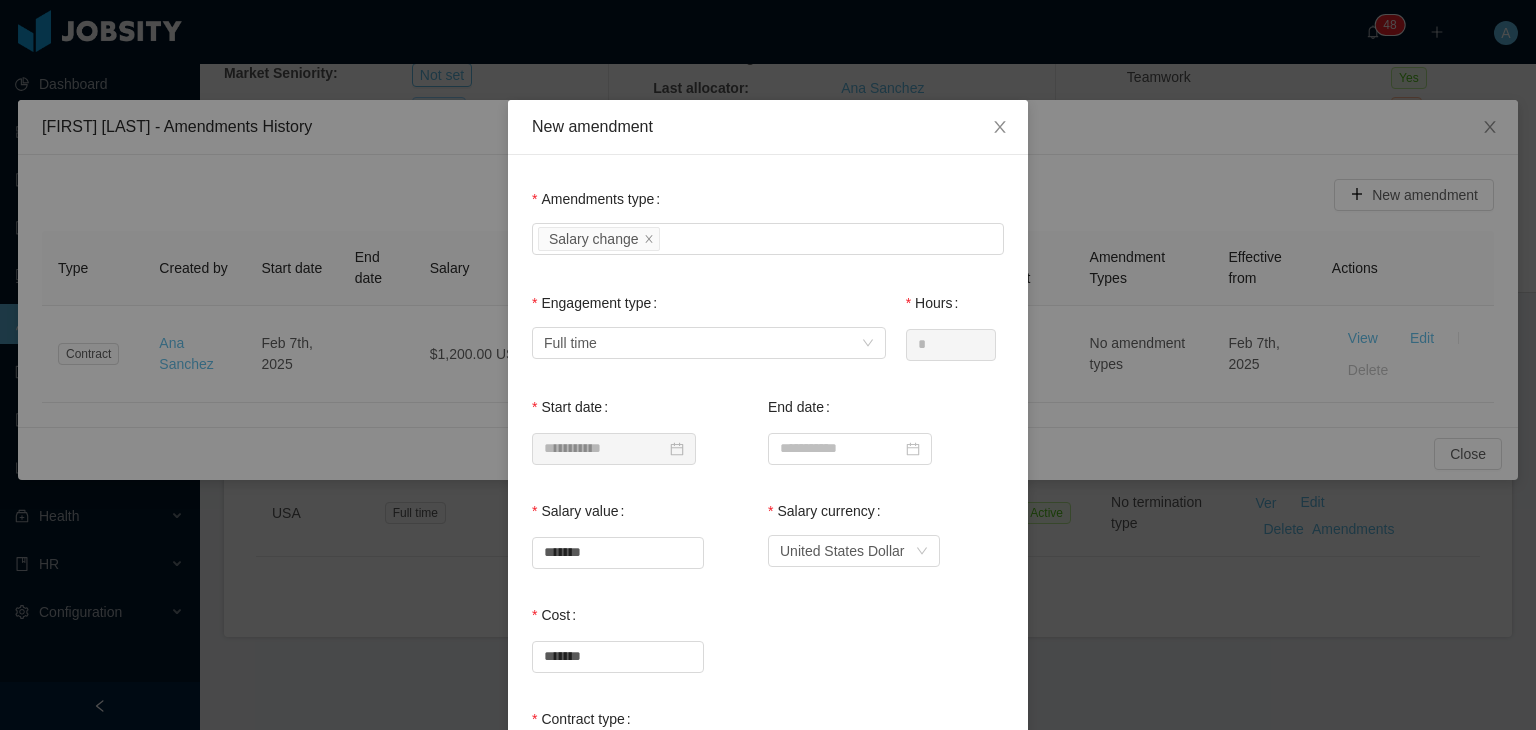 scroll, scrollTop: 100, scrollLeft: 0, axis: vertical 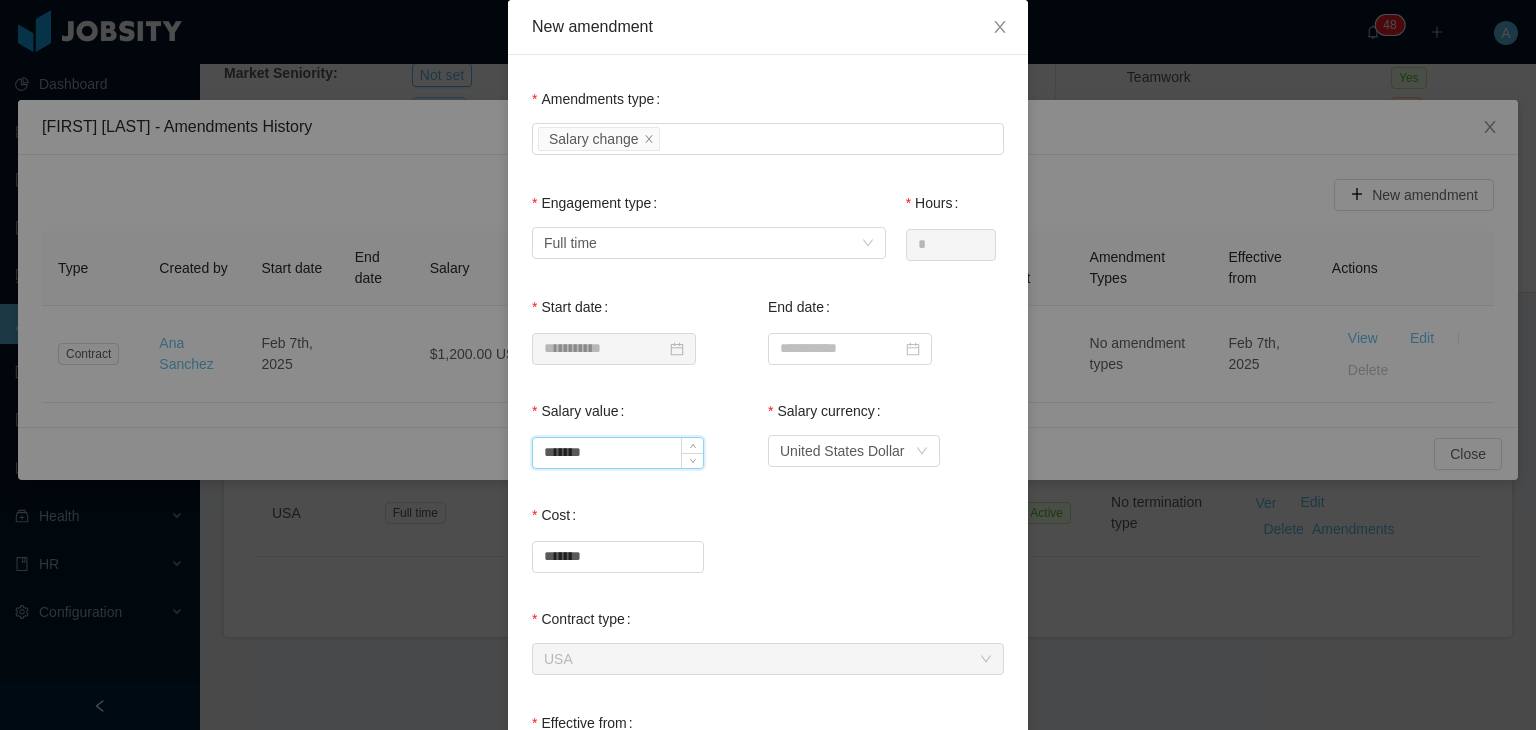 click on "*******" at bounding box center (618, 453) 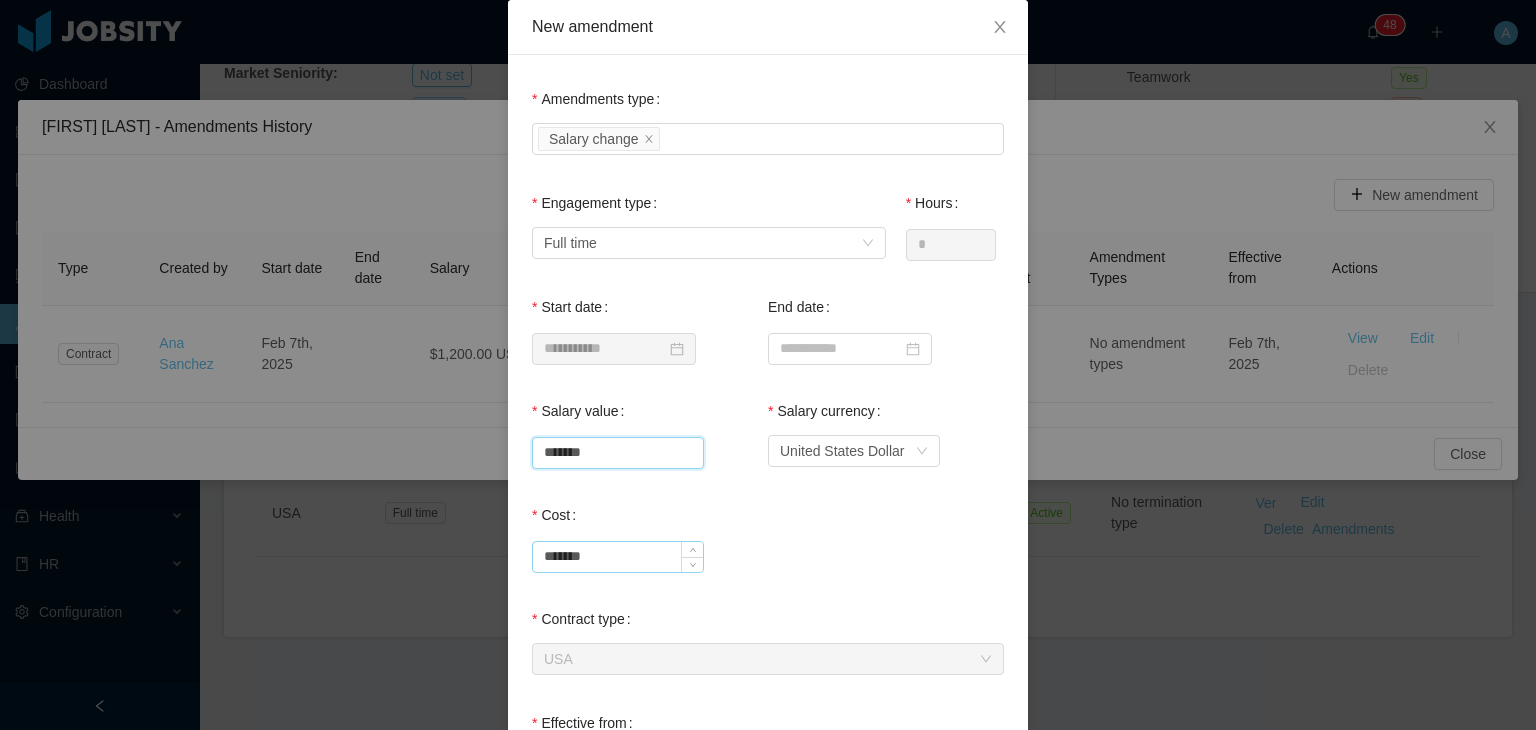 type on "*******" 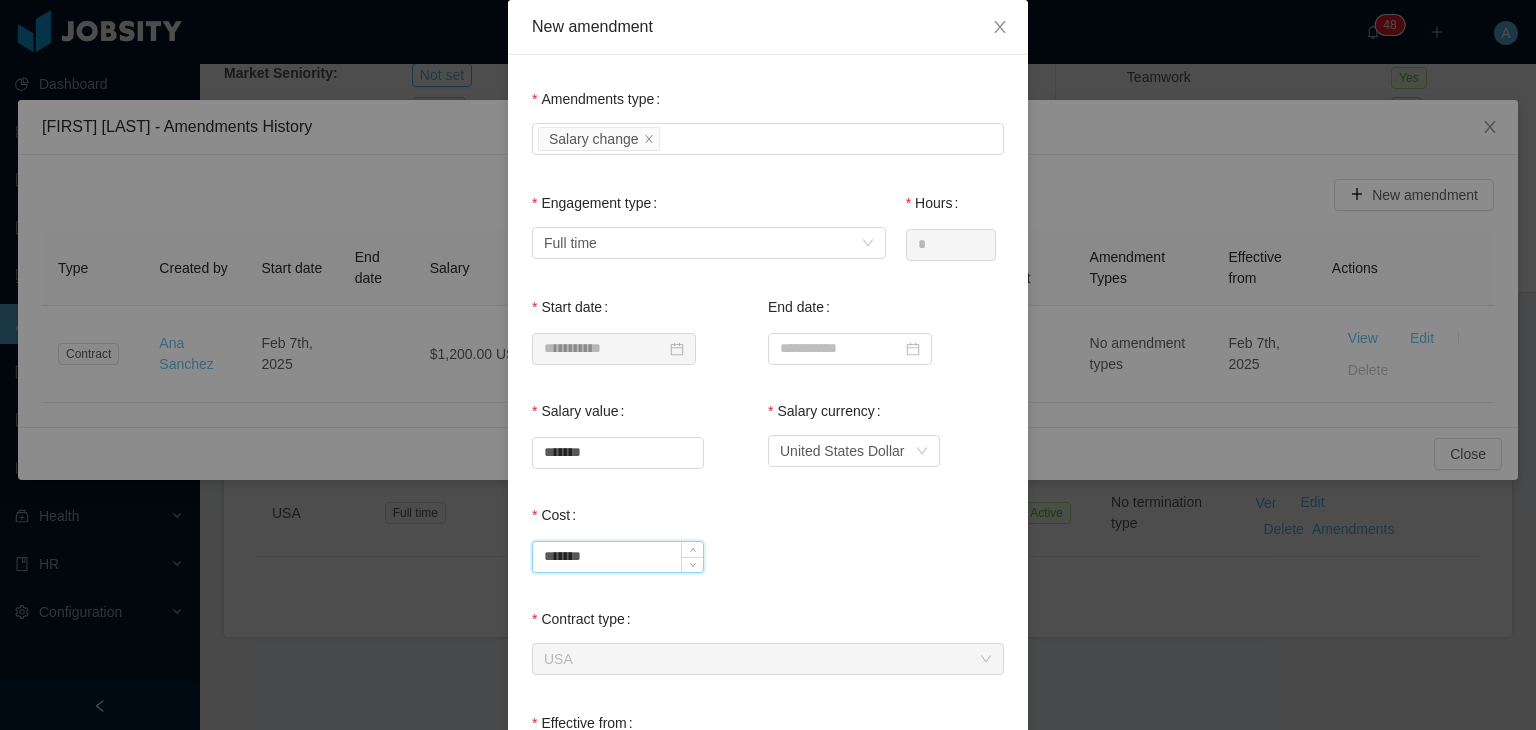 click on "*******" at bounding box center (618, 557) 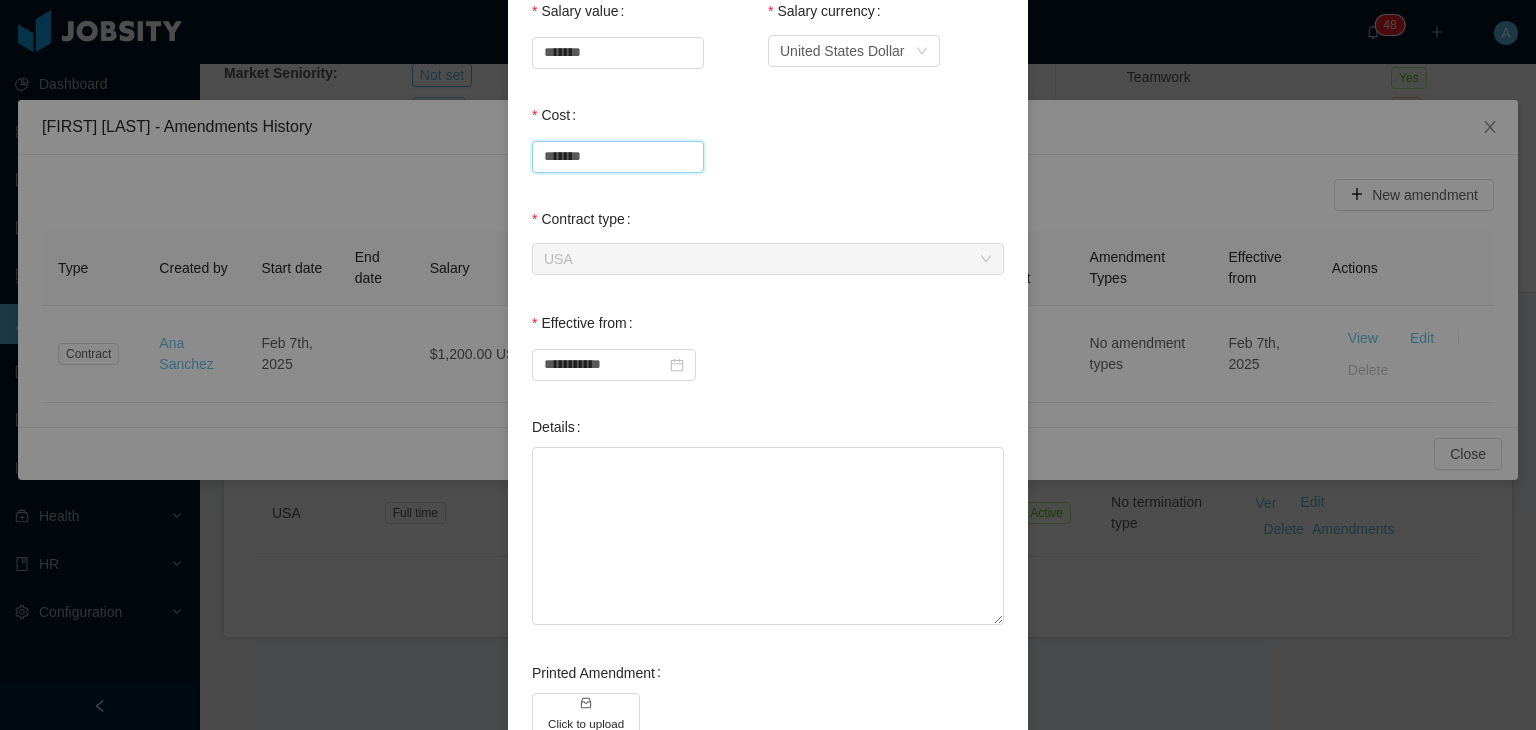 scroll, scrollTop: 636, scrollLeft: 0, axis: vertical 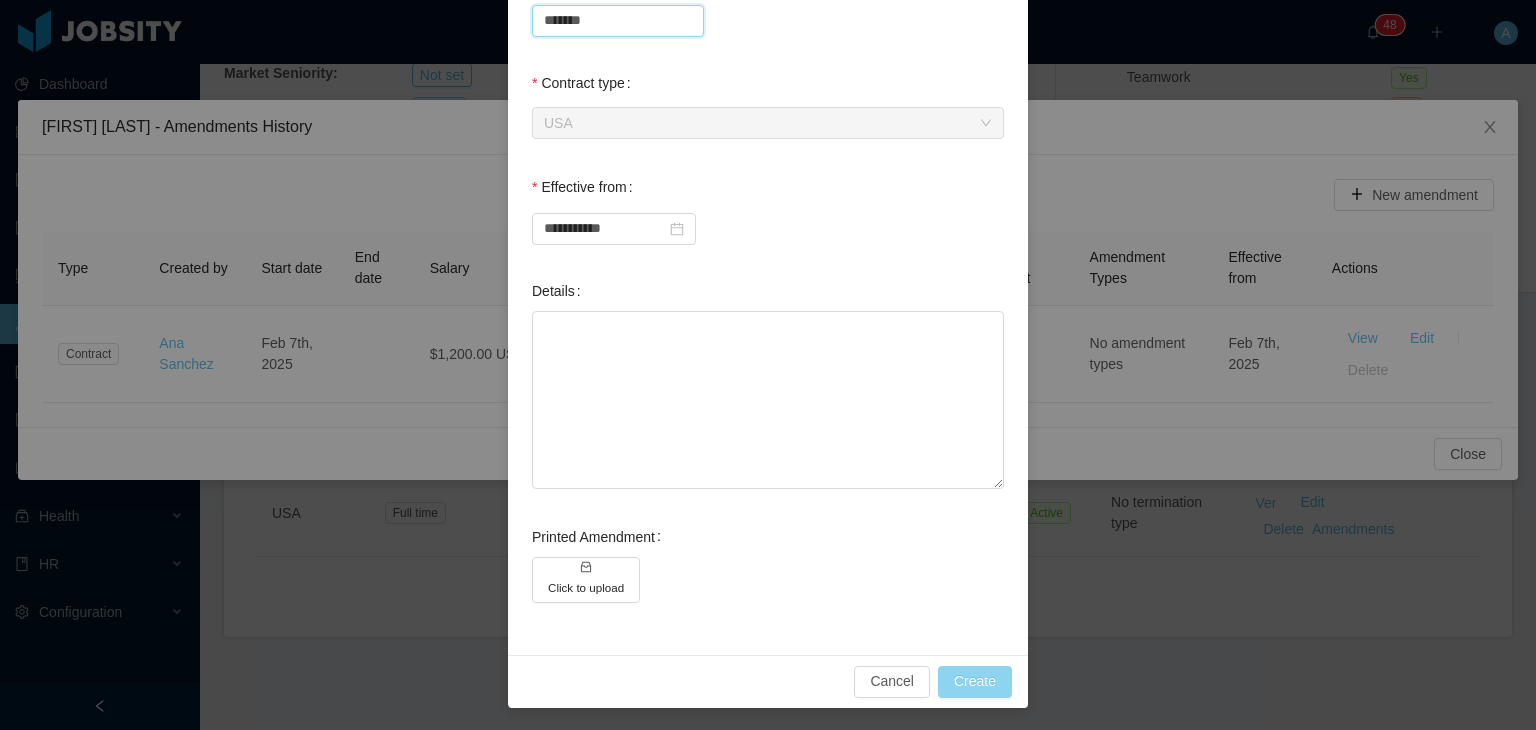 type on "*******" 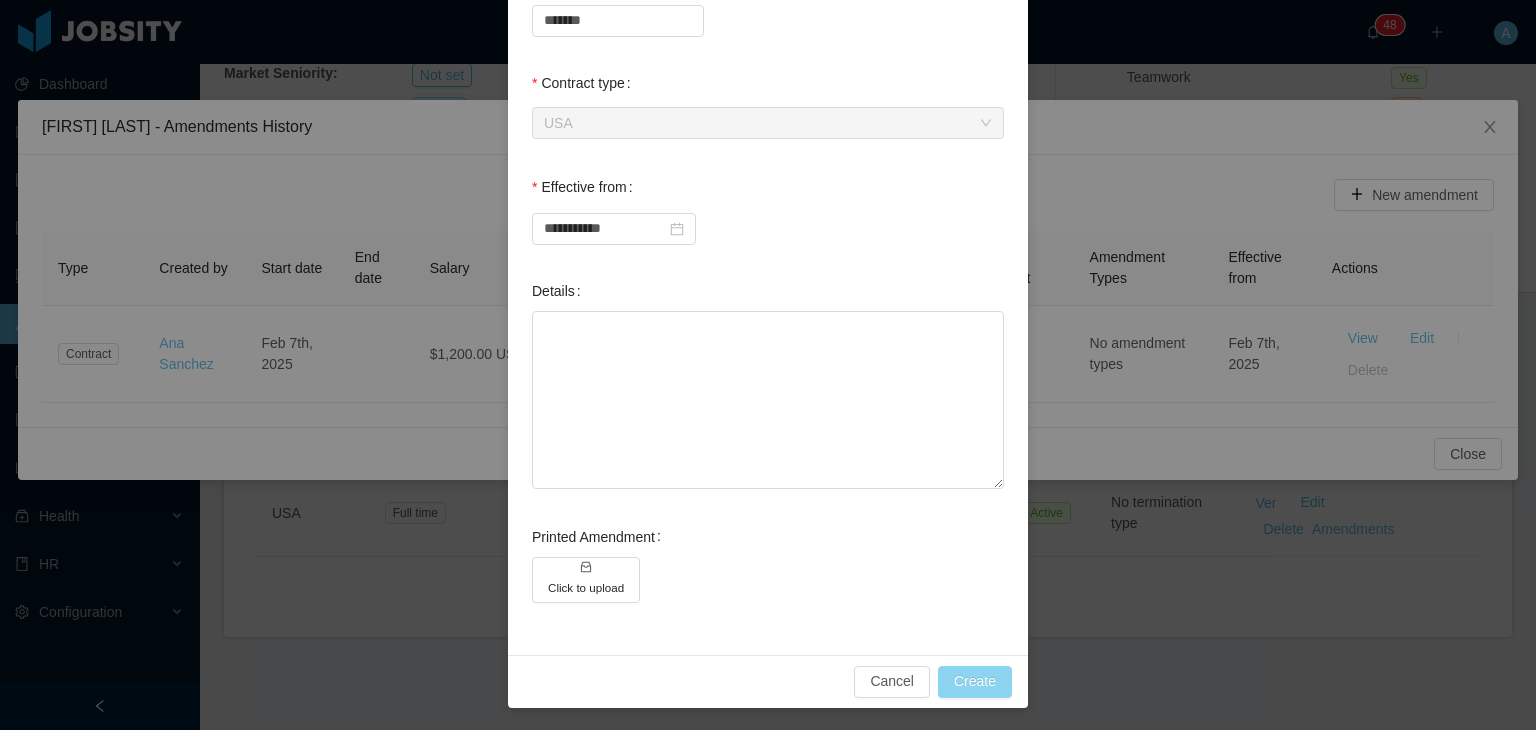 click on "Create" at bounding box center [975, 682] 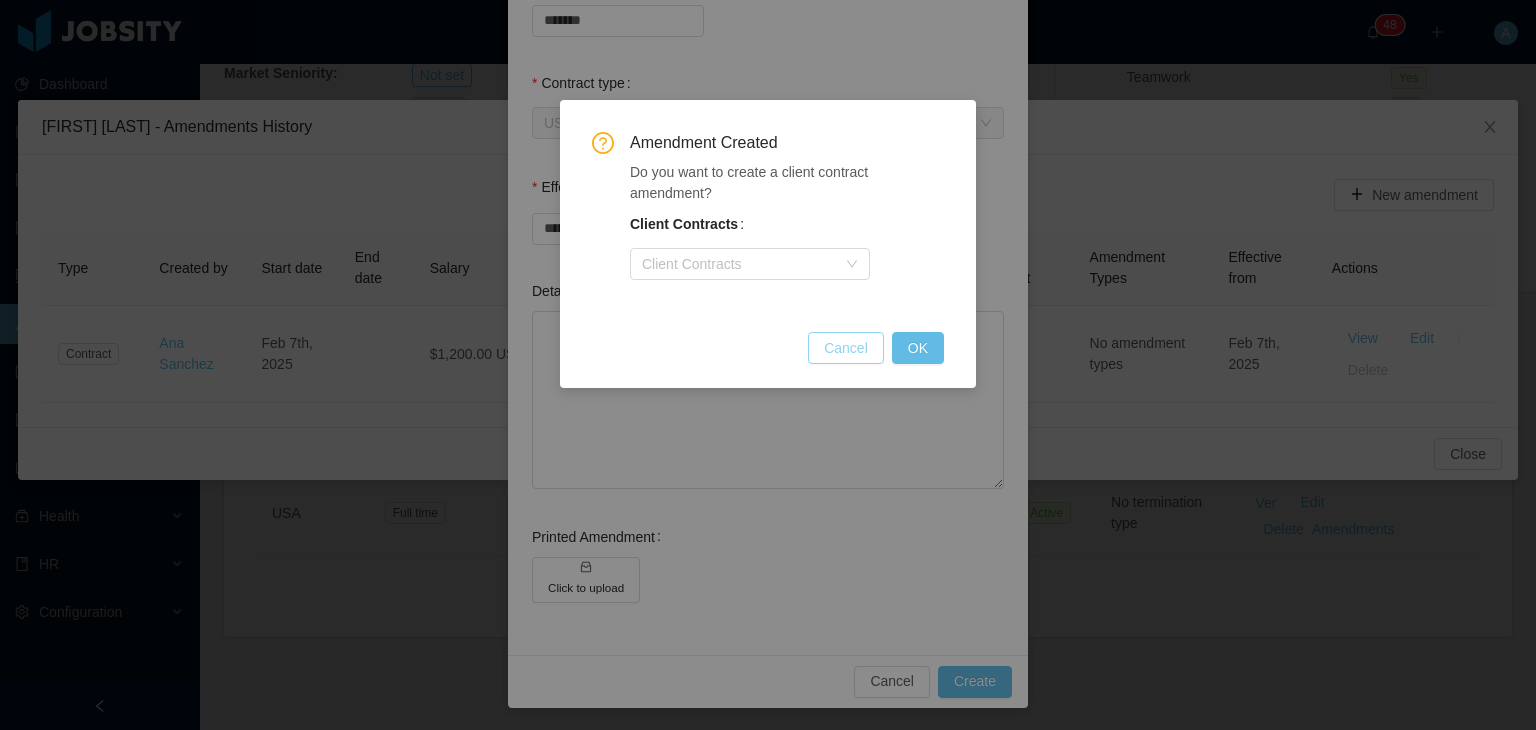 click on "Cancel" at bounding box center (846, 348) 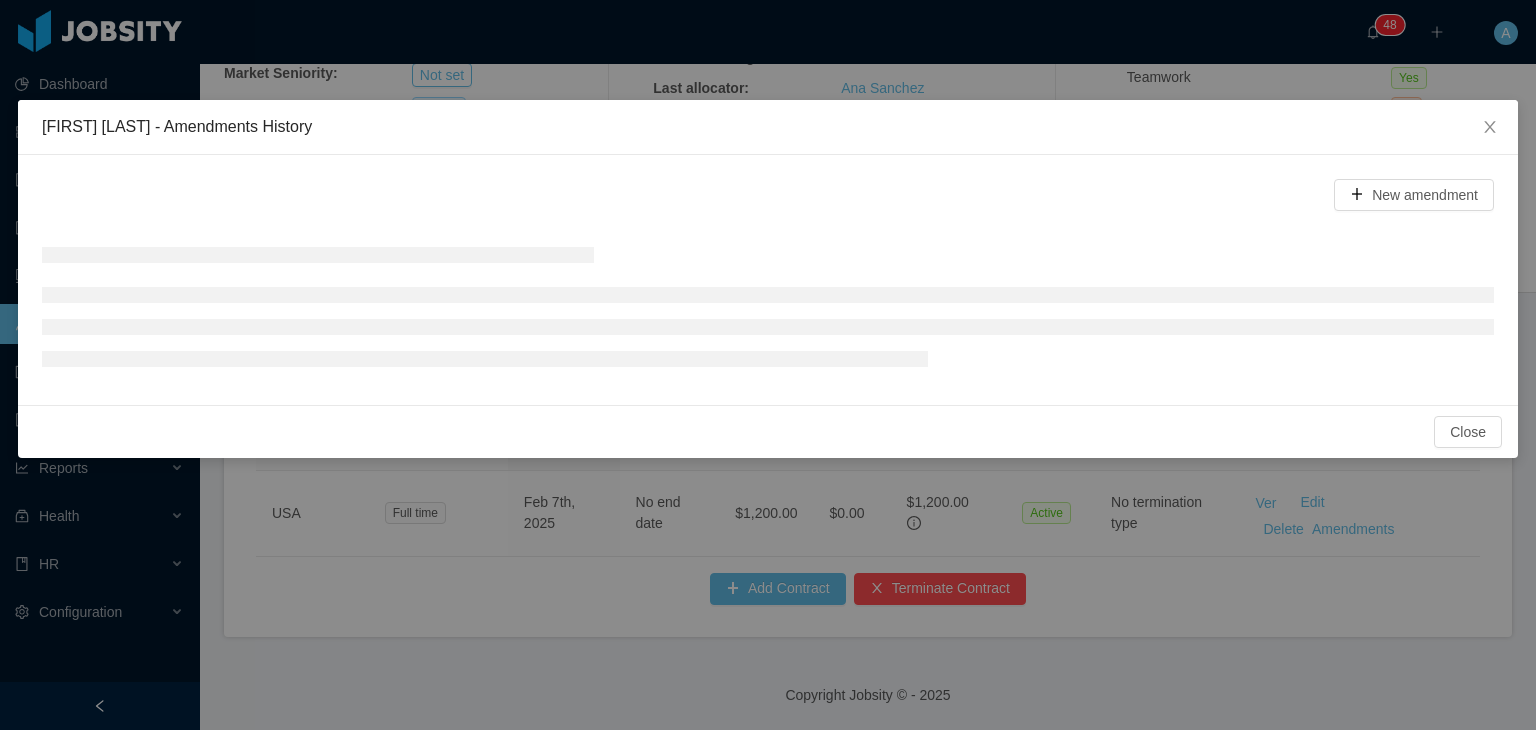 scroll, scrollTop: 536, scrollLeft: 0, axis: vertical 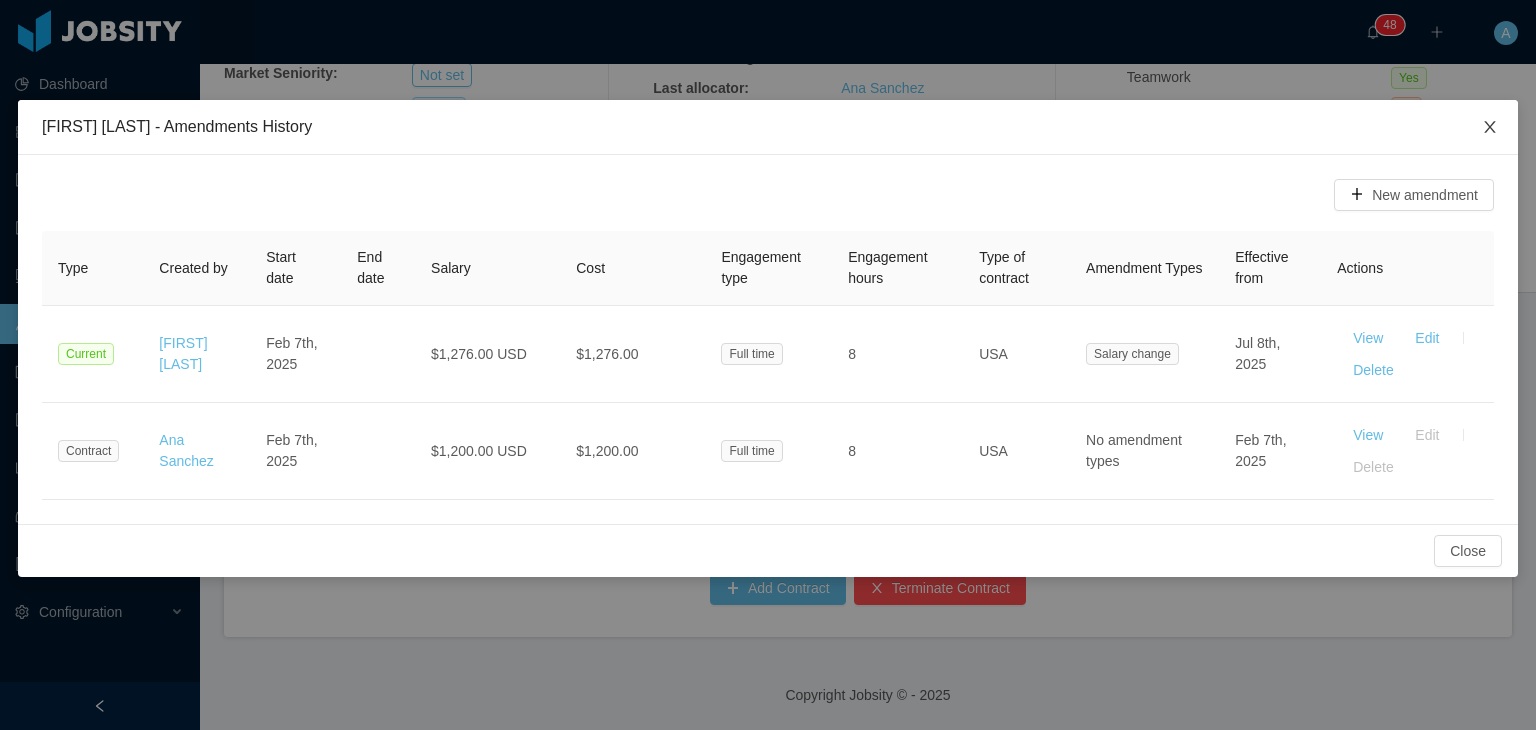 click at bounding box center (1490, 127) 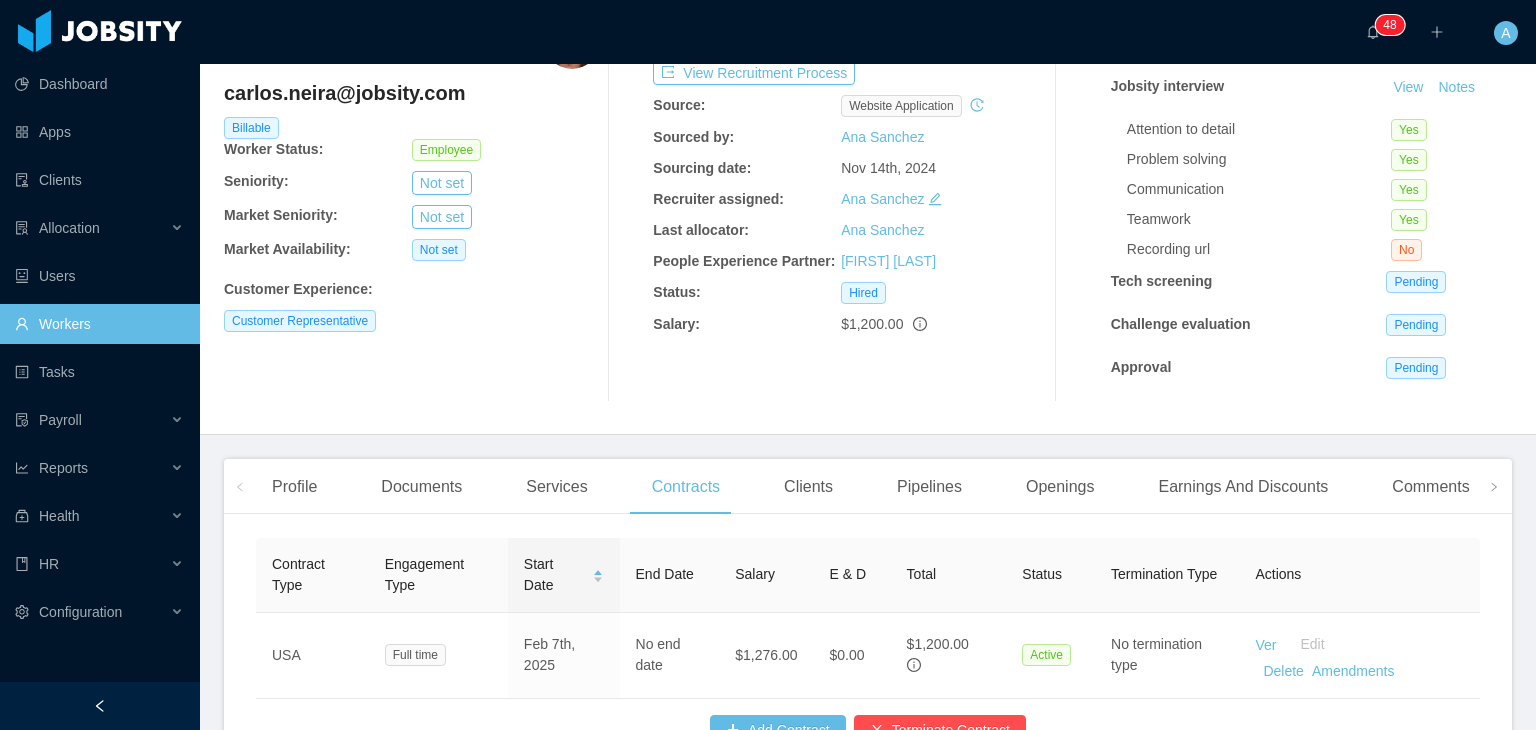 scroll, scrollTop: 0, scrollLeft: 0, axis: both 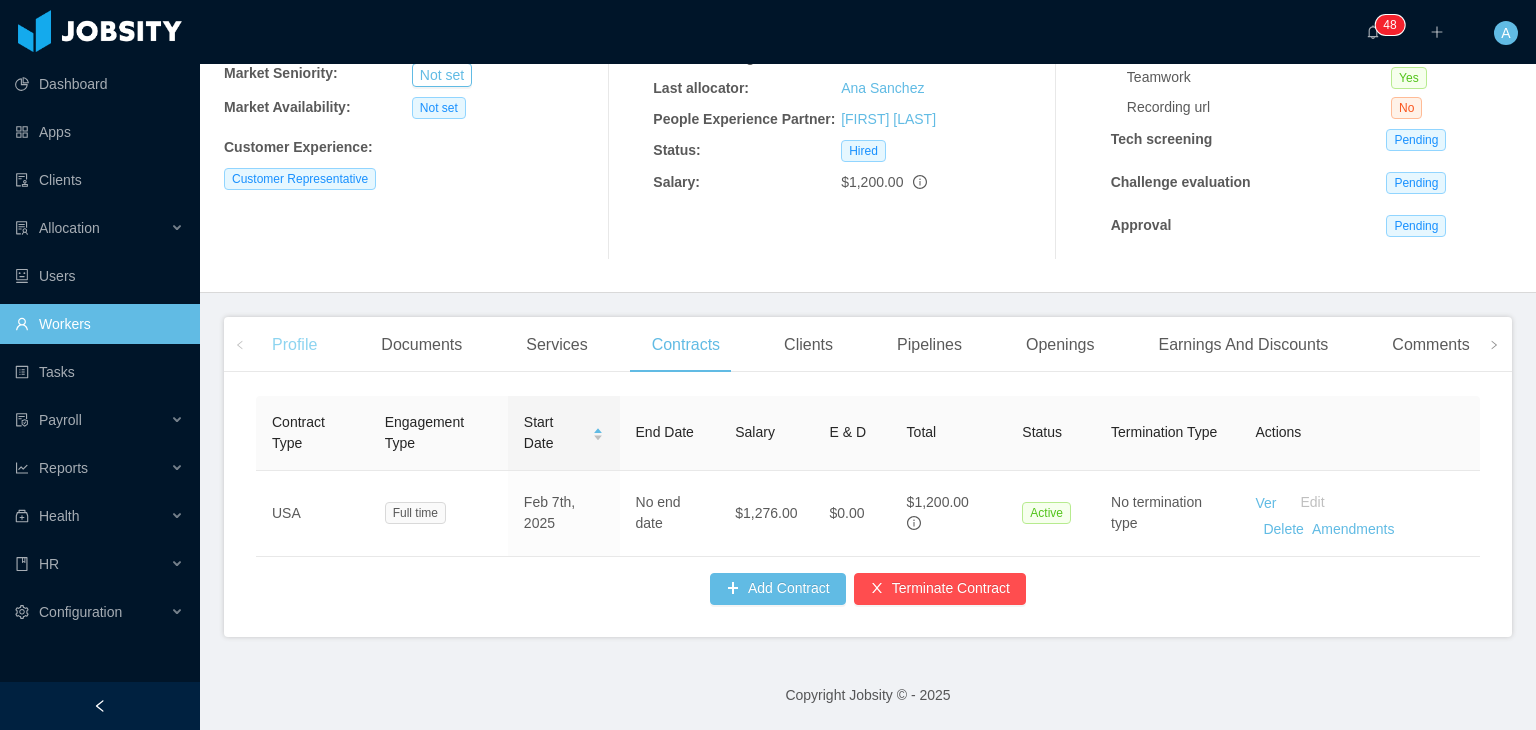 click on "Profile" at bounding box center [294, 345] 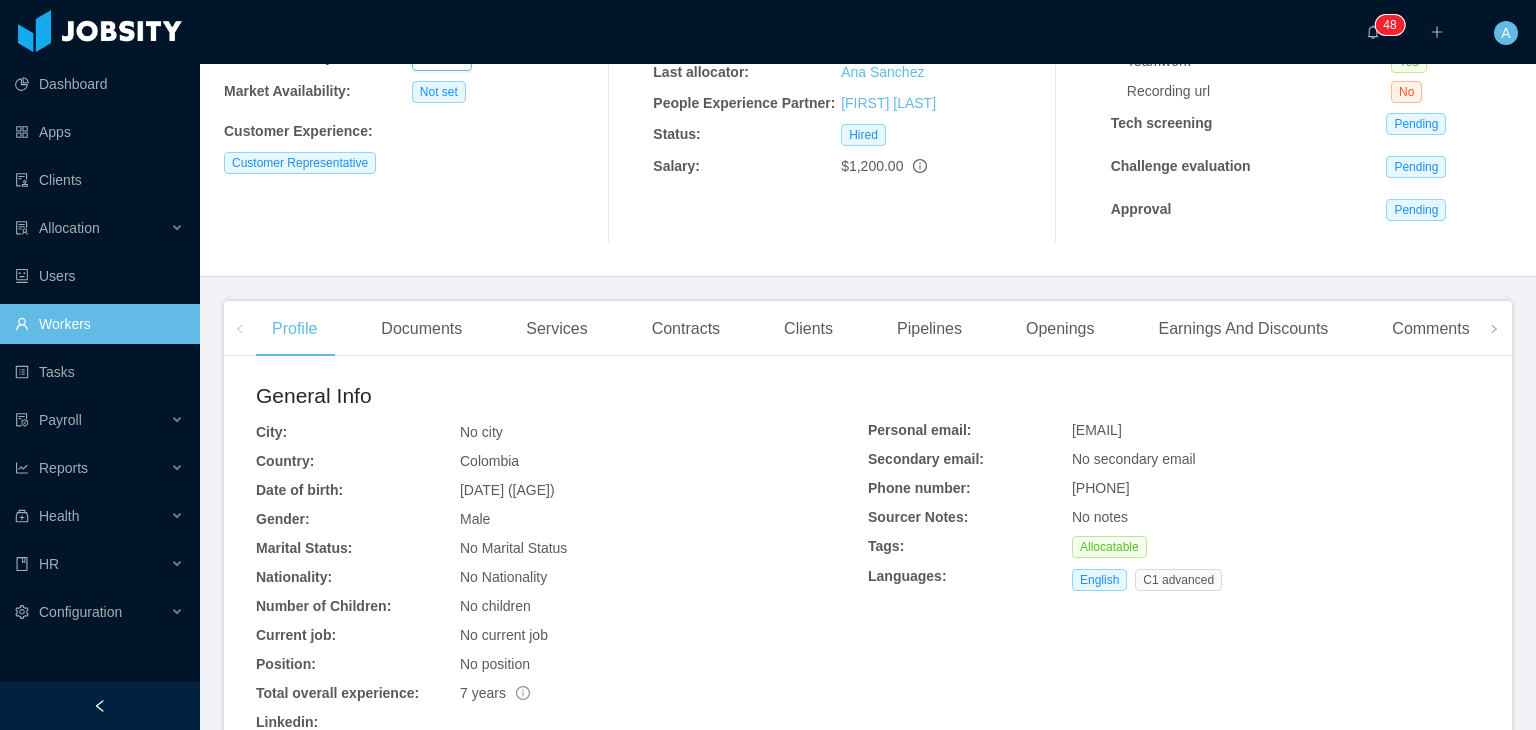 scroll, scrollTop: 0, scrollLeft: 0, axis: both 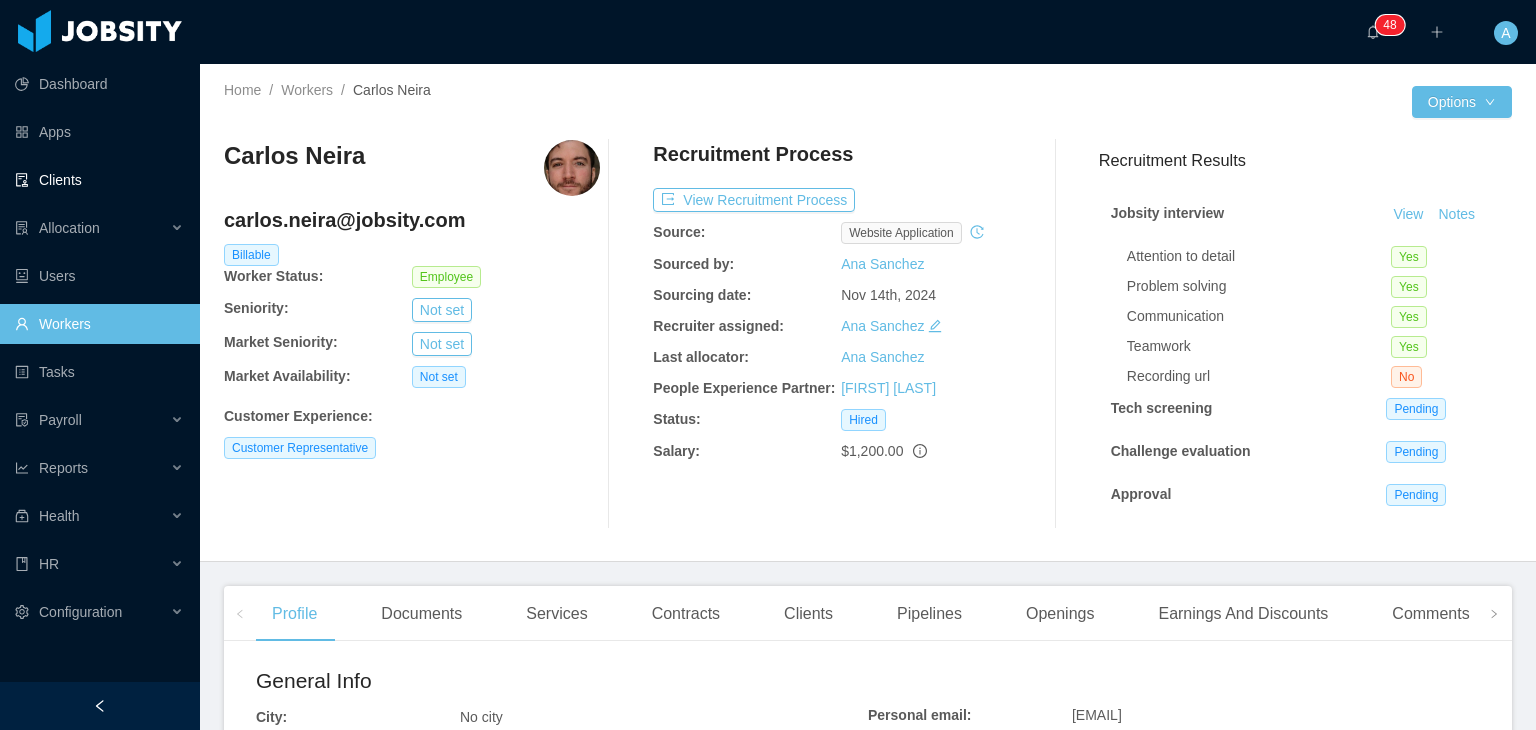 click on "Clients" at bounding box center (99, 180) 